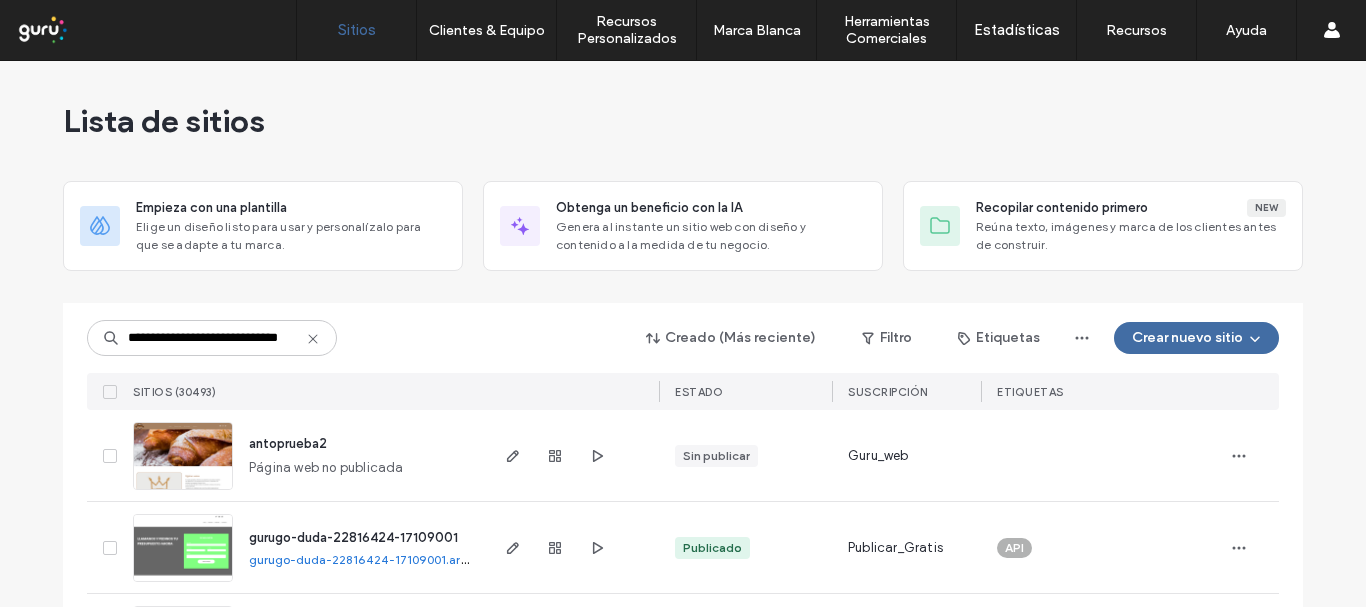 scroll, scrollTop: 0, scrollLeft: 0, axis: both 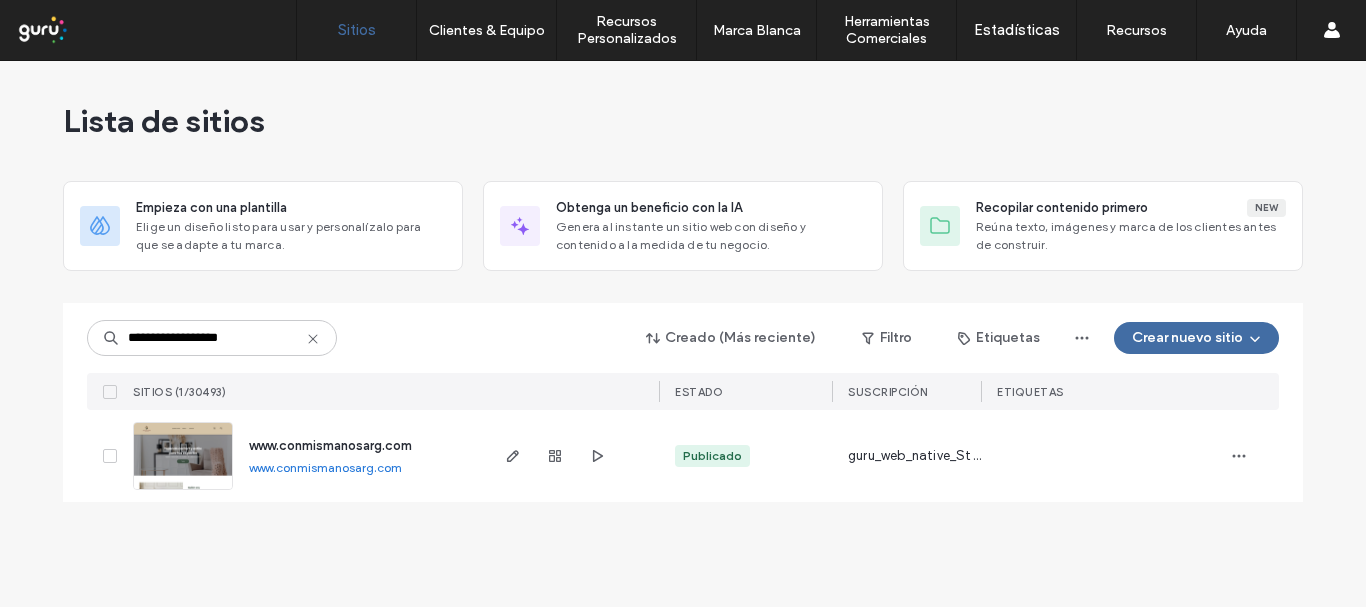 type on "**********" 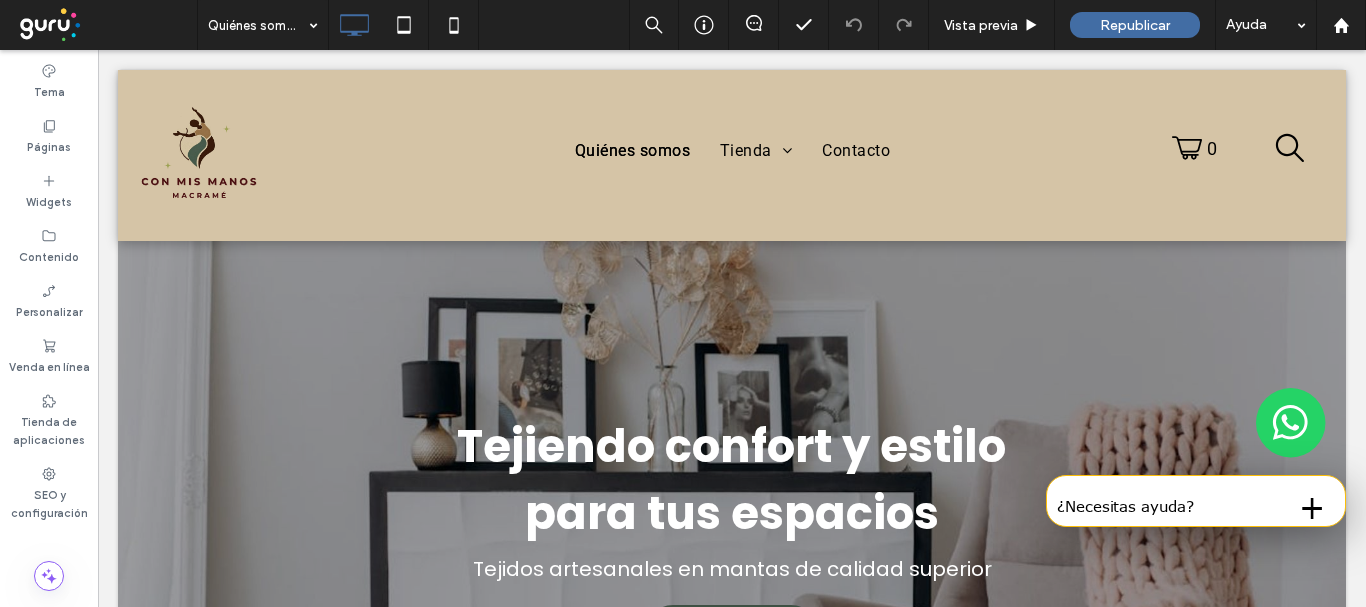 scroll, scrollTop: 0, scrollLeft: 0, axis: both 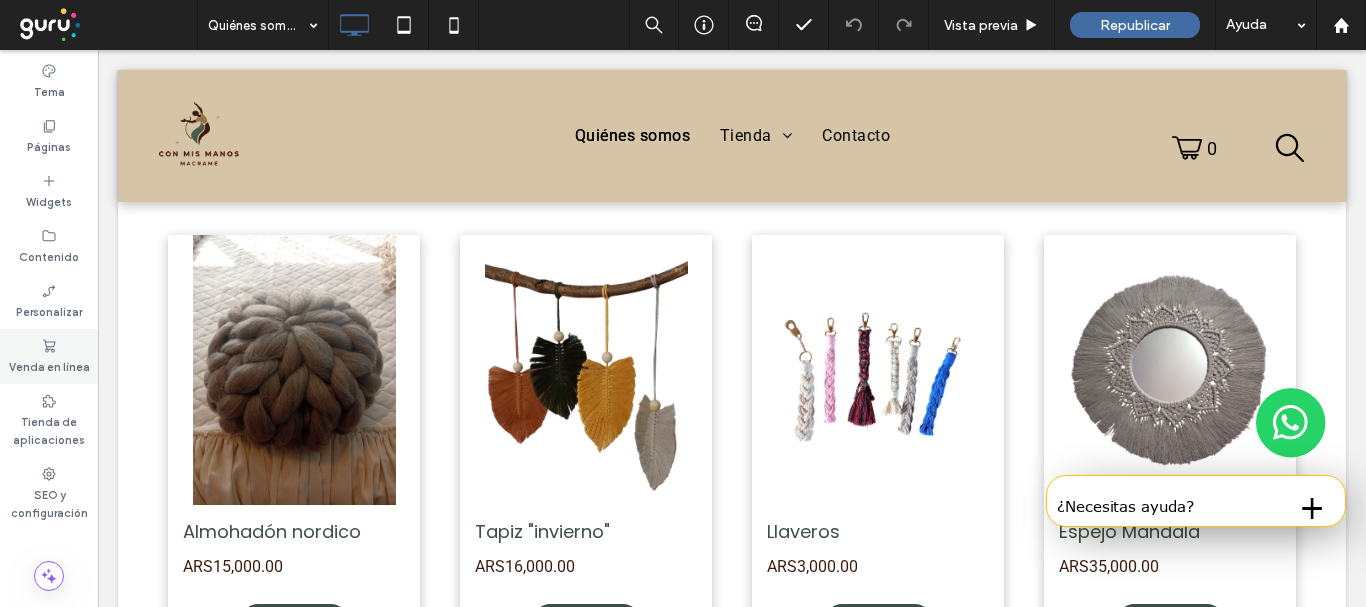 click on "Venda en línea" at bounding box center (49, 365) 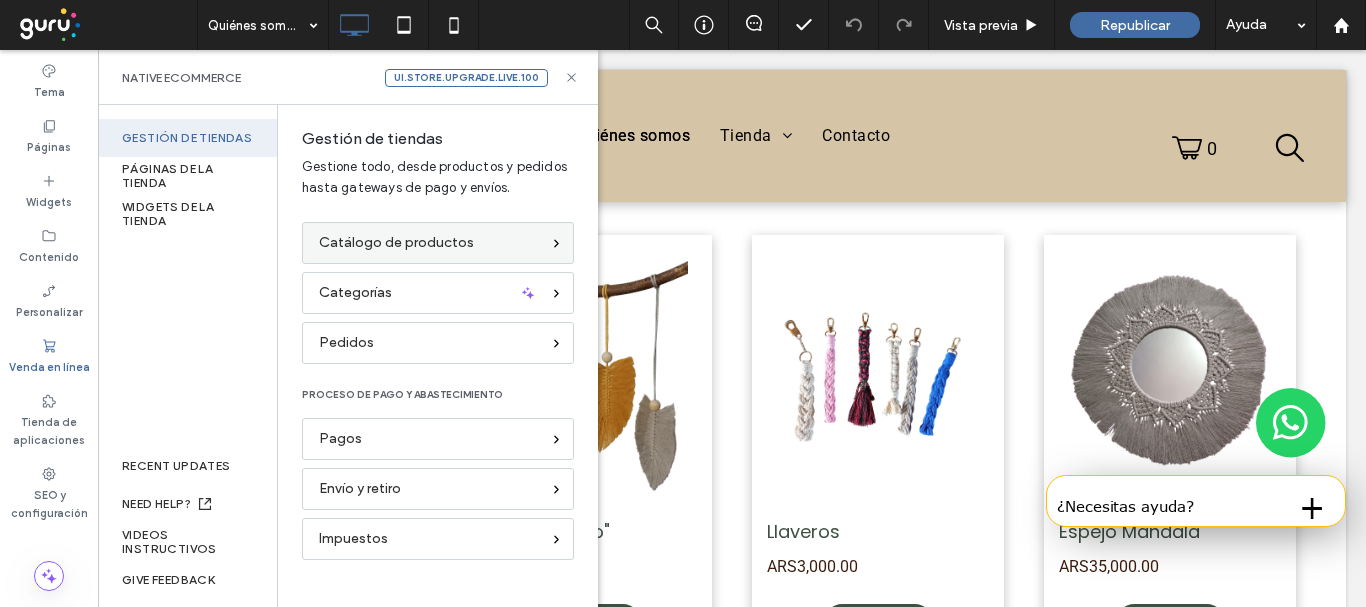 click on "Catálogo de productos" at bounding box center [396, 243] 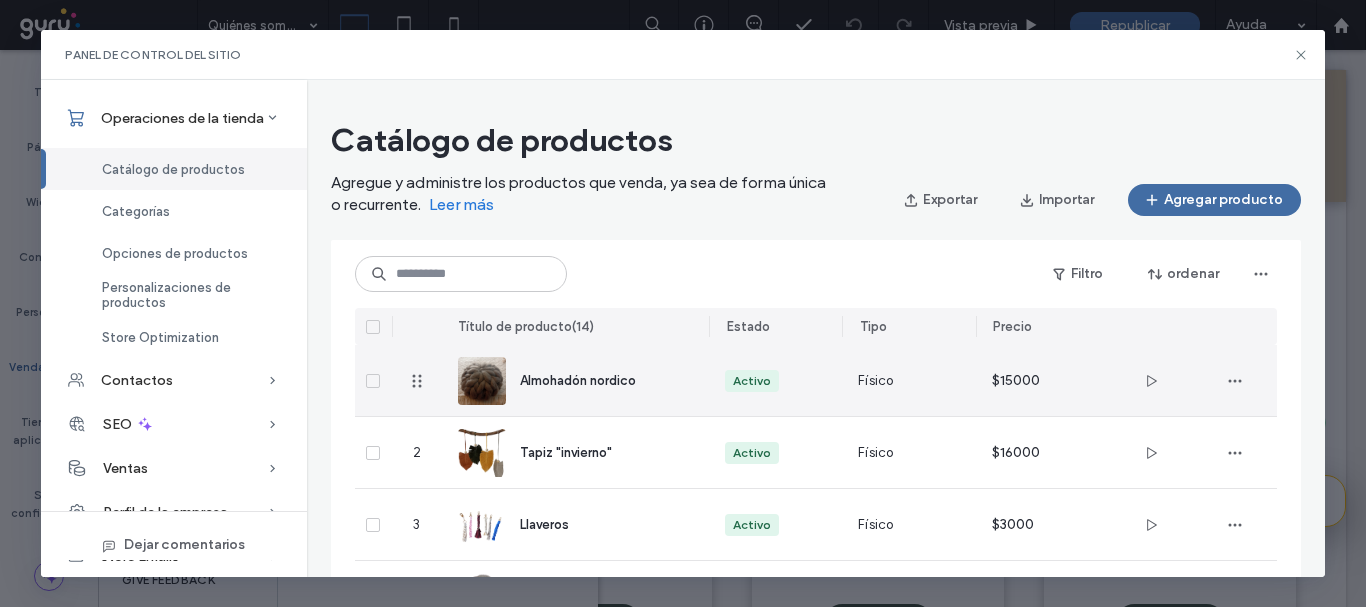 click on "Almohadón nordico" at bounding box center [598, 380] 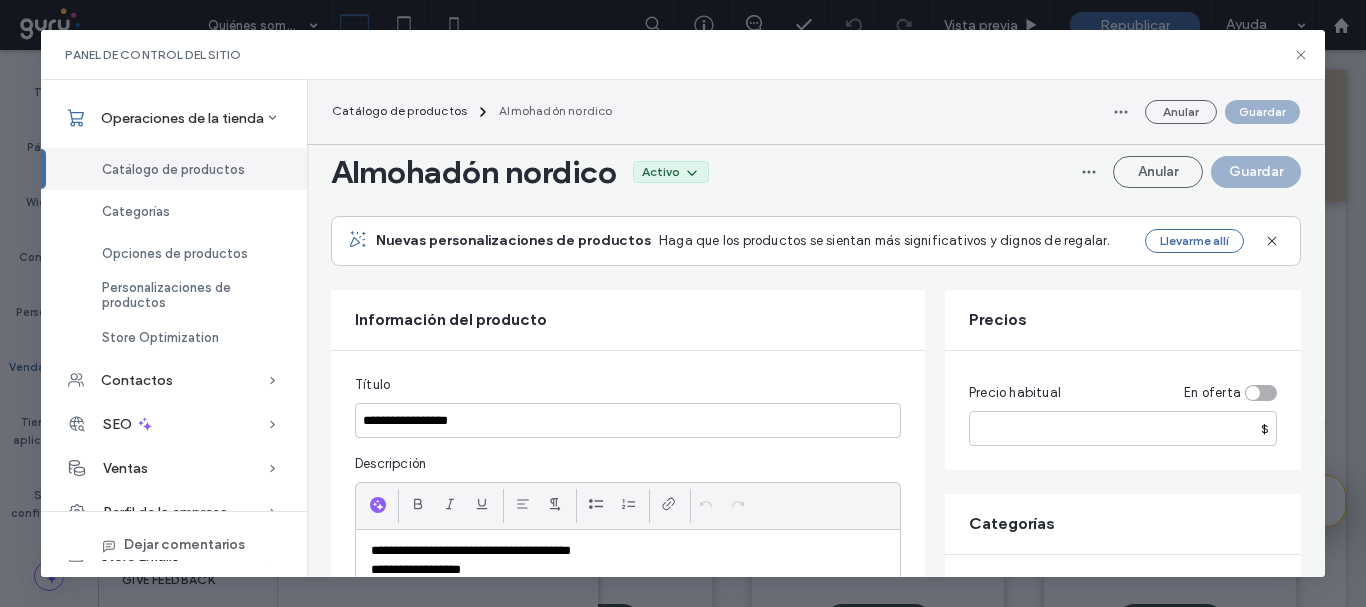scroll, scrollTop: 294, scrollLeft: 0, axis: vertical 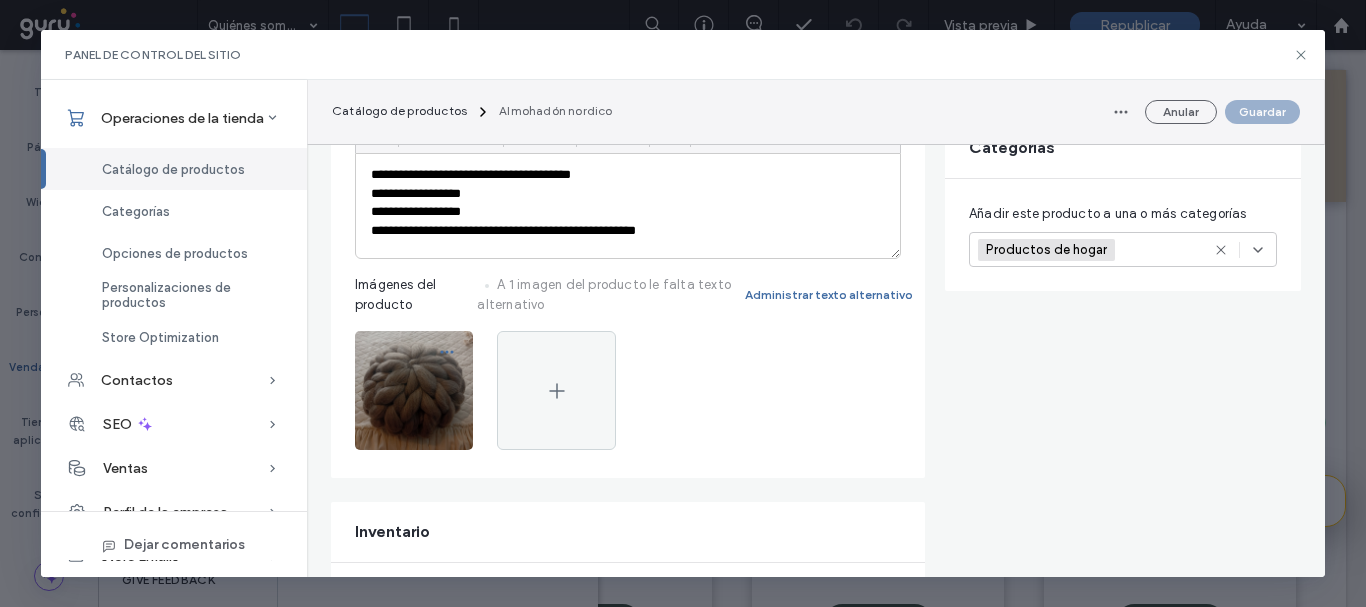 click 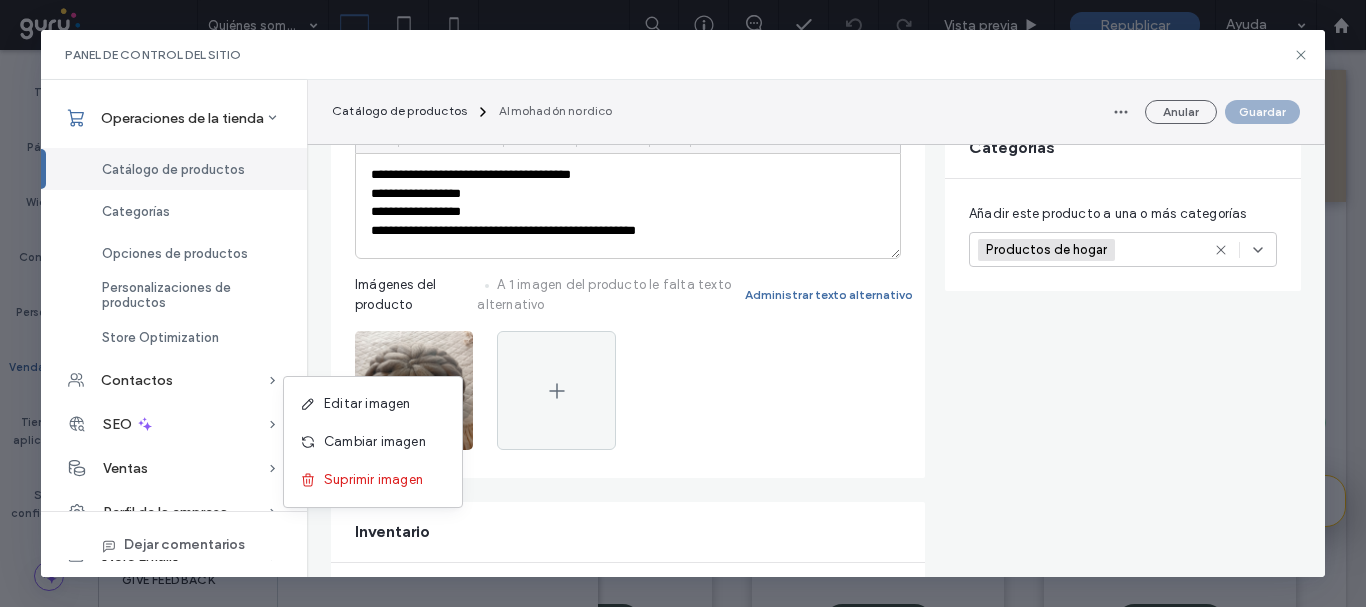 click at bounding box center (628, 392) 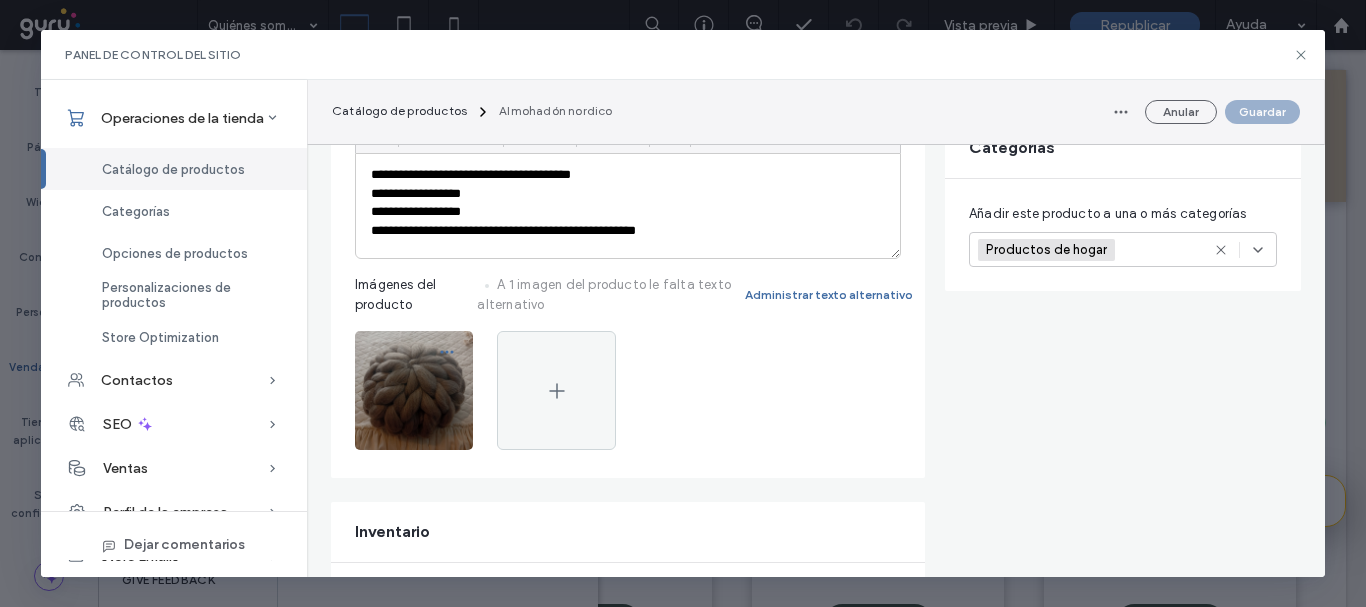 click at bounding box center [447, 352] 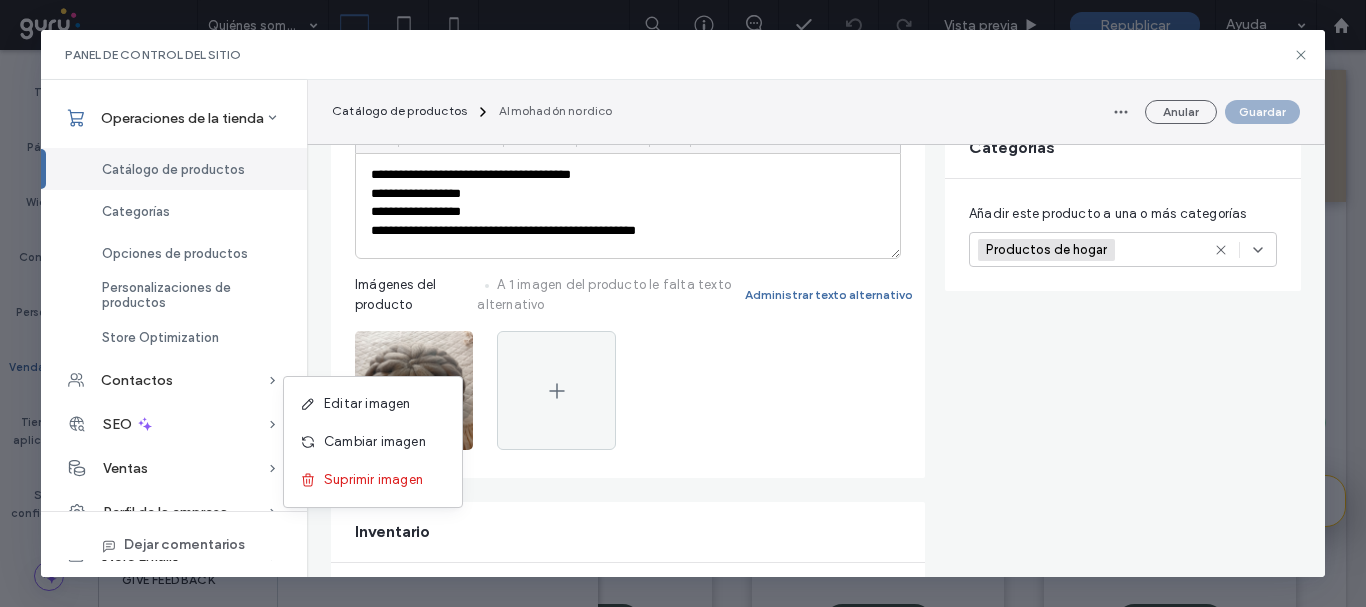 click at bounding box center (628, 392) 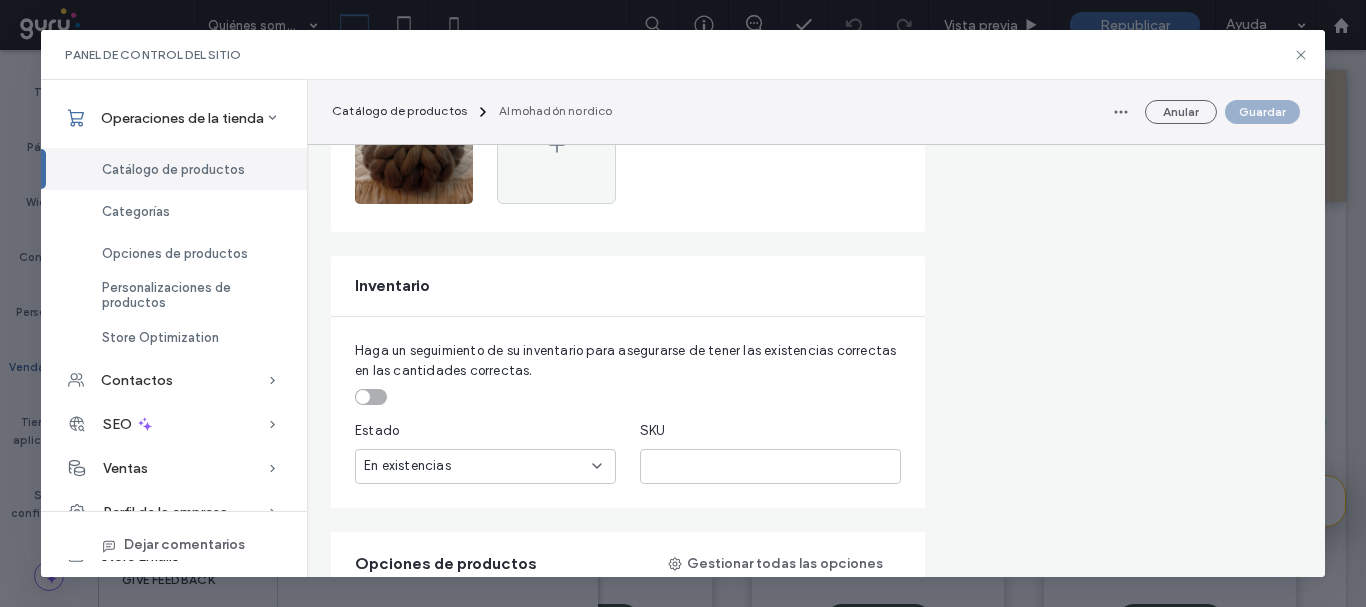 scroll, scrollTop: 0, scrollLeft: 0, axis: both 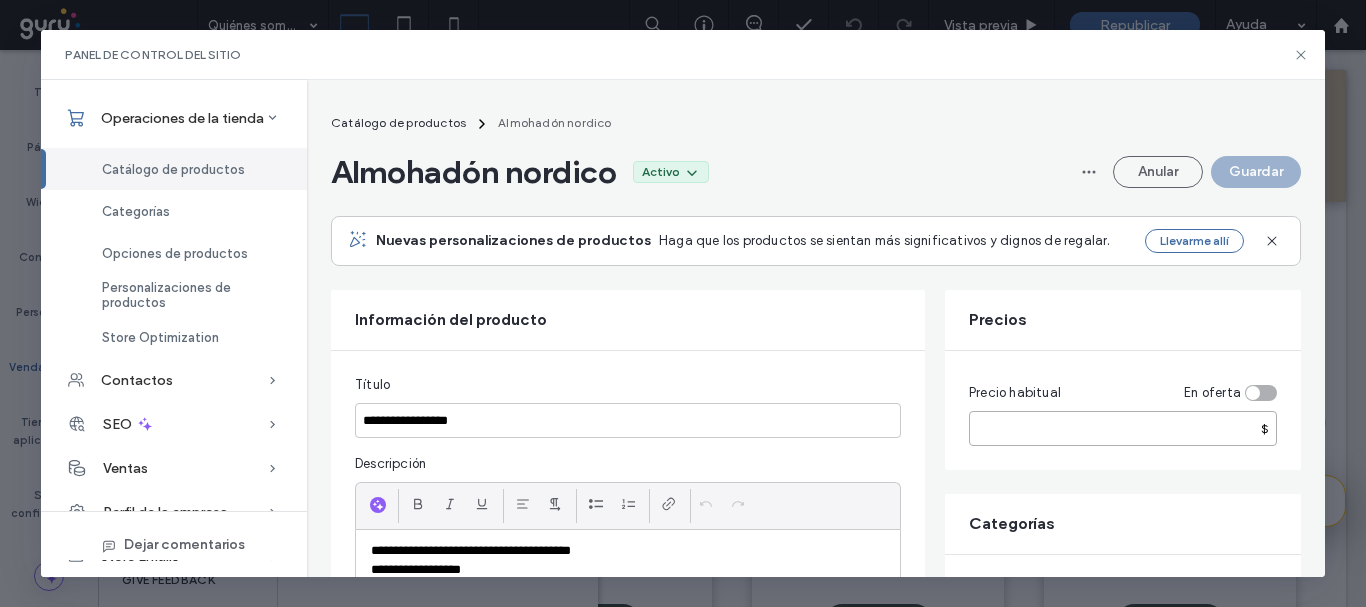 click on "*****" at bounding box center [1123, 428] 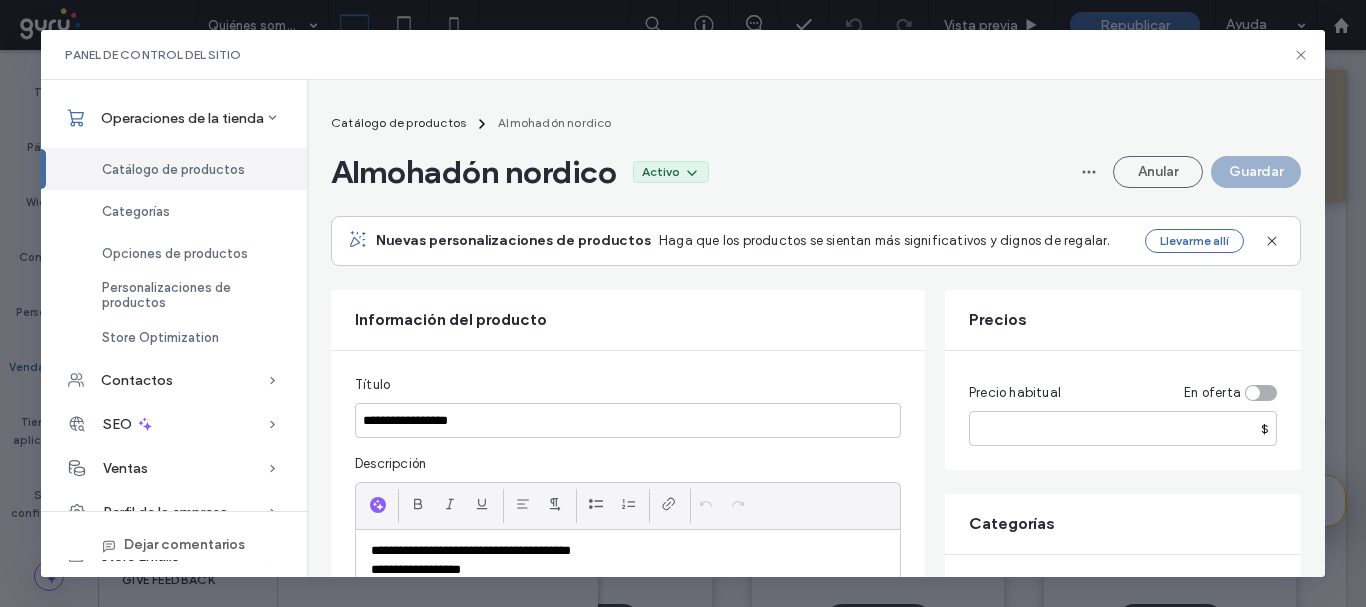 click on "Catálogo de productos" at bounding box center [173, 169] 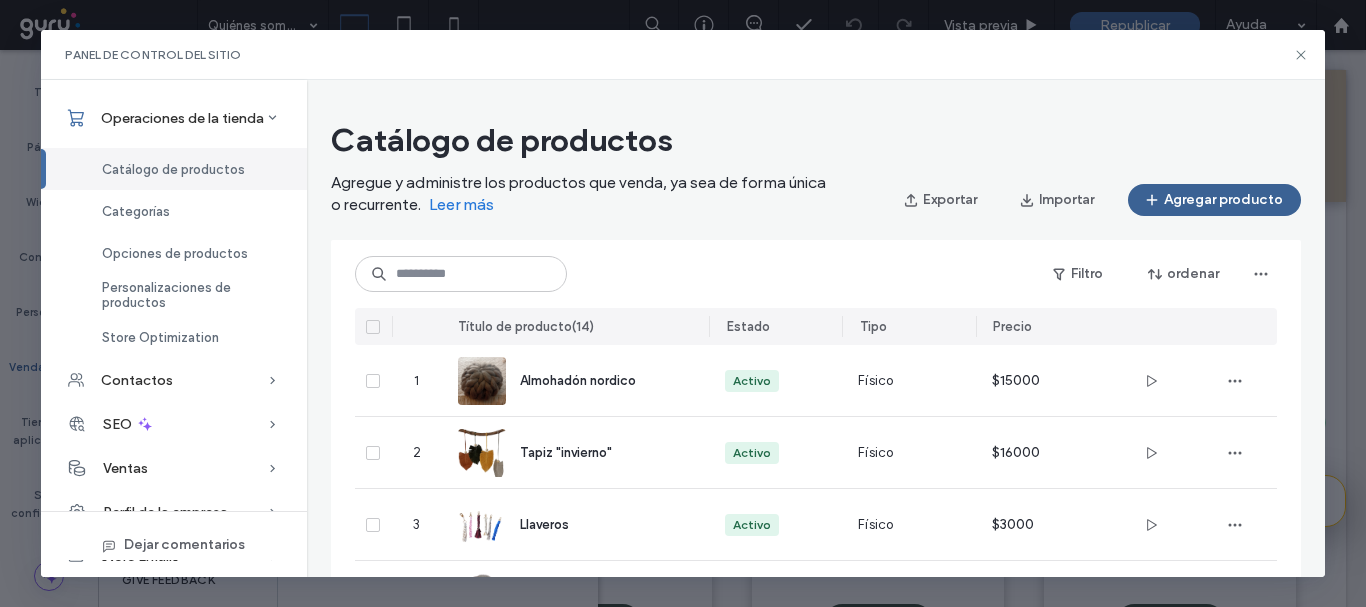 click on "Agregar producto" at bounding box center [1214, 200] 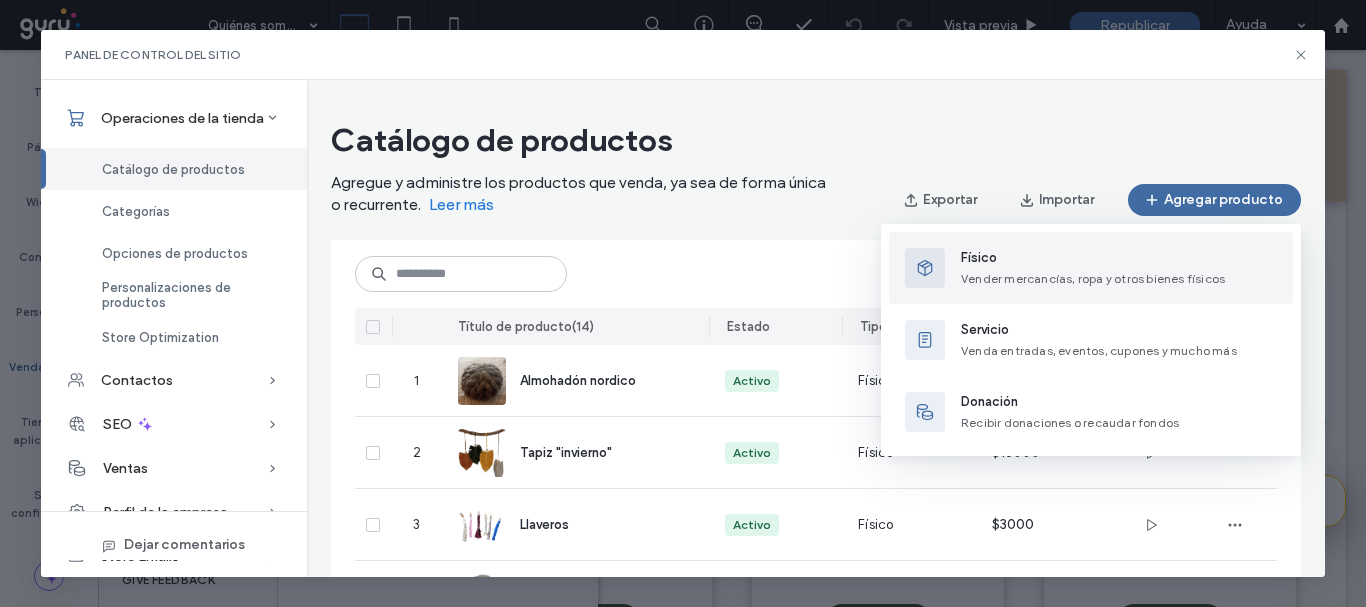 click on "Físico" at bounding box center [1093, 258] 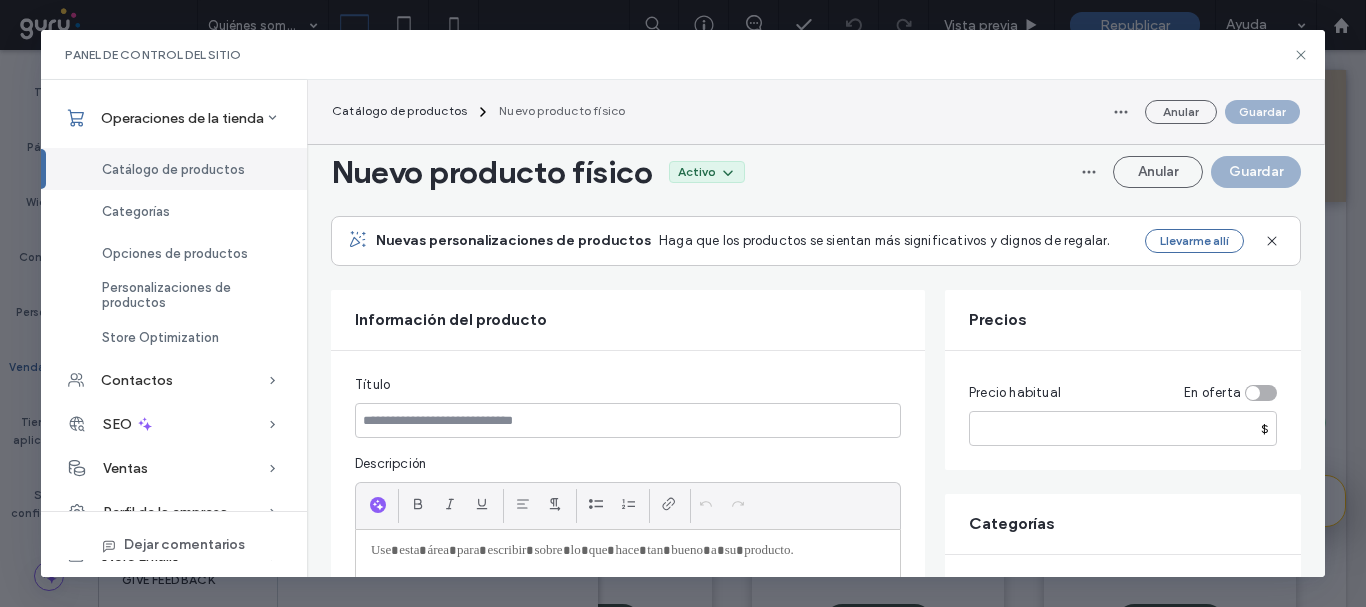 scroll, scrollTop: 192, scrollLeft: 0, axis: vertical 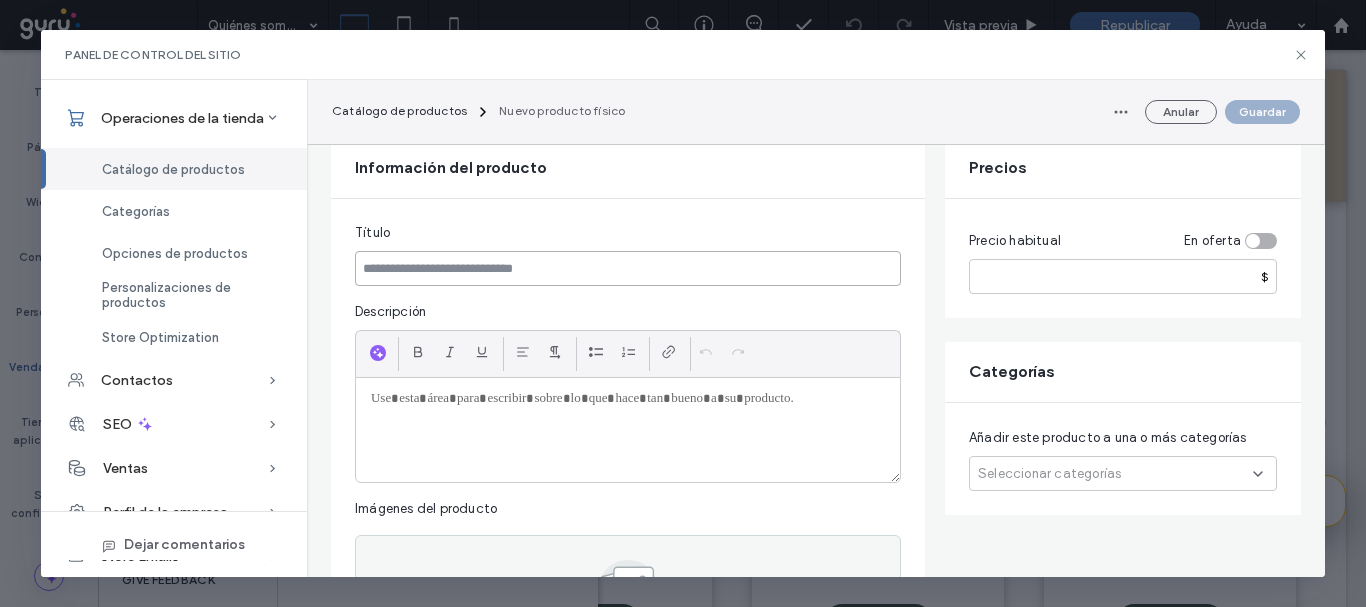click at bounding box center [628, 268] 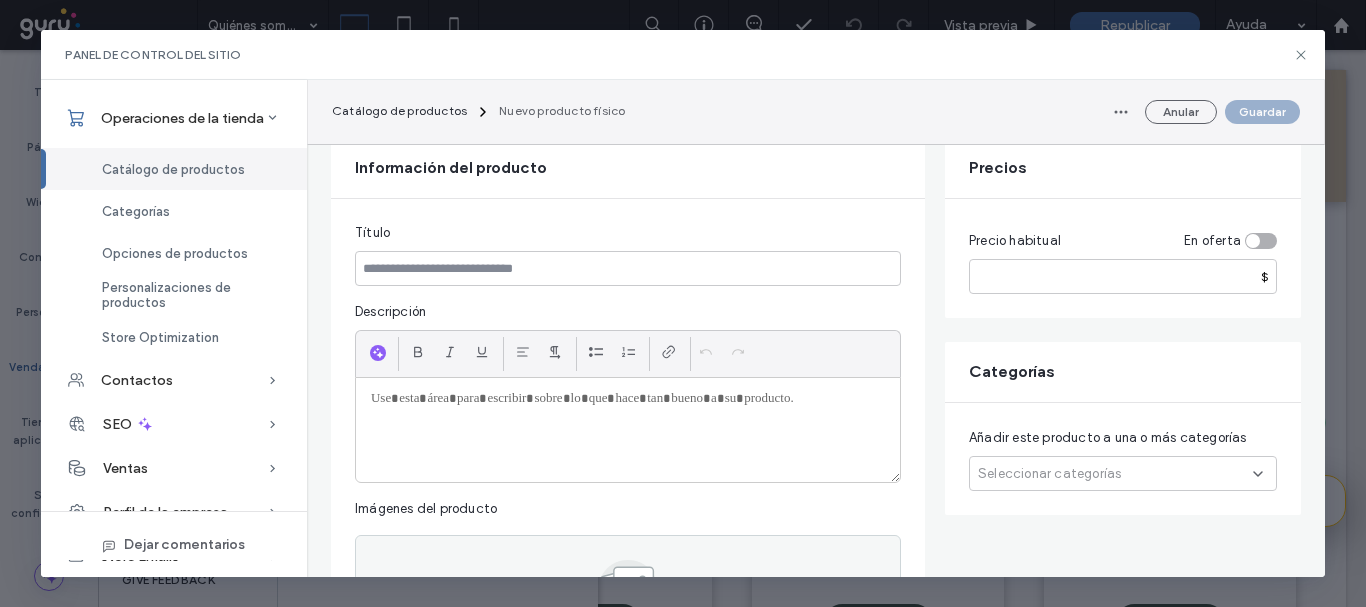 click at bounding box center (628, 399) 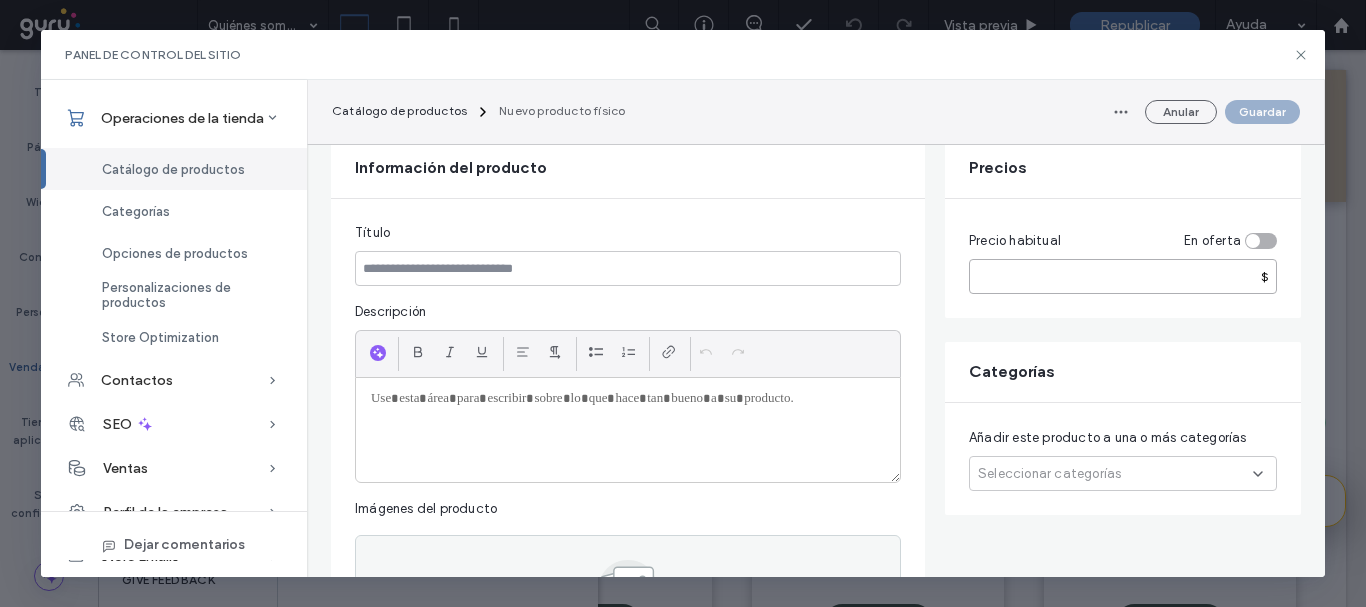 click at bounding box center (1123, 276) 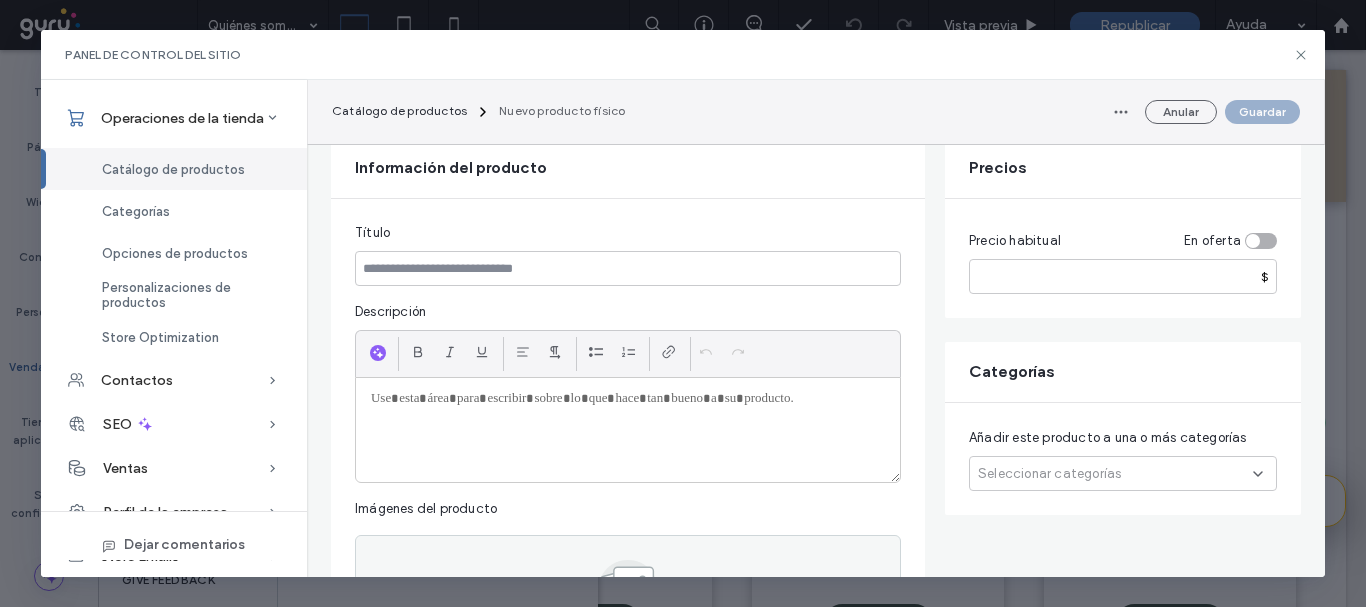 click on "Precios" at bounding box center (1123, 168) 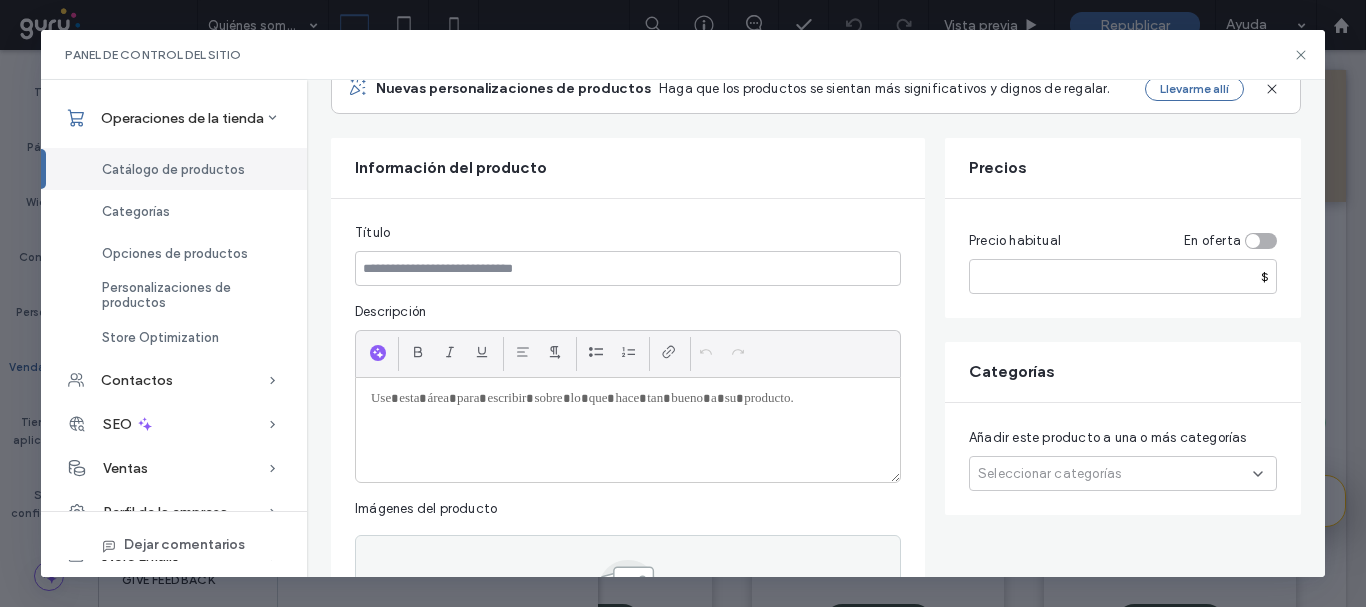 scroll, scrollTop: 0, scrollLeft: 0, axis: both 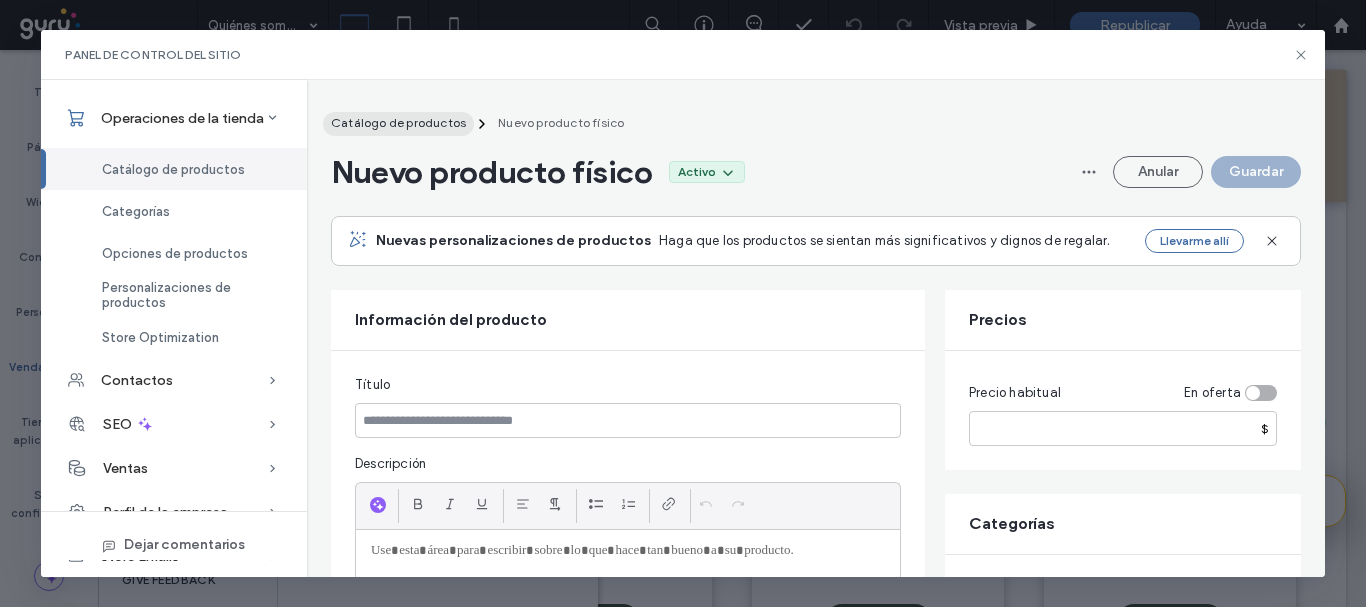 click on "Catálogo de productos" at bounding box center (398, 122) 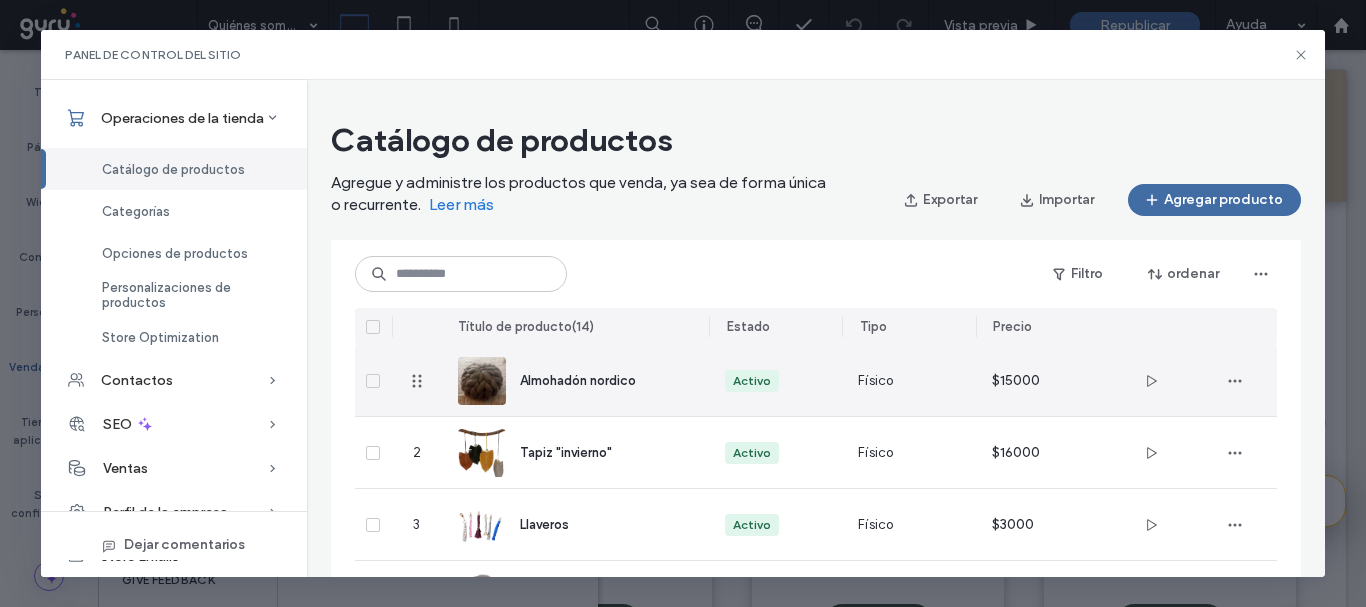 click on "Almohadón nordico" at bounding box center [578, 380] 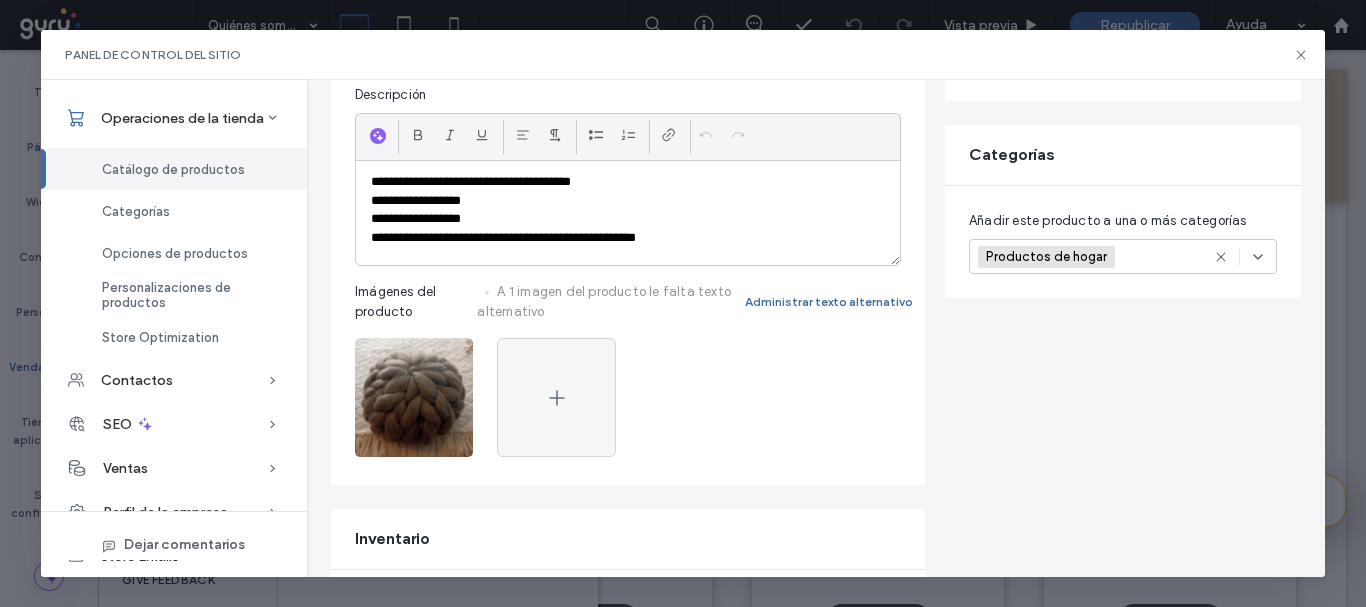 scroll, scrollTop: 416, scrollLeft: 0, axis: vertical 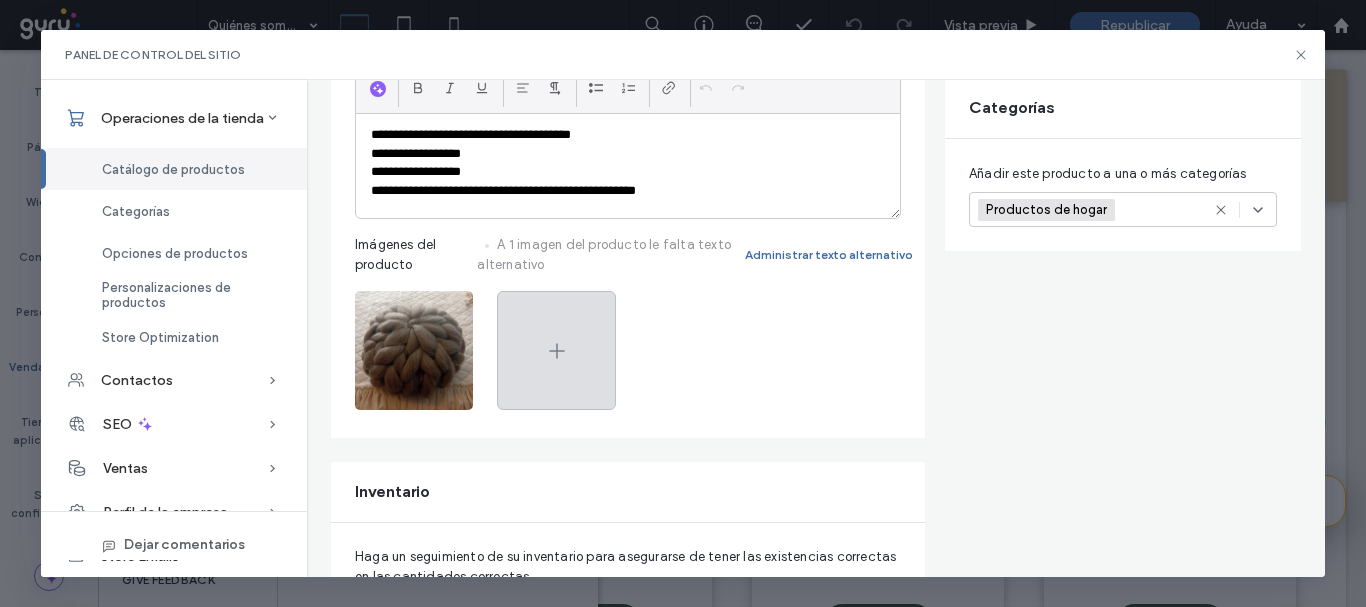 click 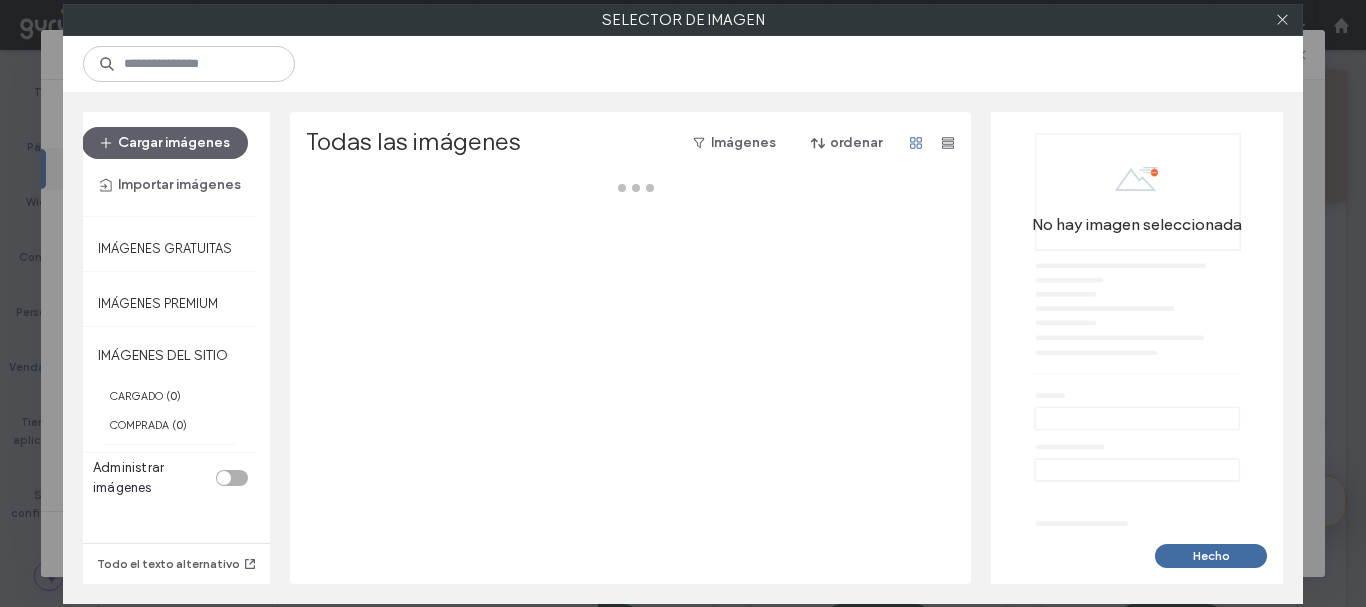 click 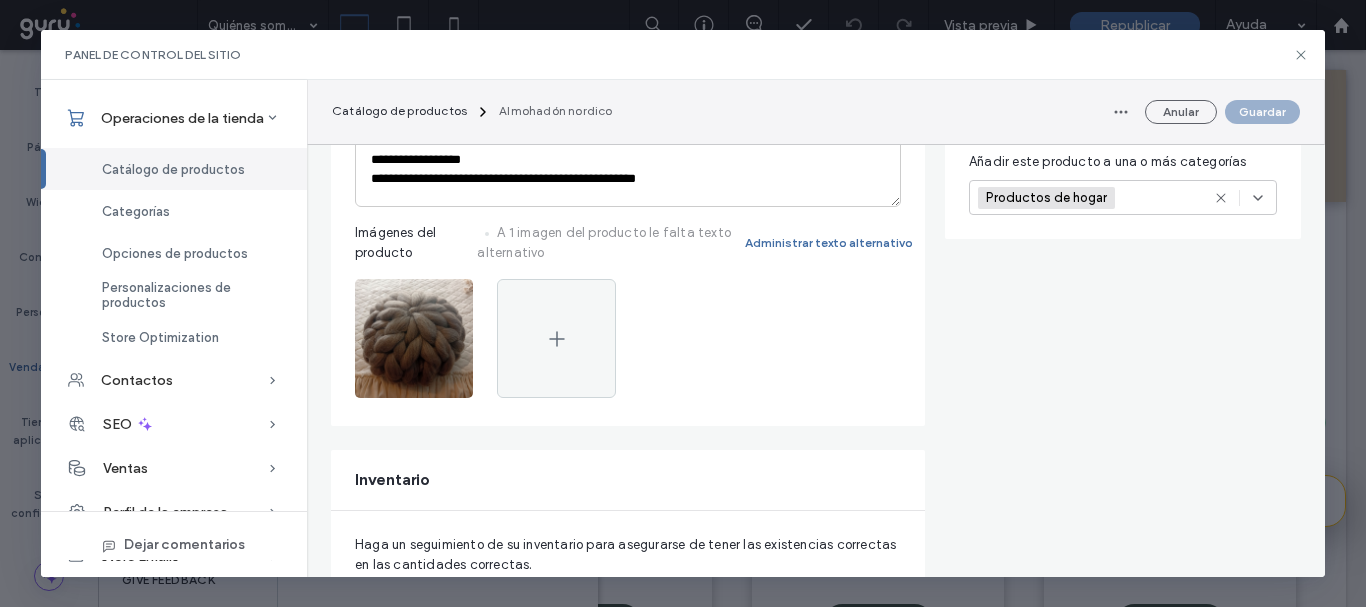 scroll, scrollTop: 433, scrollLeft: 0, axis: vertical 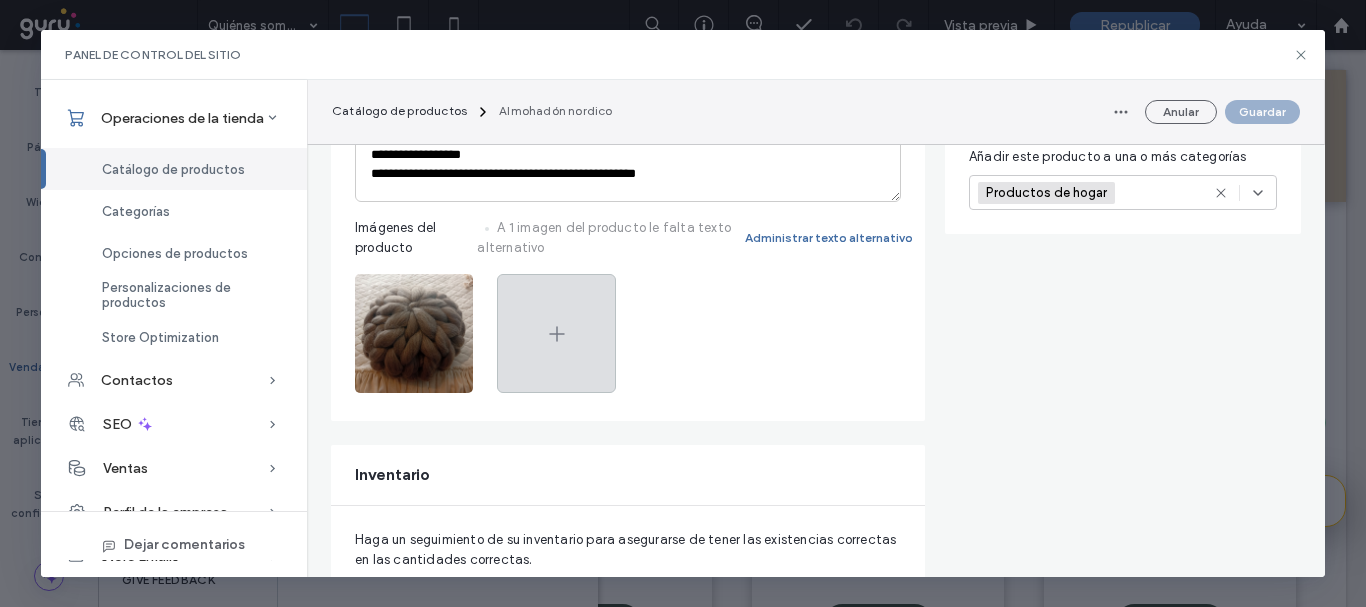 click 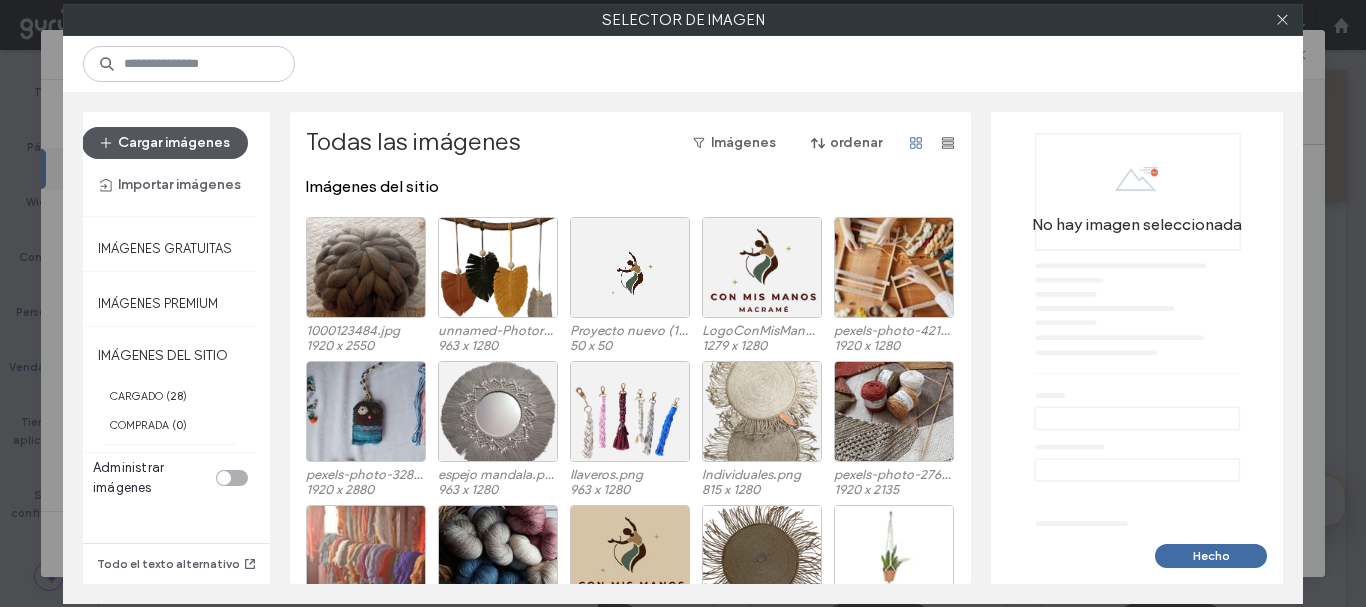 click on "Cargar imágenes" at bounding box center [165, 143] 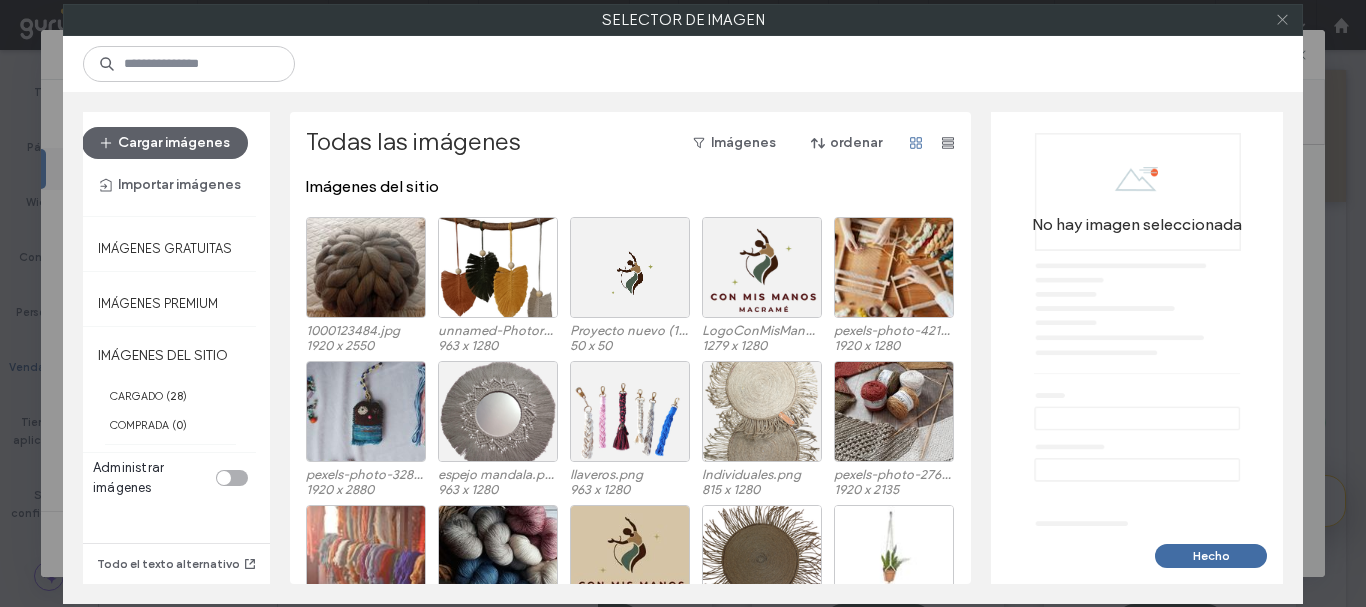 click 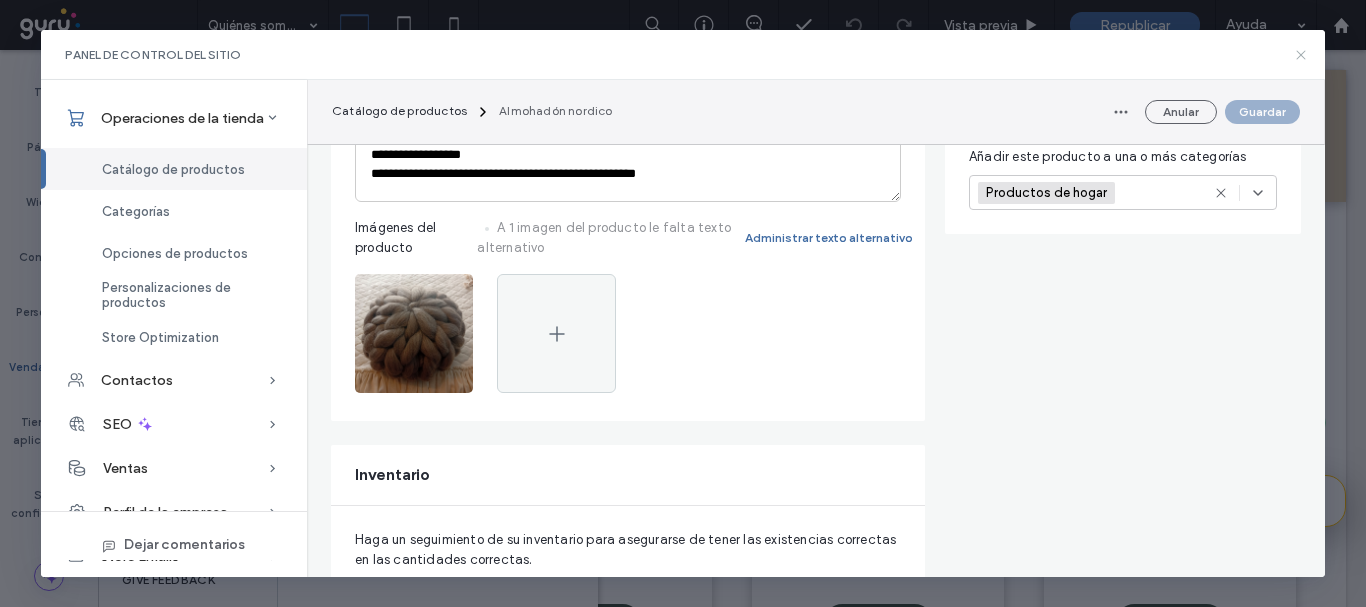 drag, startPoint x: 1303, startPoint y: 52, endPoint x: 990, endPoint y: 110, distance: 318.32846 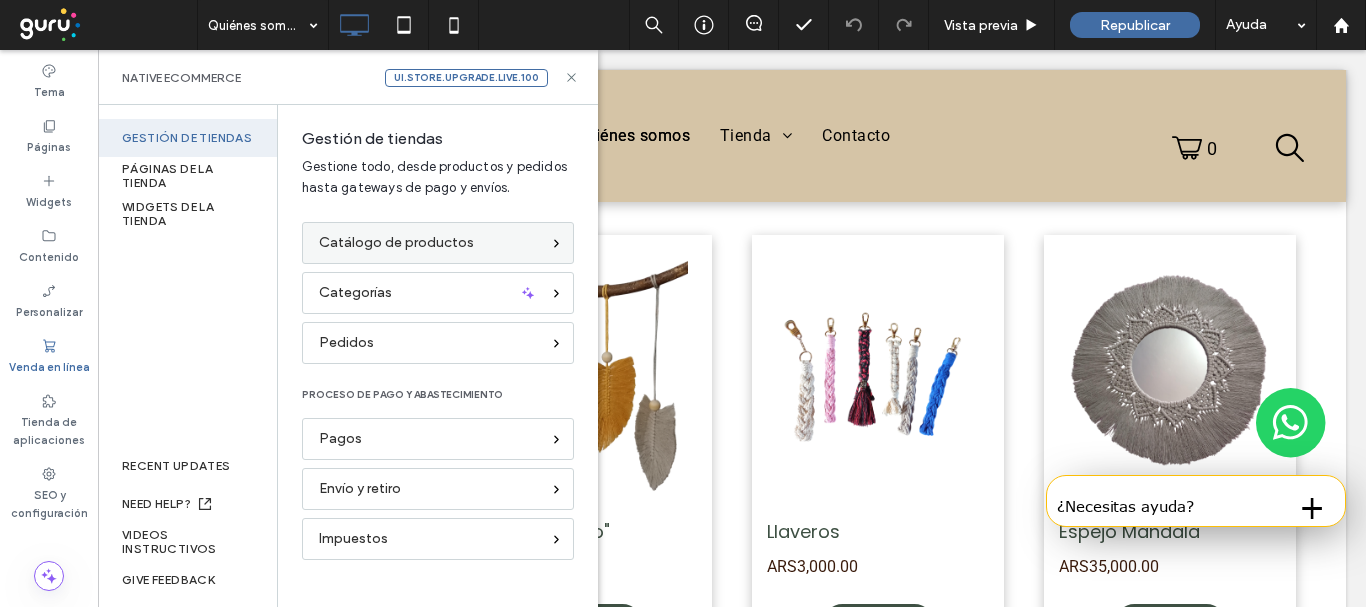 click on "Catálogo de productos" at bounding box center [396, 243] 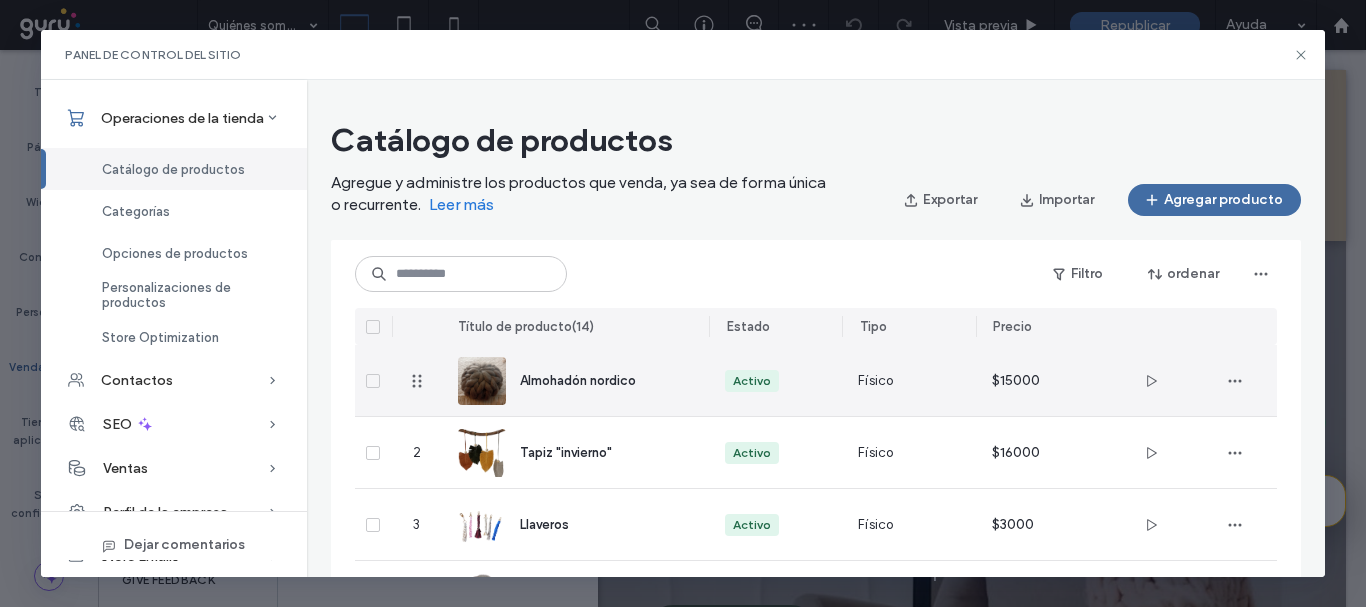 scroll, scrollTop: 0, scrollLeft: 0, axis: both 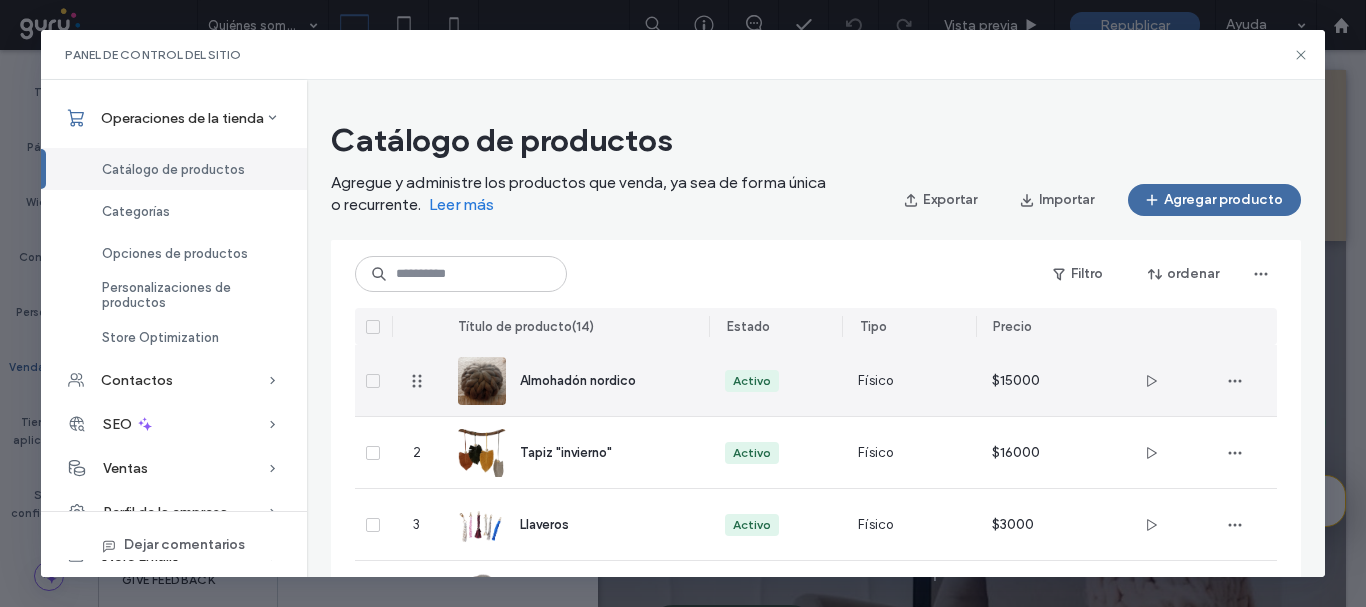 click on "Almohadón nordico" at bounding box center (578, 380) 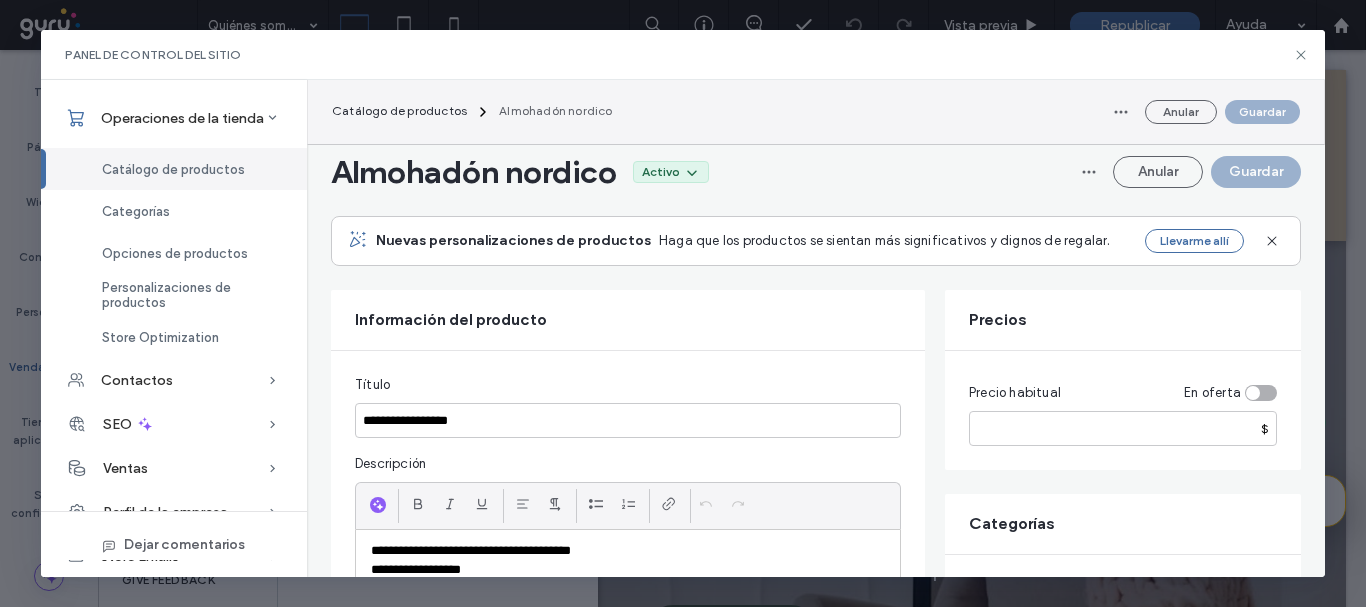 scroll, scrollTop: 438, scrollLeft: 0, axis: vertical 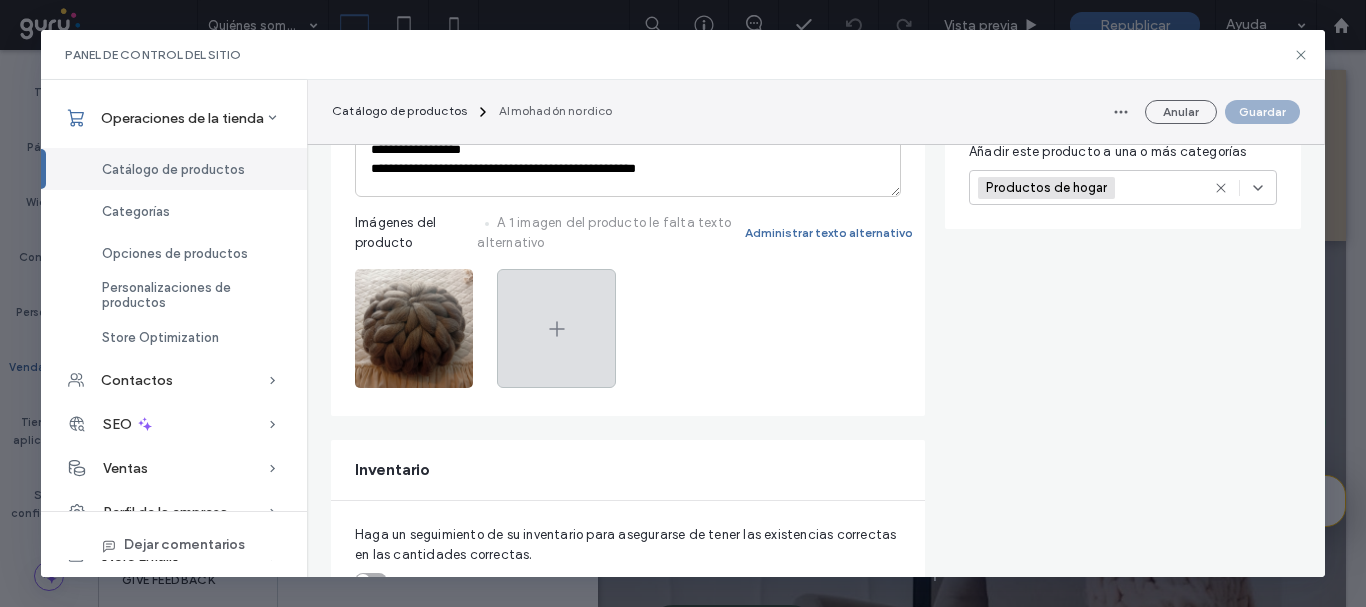click at bounding box center [556, 328] 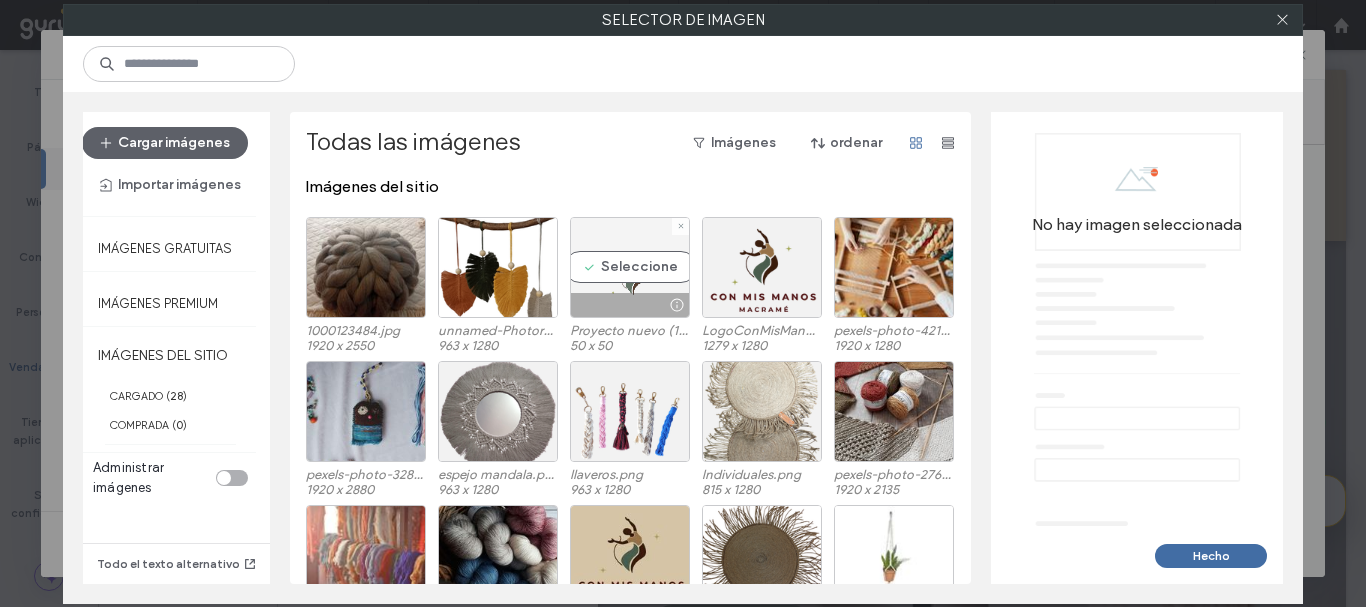 click on "Seleccione" at bounding box center [630, 267] 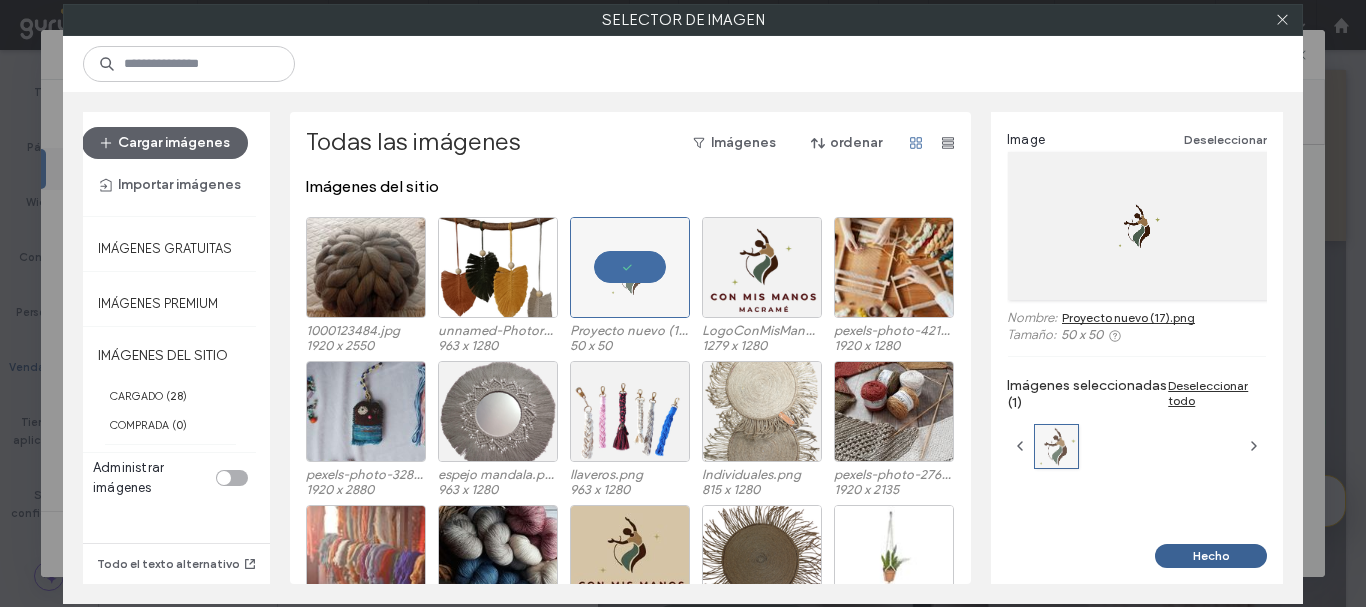 click on "Hecho" at bounding box center [1211, 556] 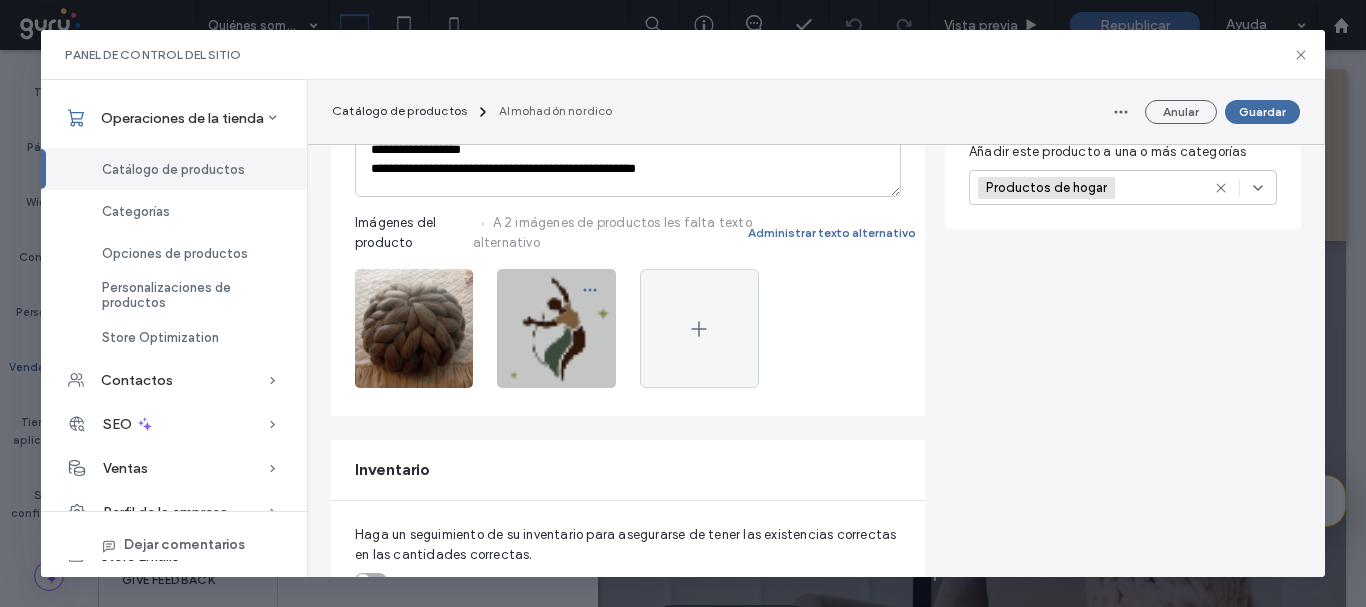 click at bounding box center (590, 290) 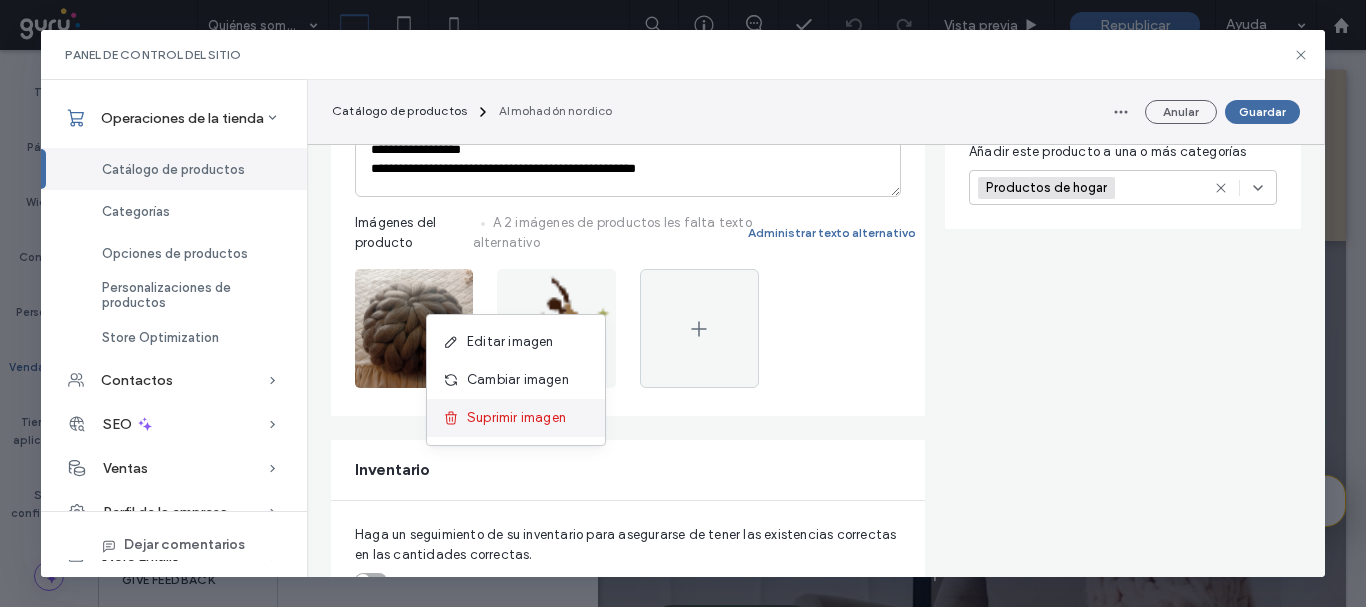 click on "Suprimir imagen" at bounding box center (516, 418) 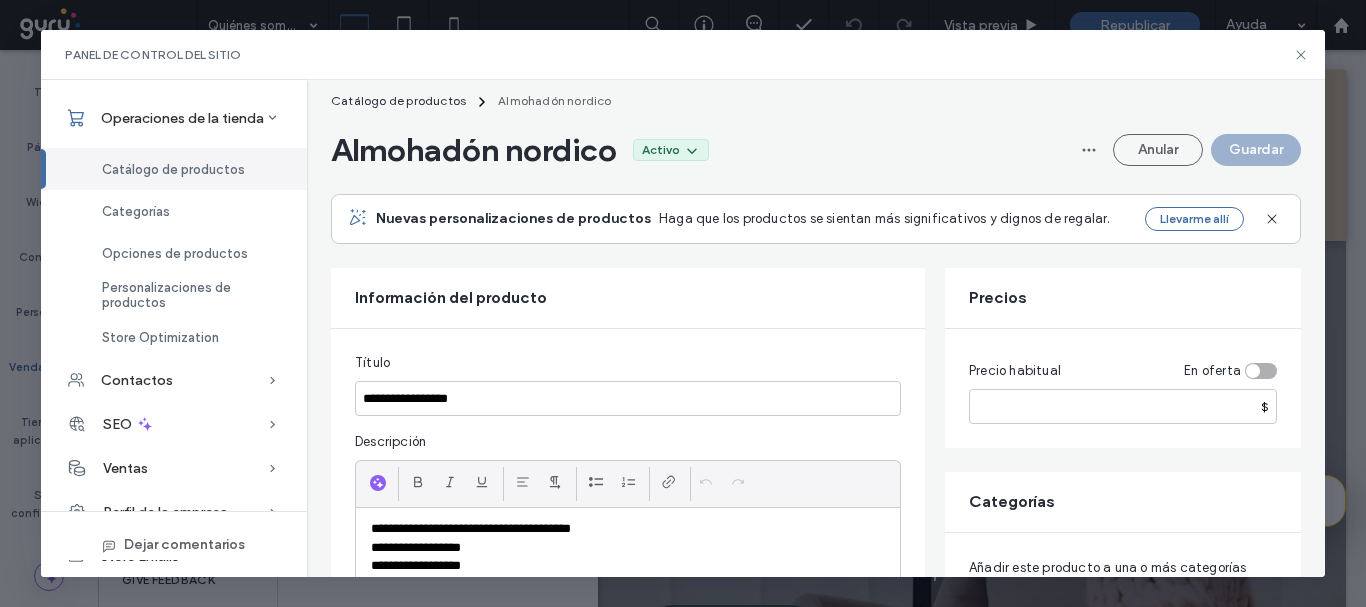 scroll, scrollTop: 17, scrollLeft: 0, axis: vertical 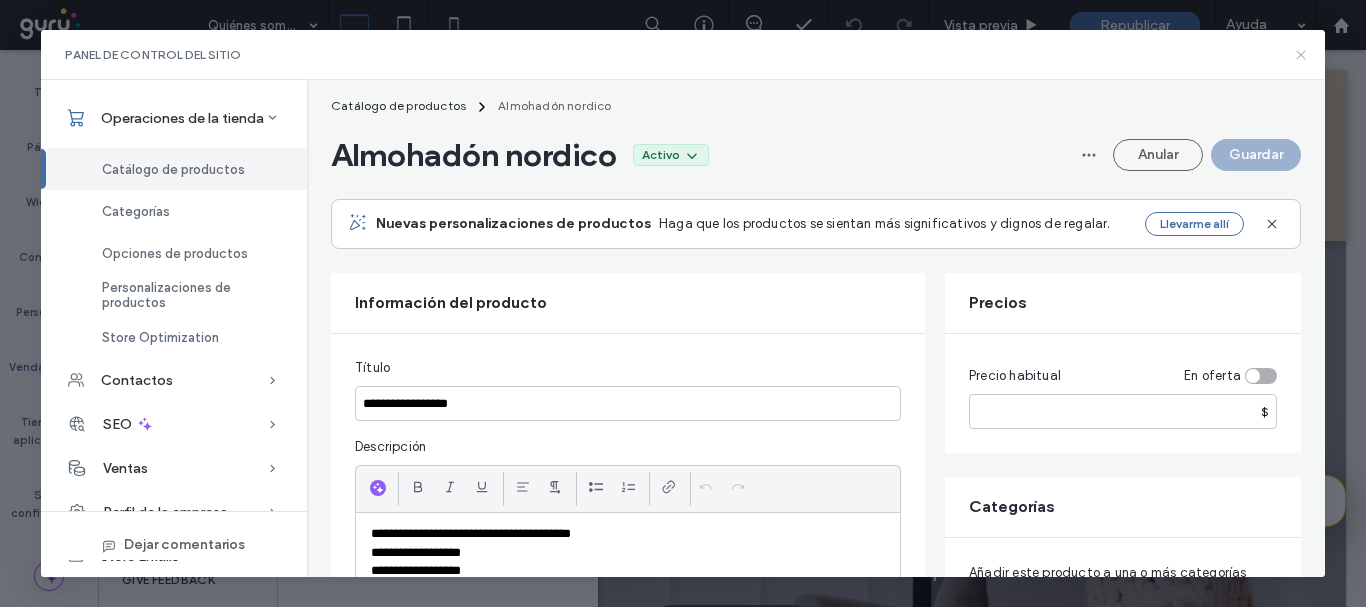 click 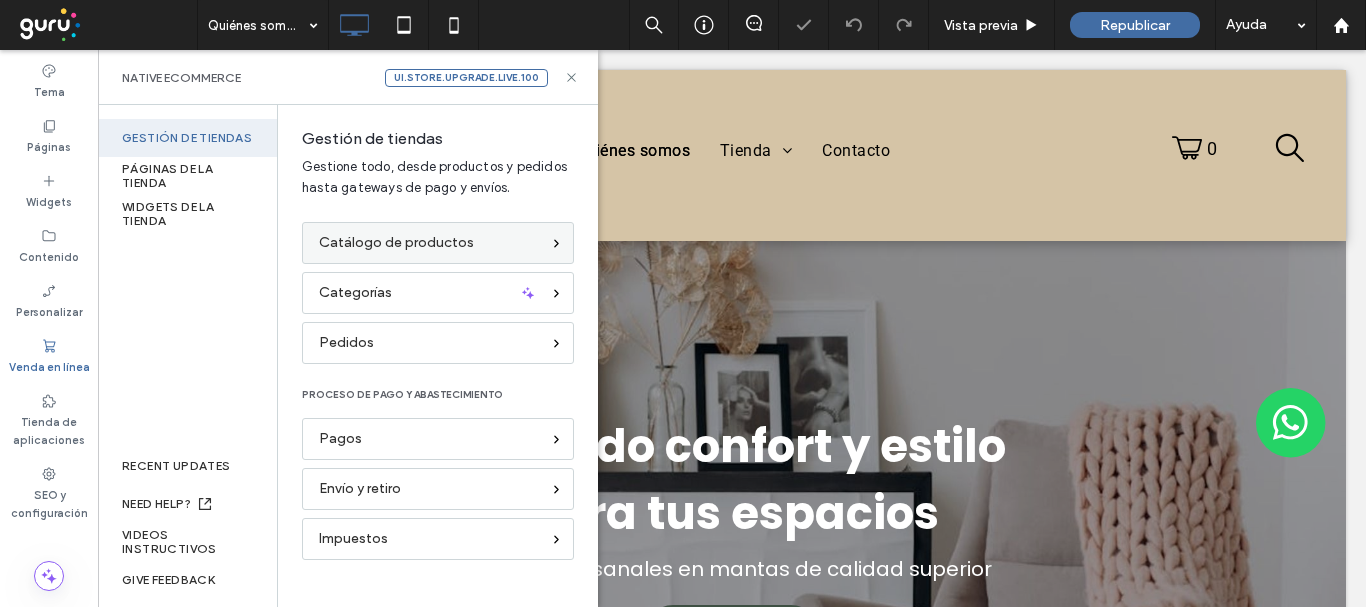 scroll, scrollTop: 0, scrollLeft: 0, axis: both 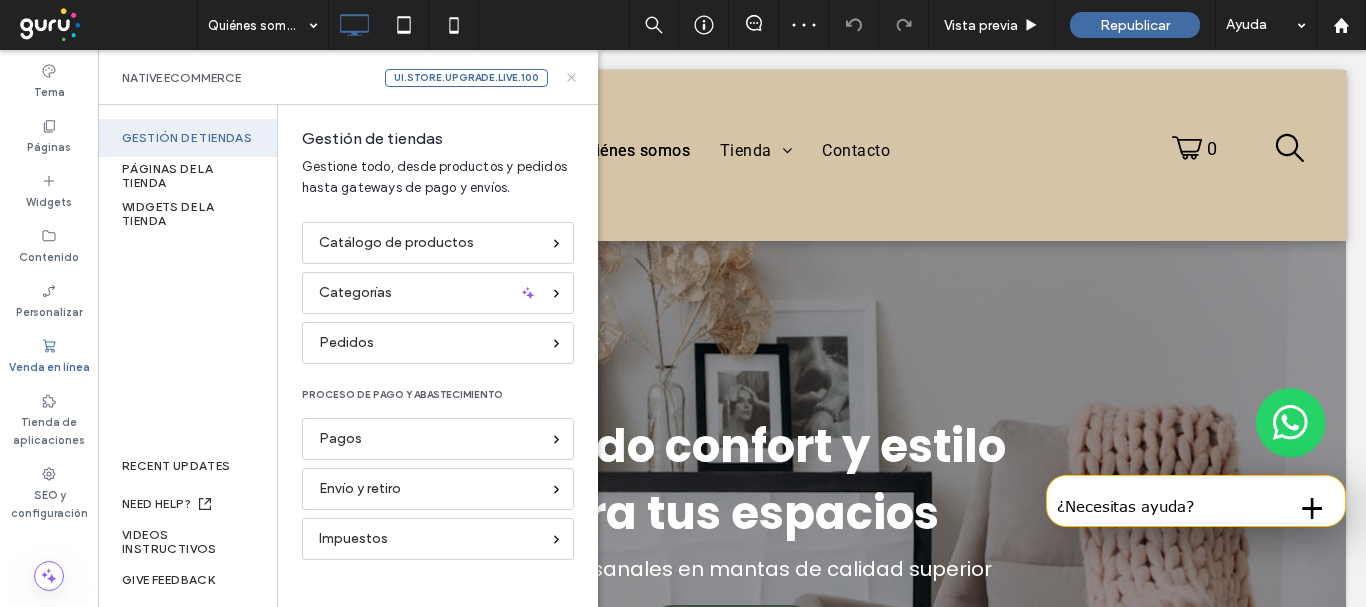 drag, startPoint x: 567, startPoint y: 77, endPoint x: 483, endPoint y: 36, distance: 93.471924 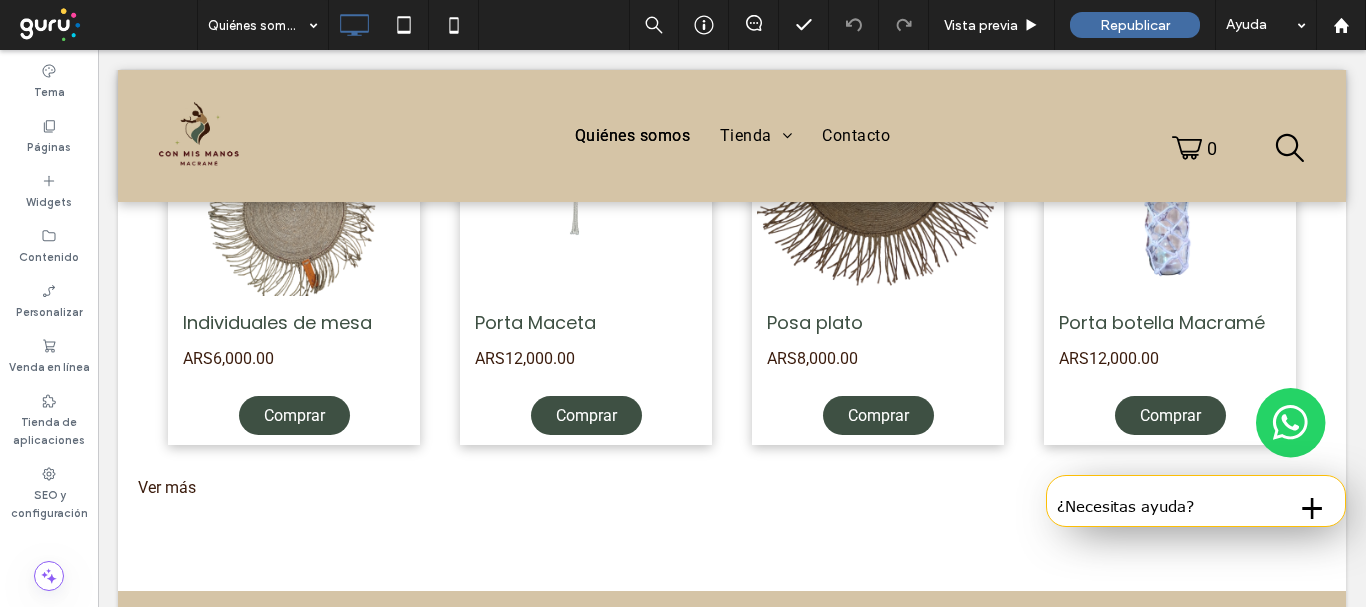 scroll, scrollTop: 2813, scrollLeft: 0, axis: vertical 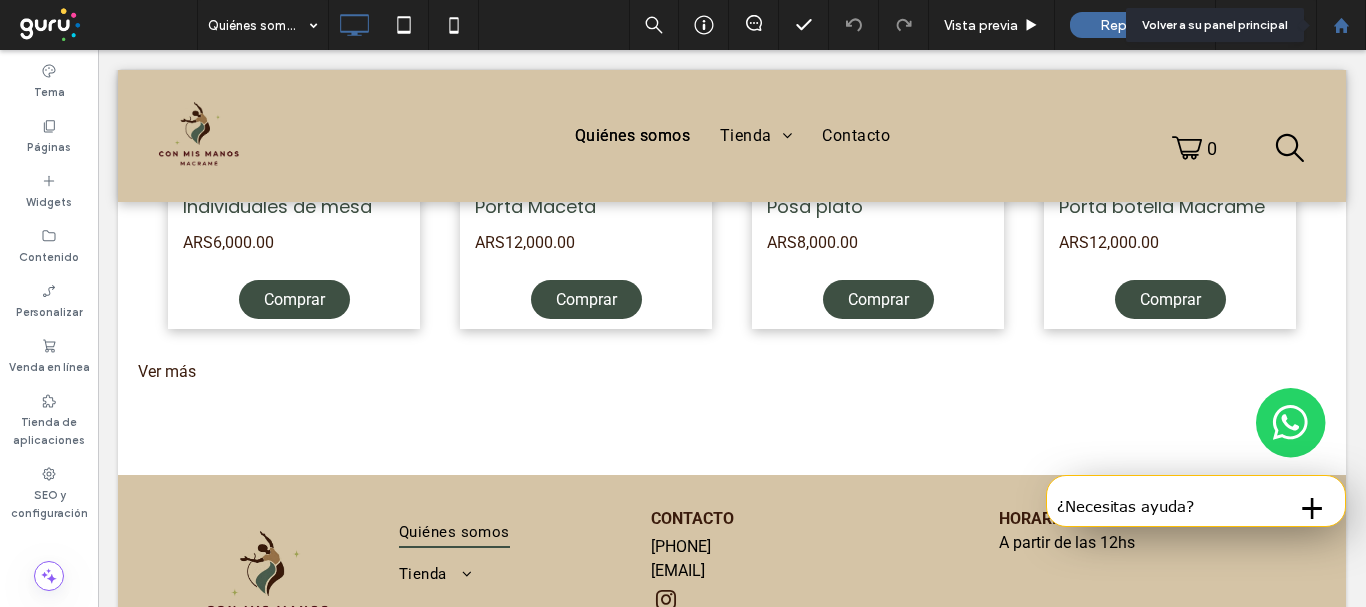 click at bounding box center [1341, 25] 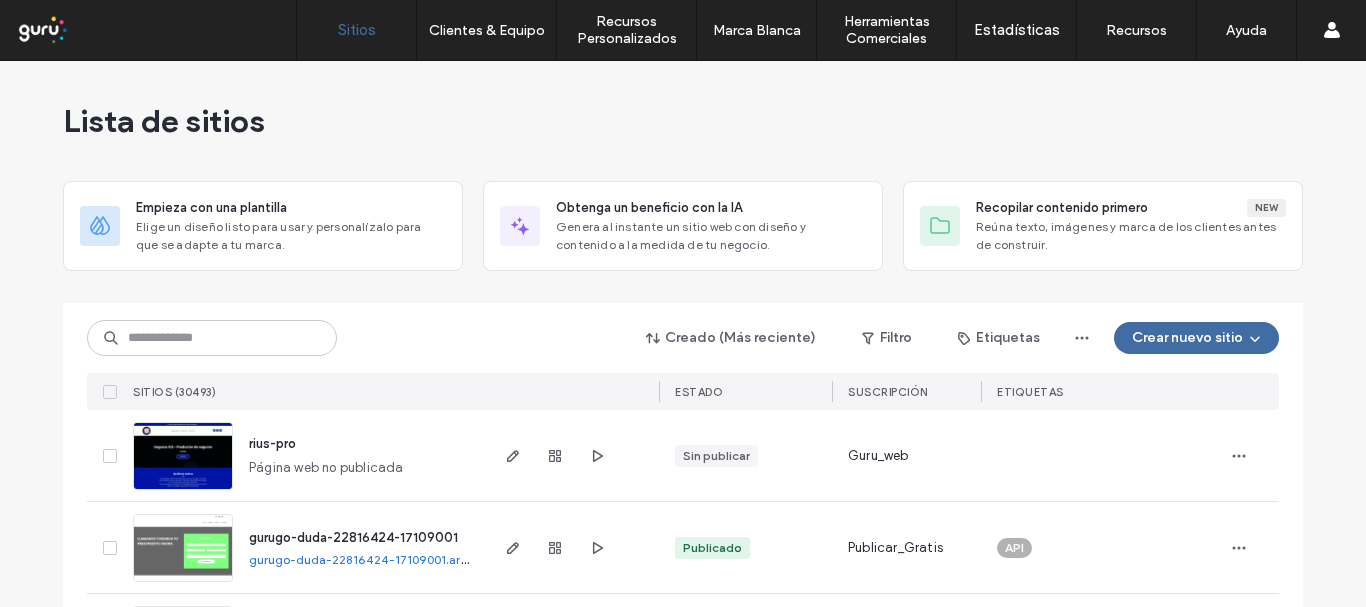 scroll, scrollTop: 0, scrollLeft: 0, axis: both 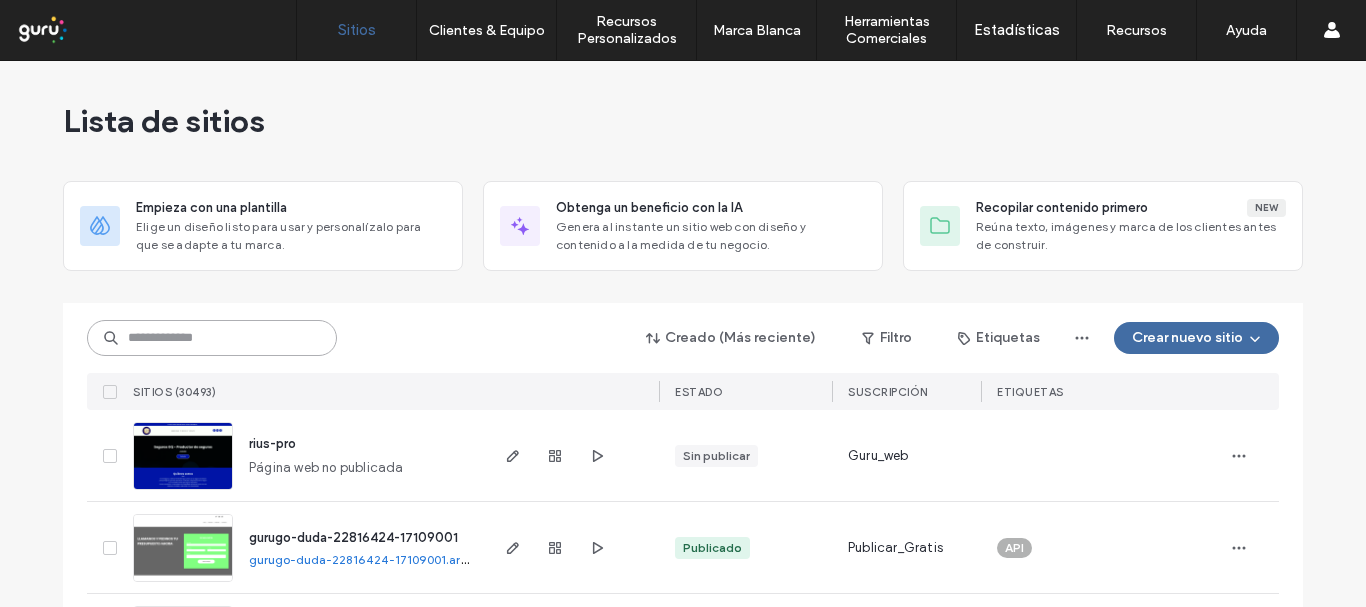 click at bounding box center [212, 338] 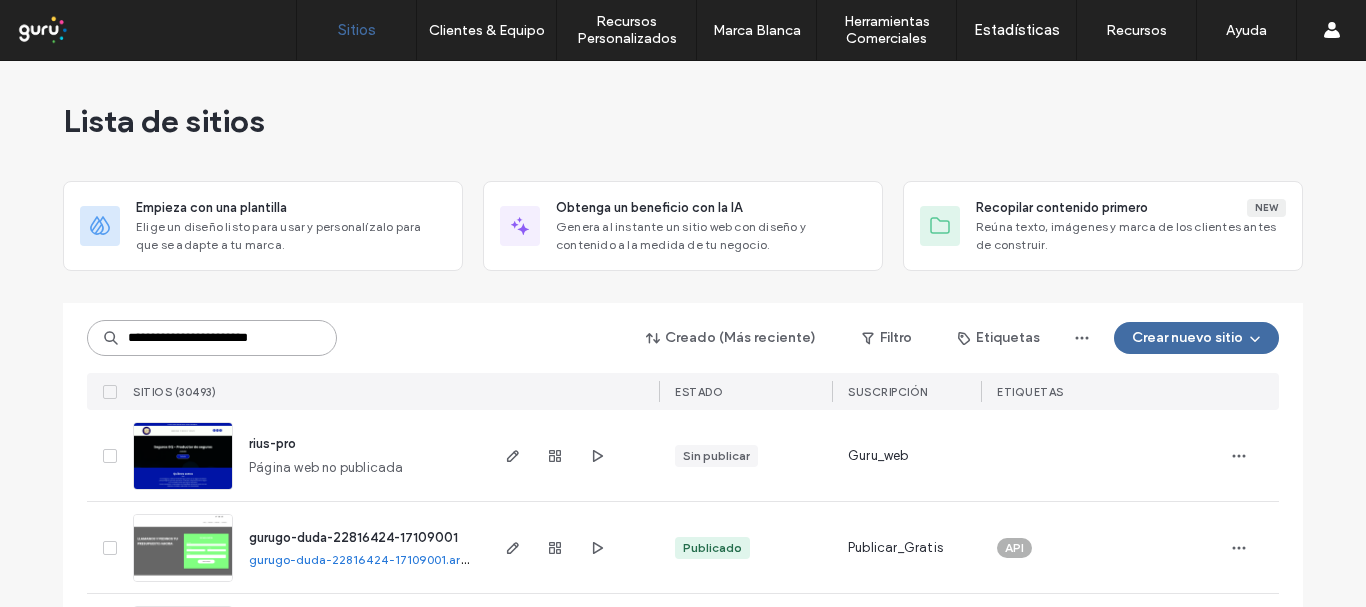 type on "**********" 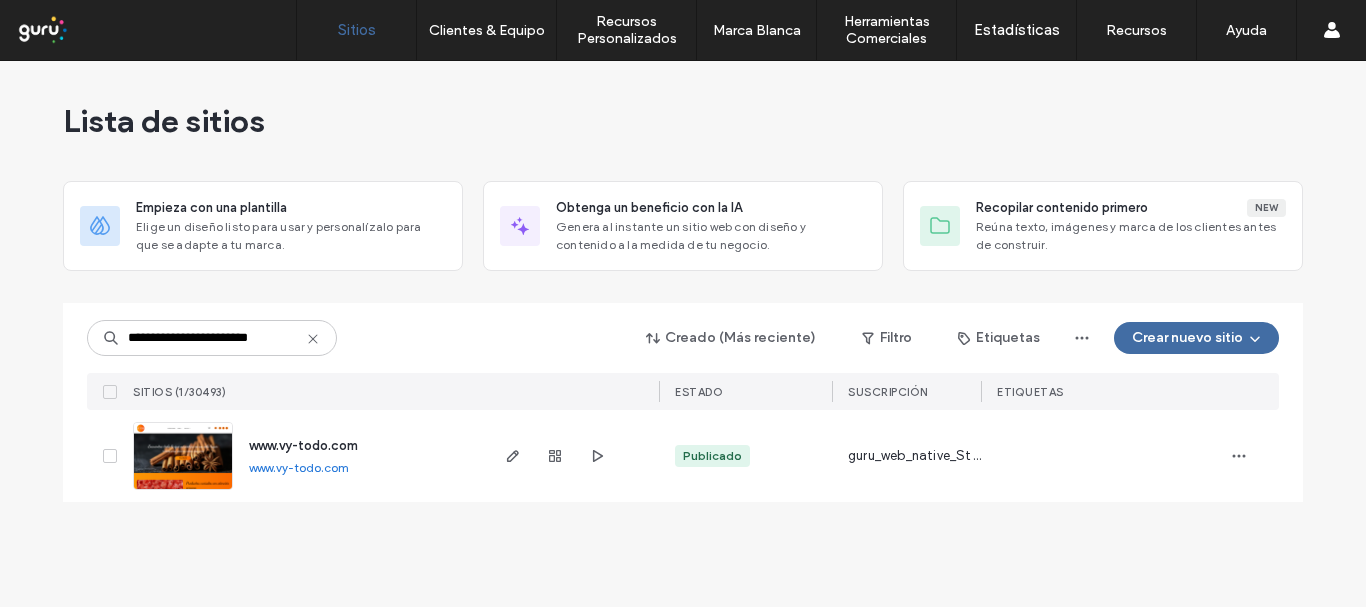 click on "www.vy-todo.com" at bounding box center (303, 445) 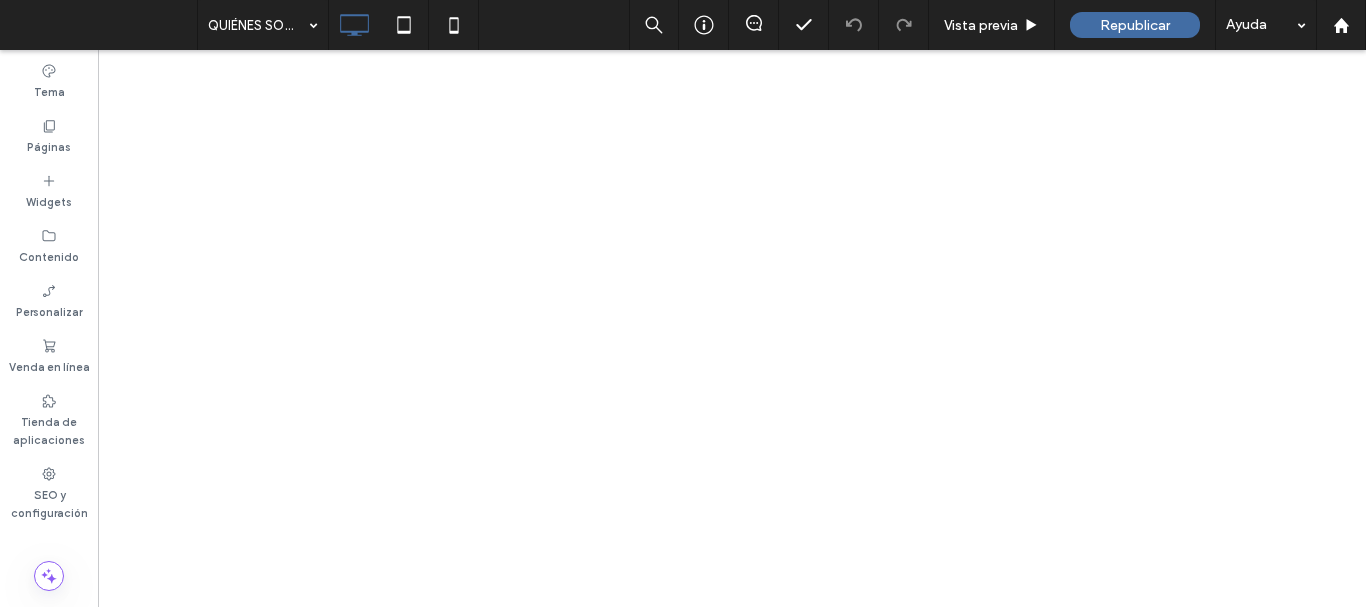 scroll, scrollTop: 0, scrollLeft: 0, axis: both 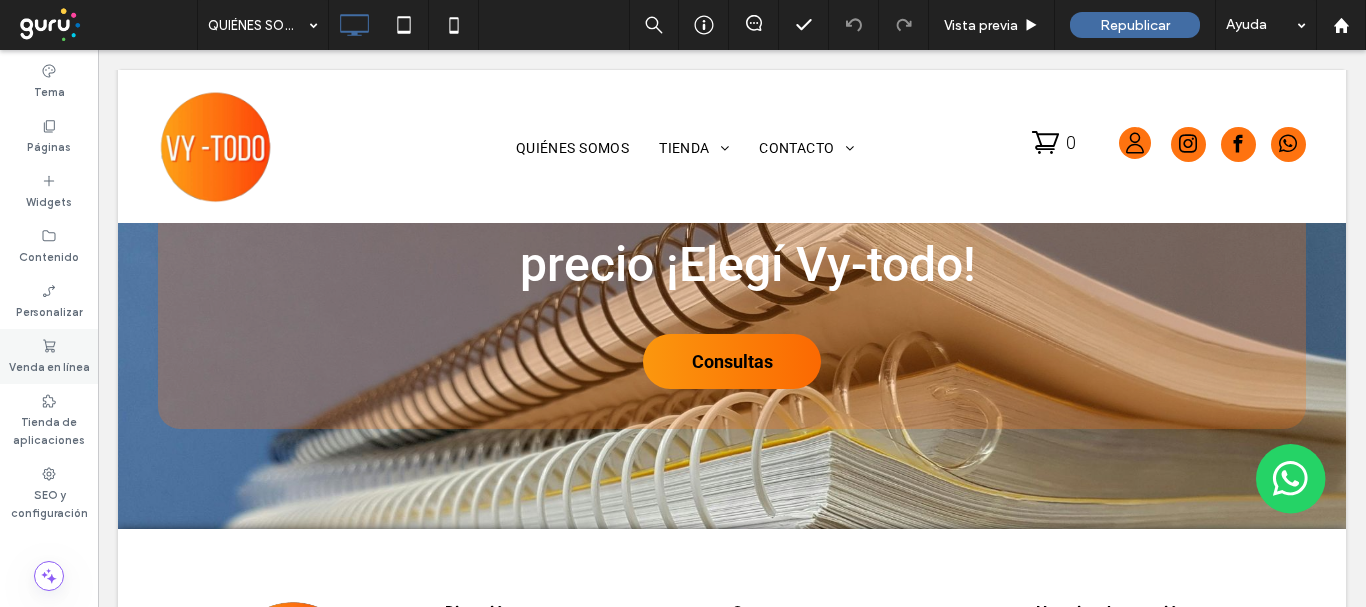click on "Venda en línea" at bounding box center (49, 356) 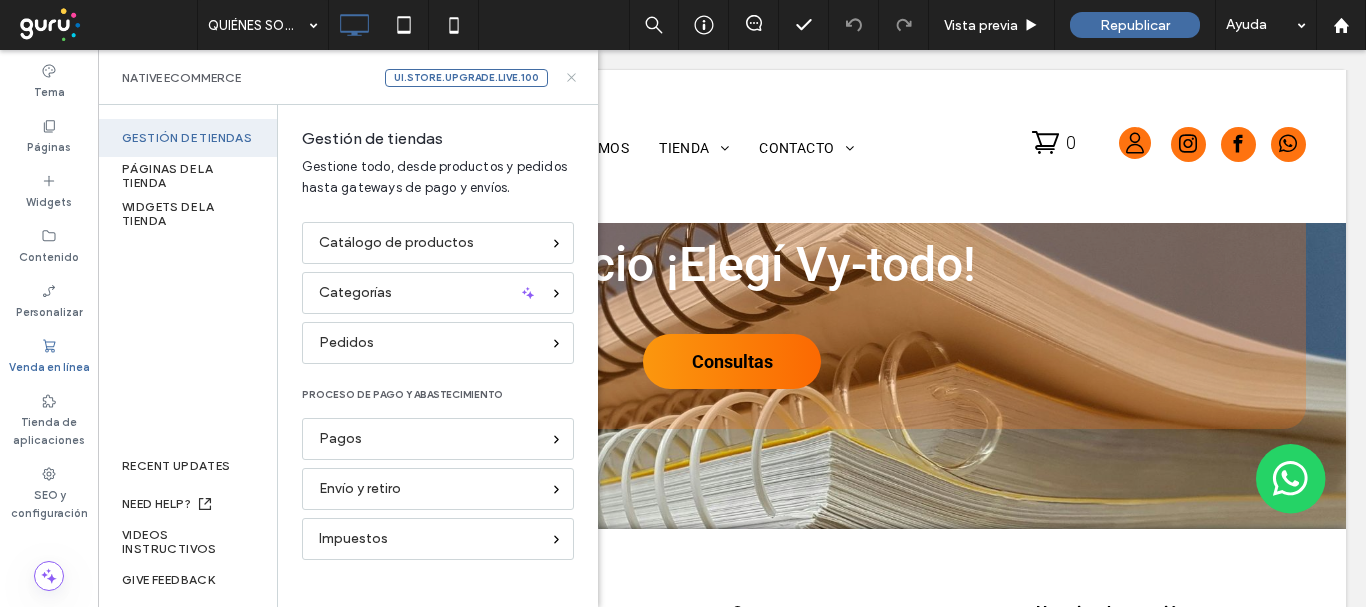 click 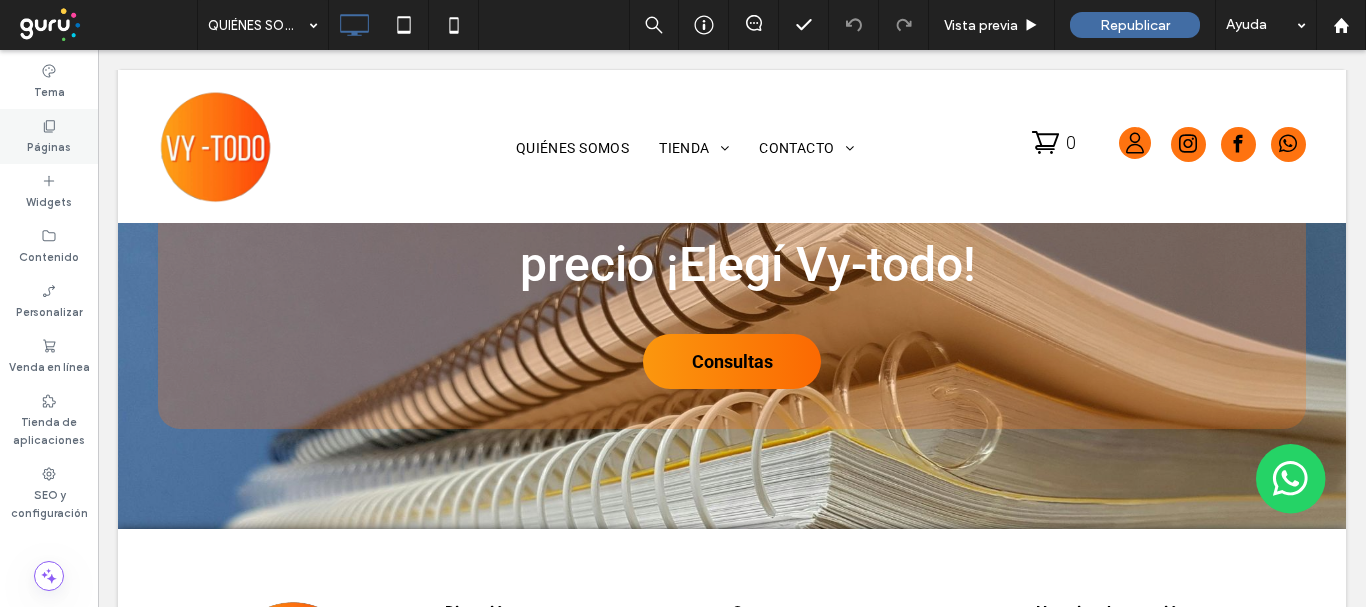 click on "Páginas" at bounding box center [49, 145] 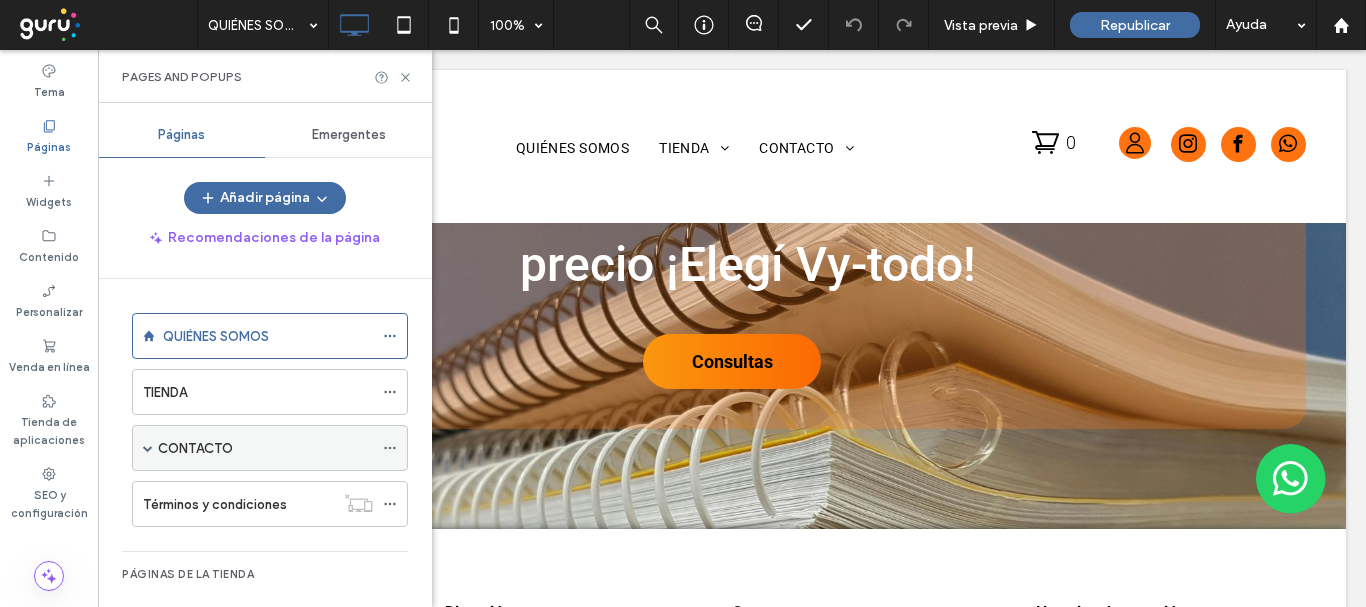 click on "CONTACTO" at bounding box center (265, 448) 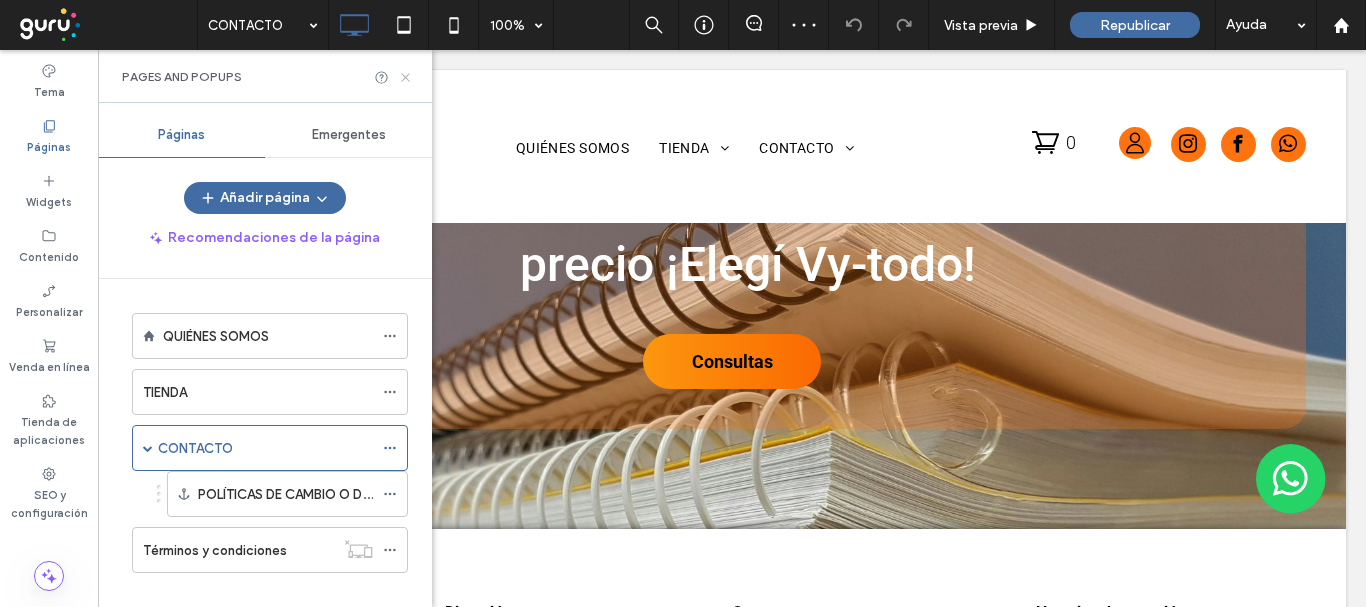 click 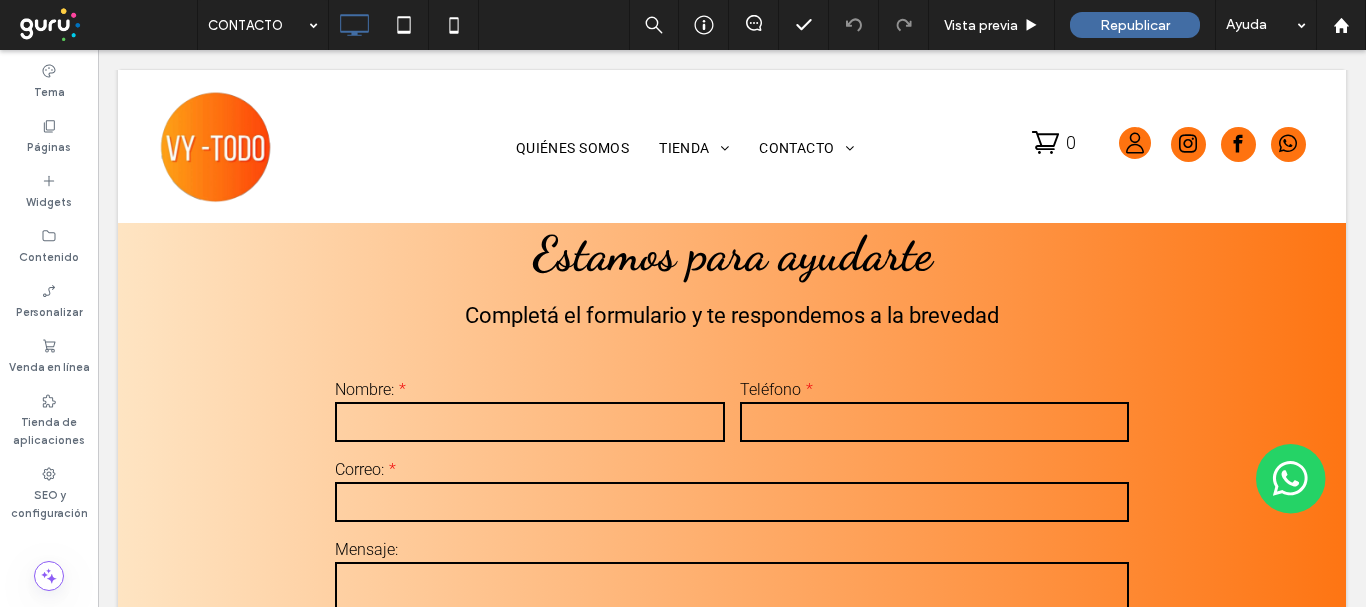 scroll, scrollTop: 1386, scrollLeft: 0, axis: vertical 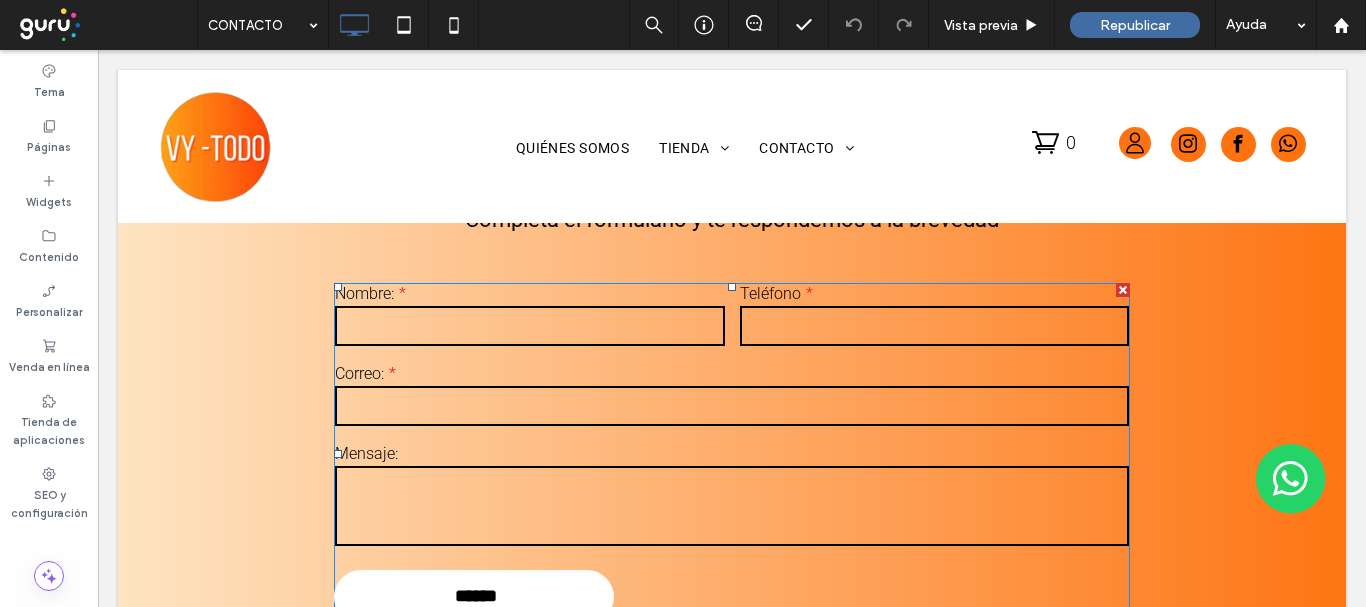 click at bounding box center (732, 506) 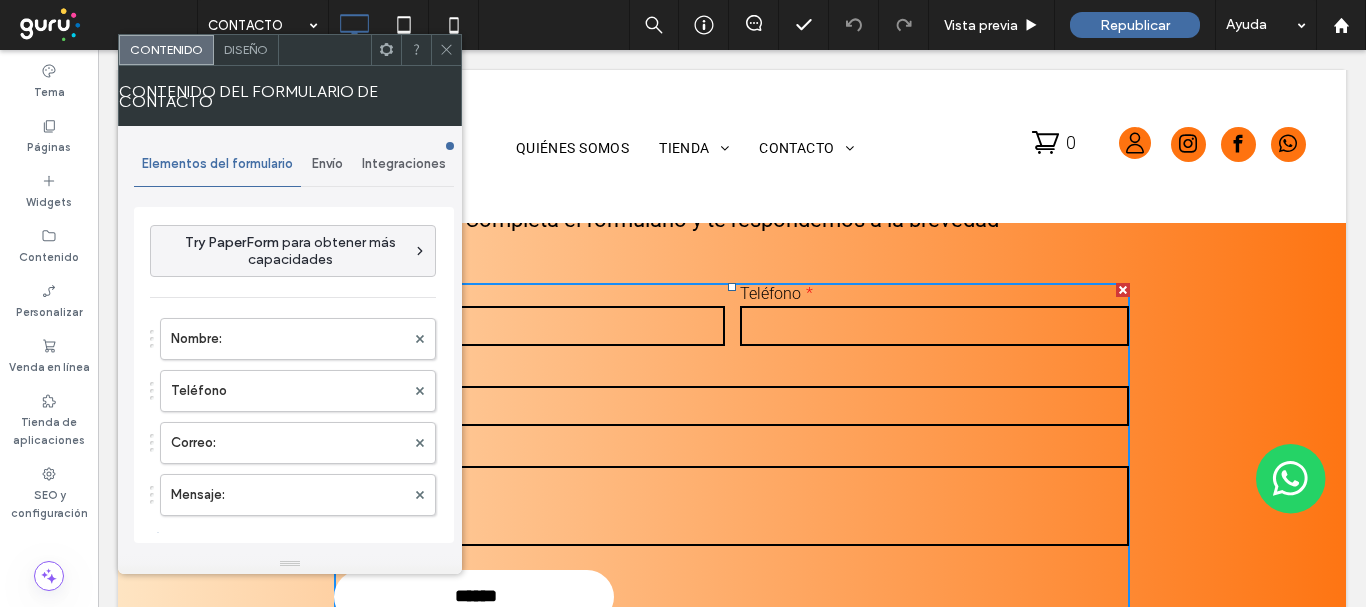 click on "Envío" at bounding box center (327, 164) 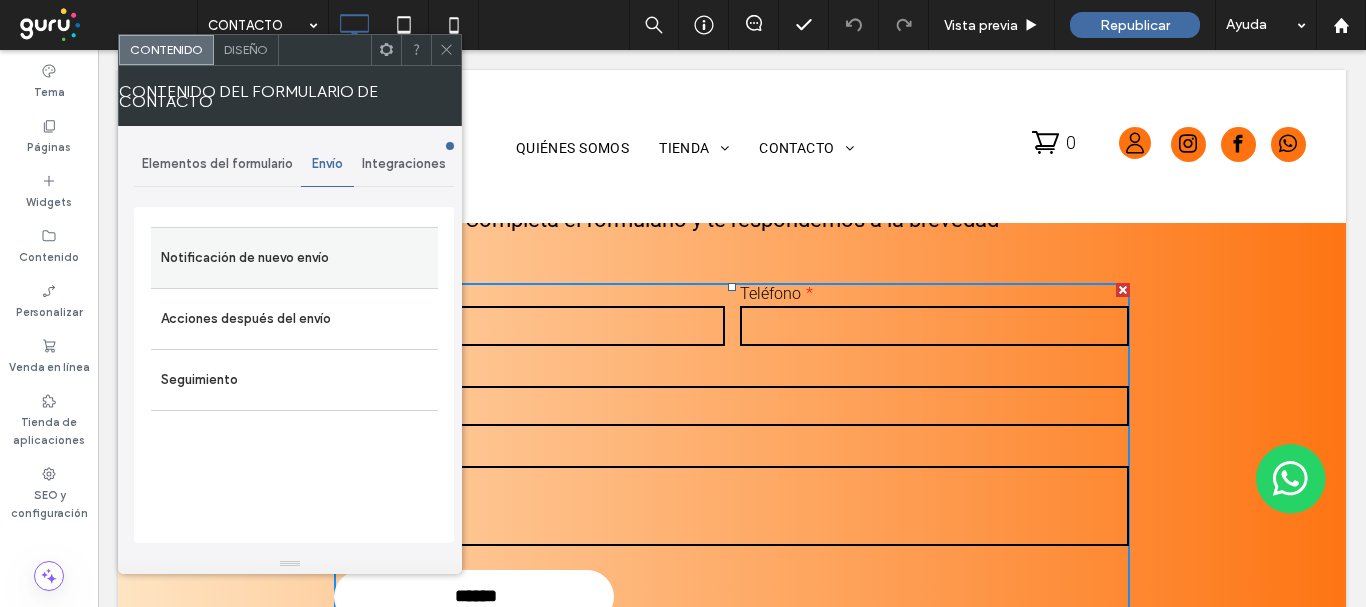 click on "Notificación de nuevo envío" at bounding box center [294, 258] 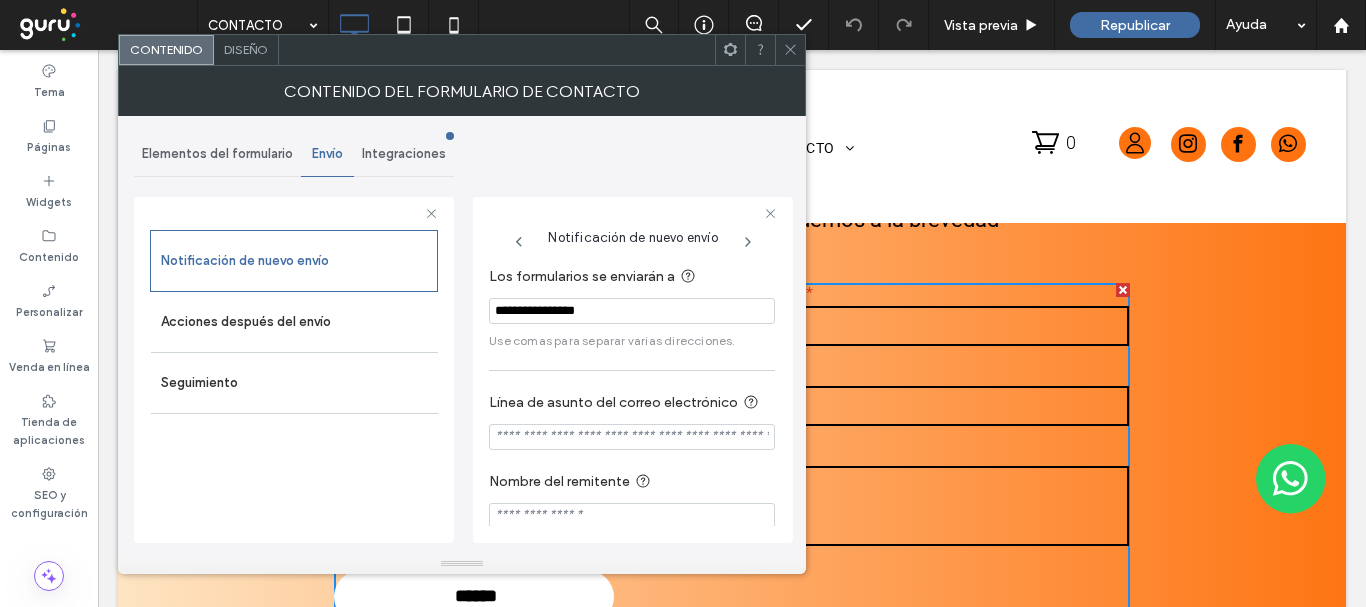 click on "**********" at bounding box center (632, 311) 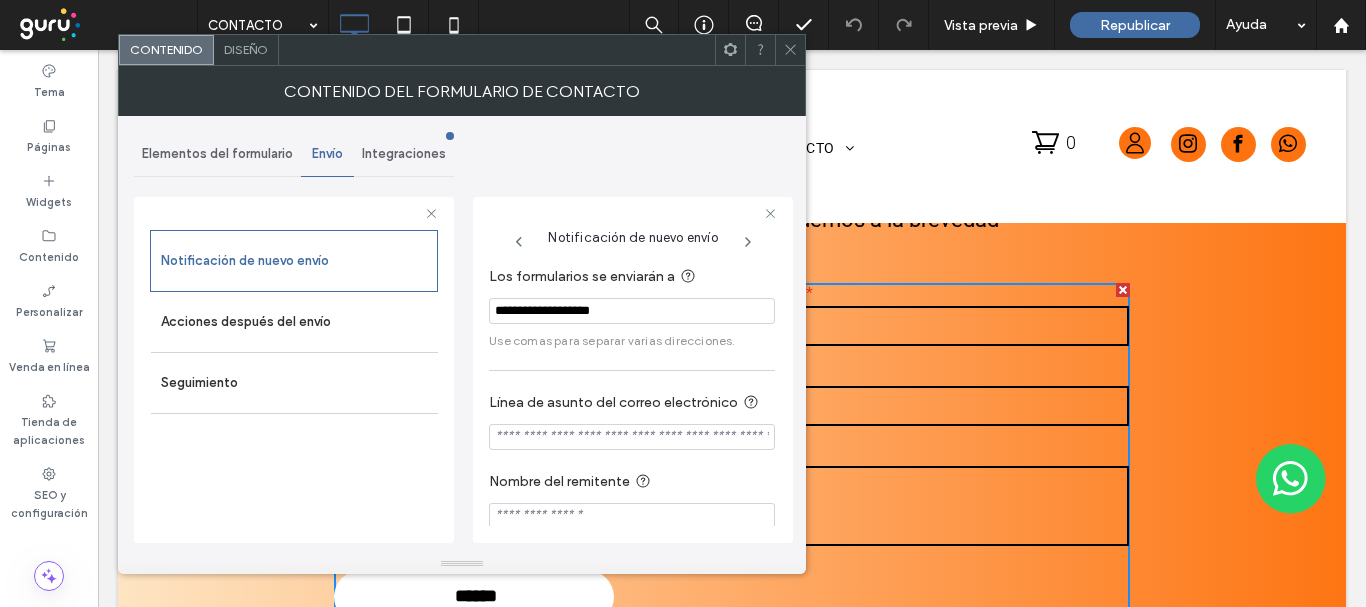 type on "**********" 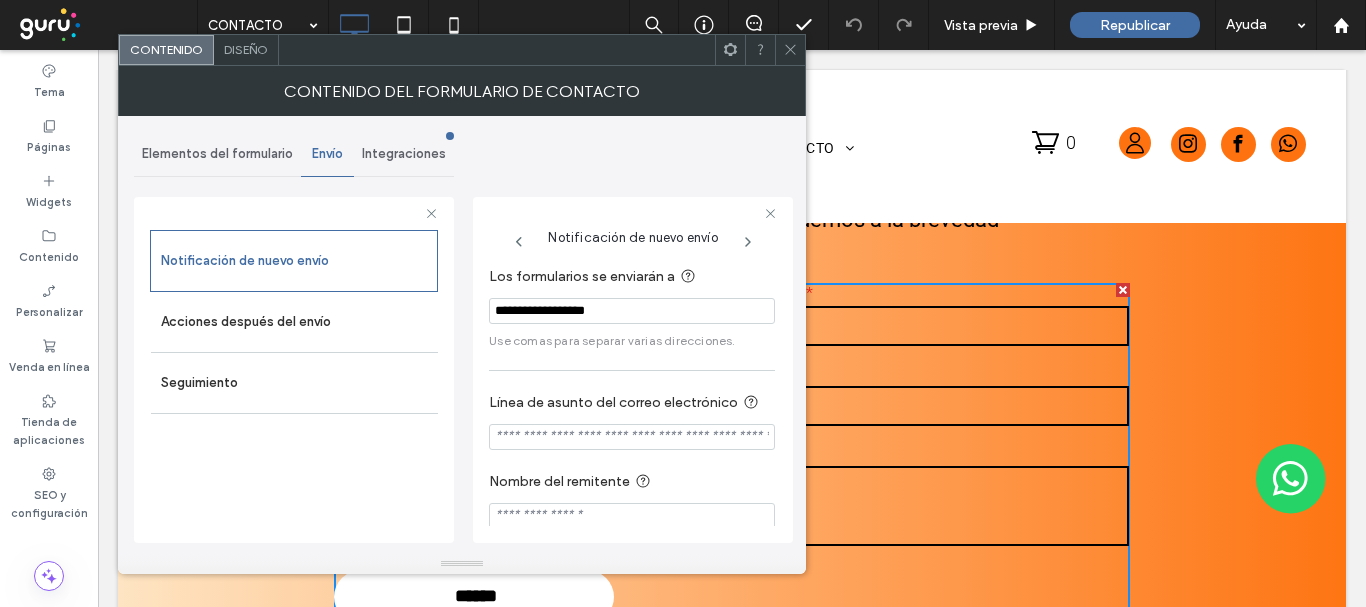 click on "**********" at bounding box center [633, 370] 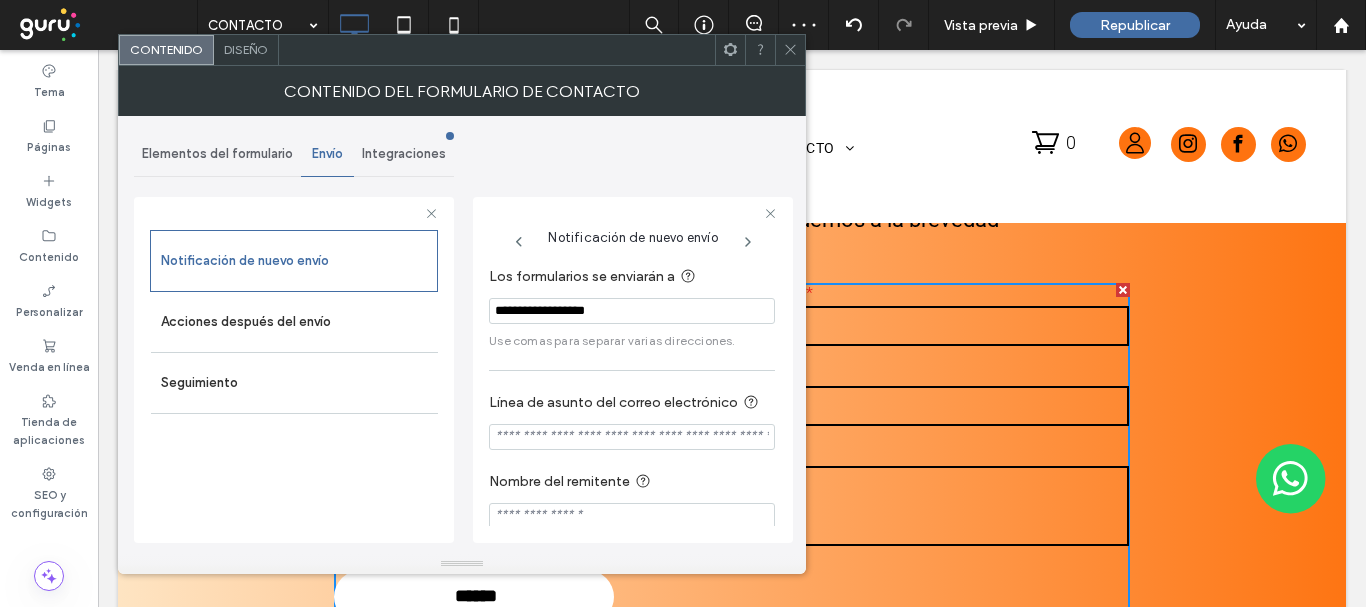 click 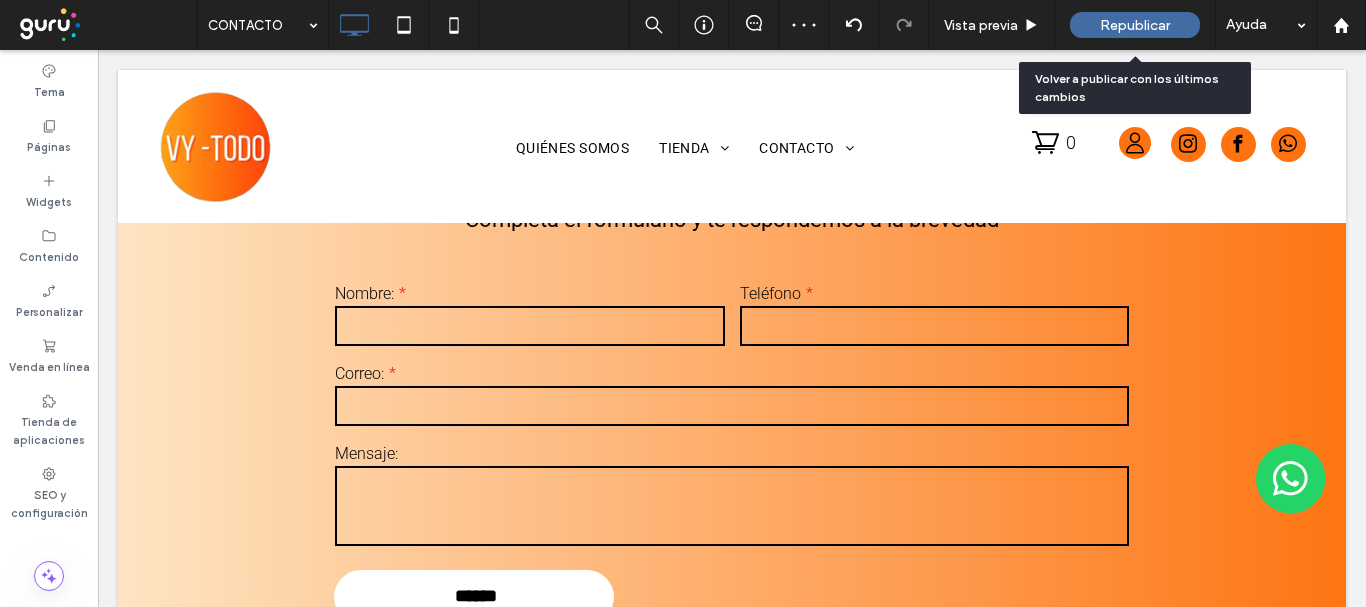 click on "Republicar" at bounding box center (1135, 25) 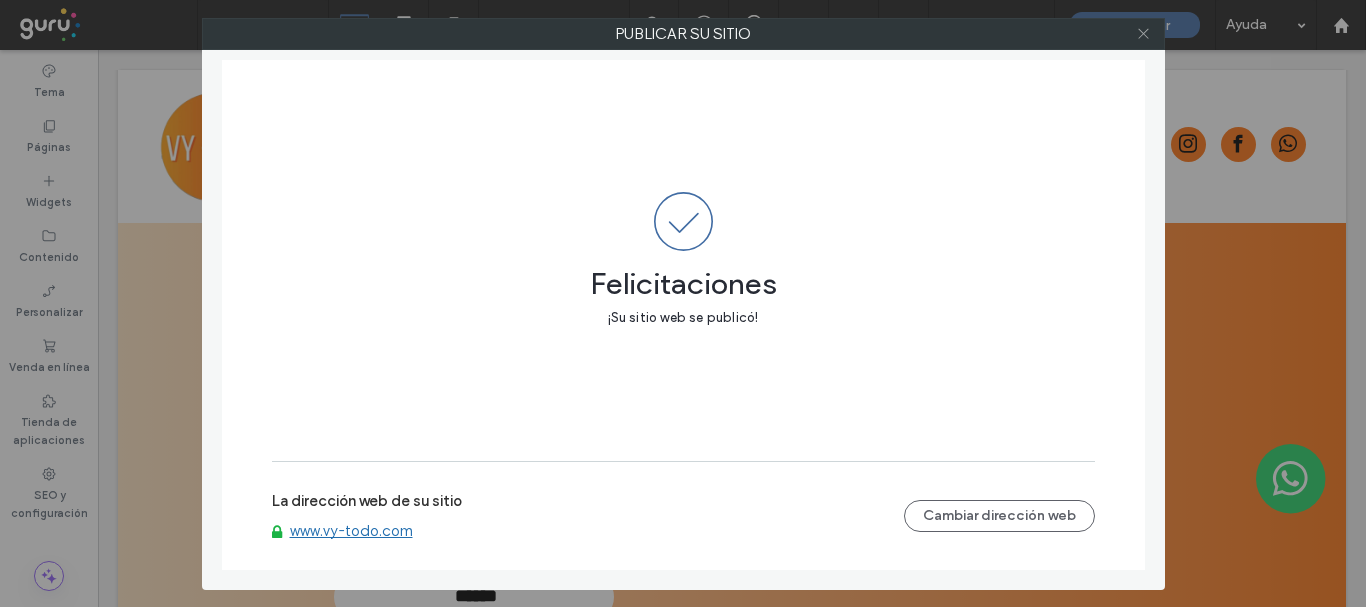 click at bounding box center [1143, 34] 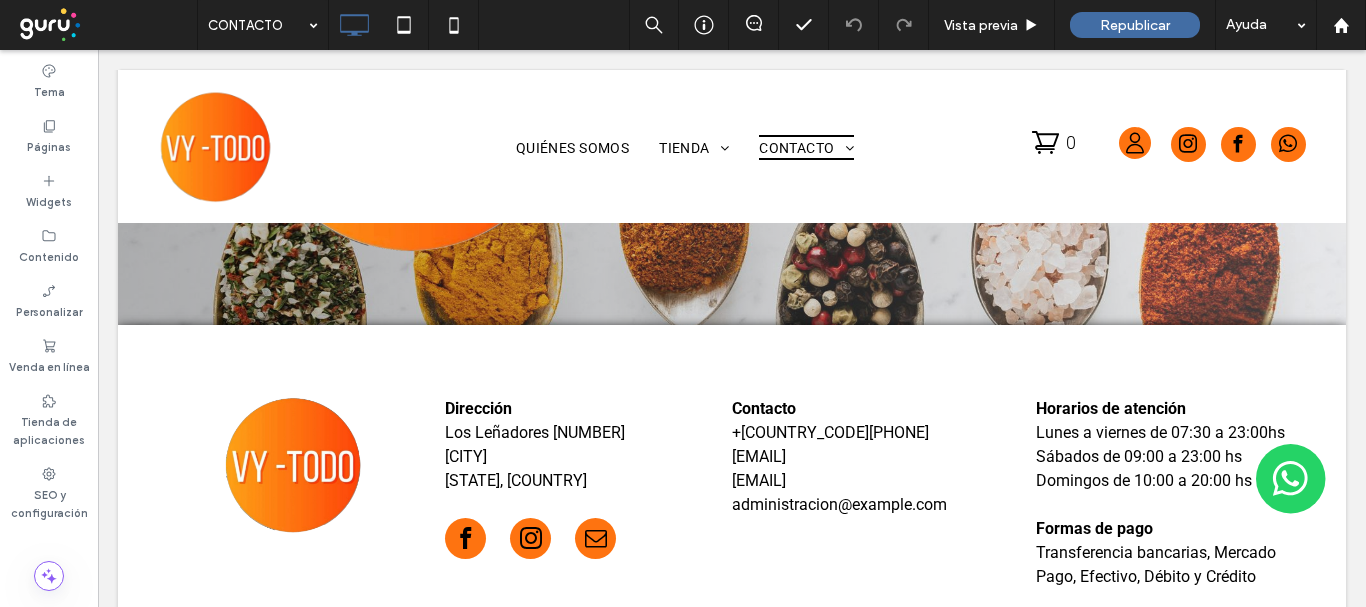scroll, scrollTop: 2229, scrollLeft: 0, axis: vertical 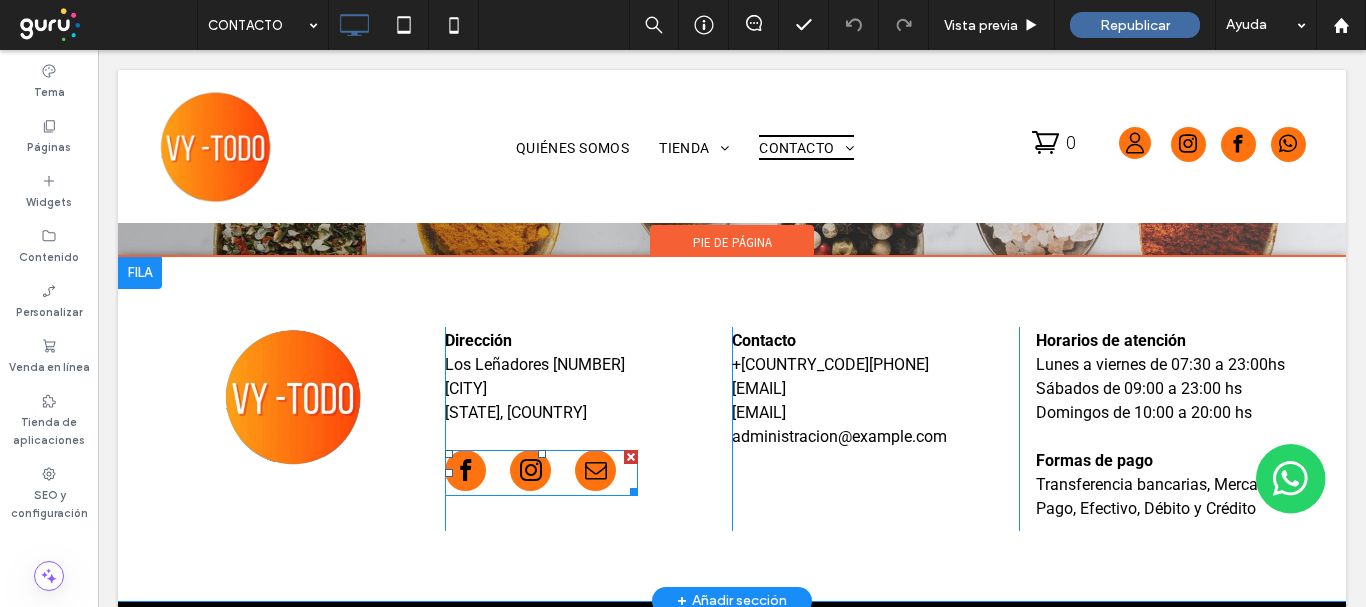 click at bounding box center (595, 470) 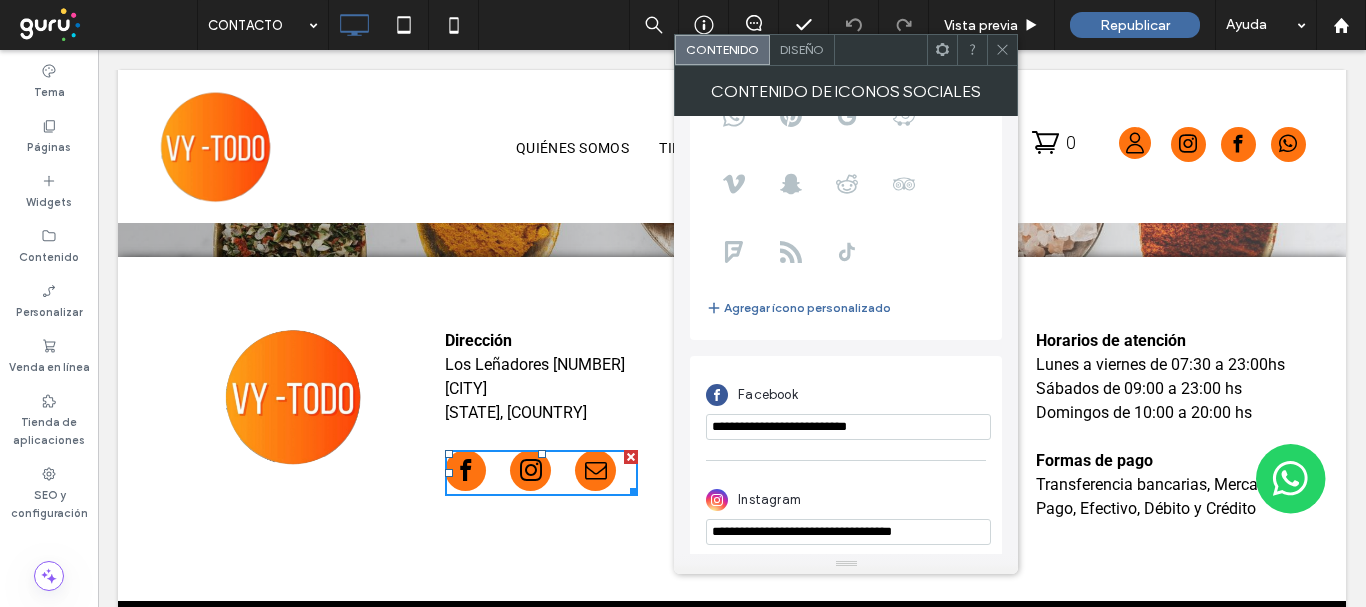 scroll, scrollTop: 354, scrollLeft: 0, axis: vertical 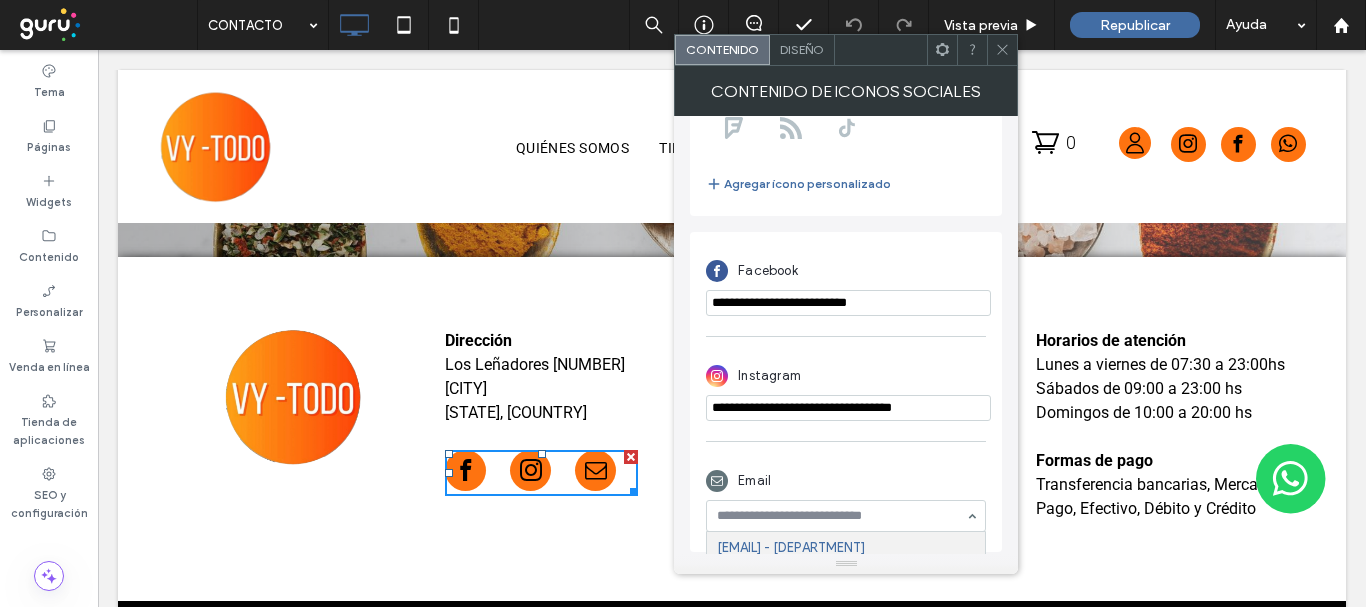 click at bounding box center [841, 516] 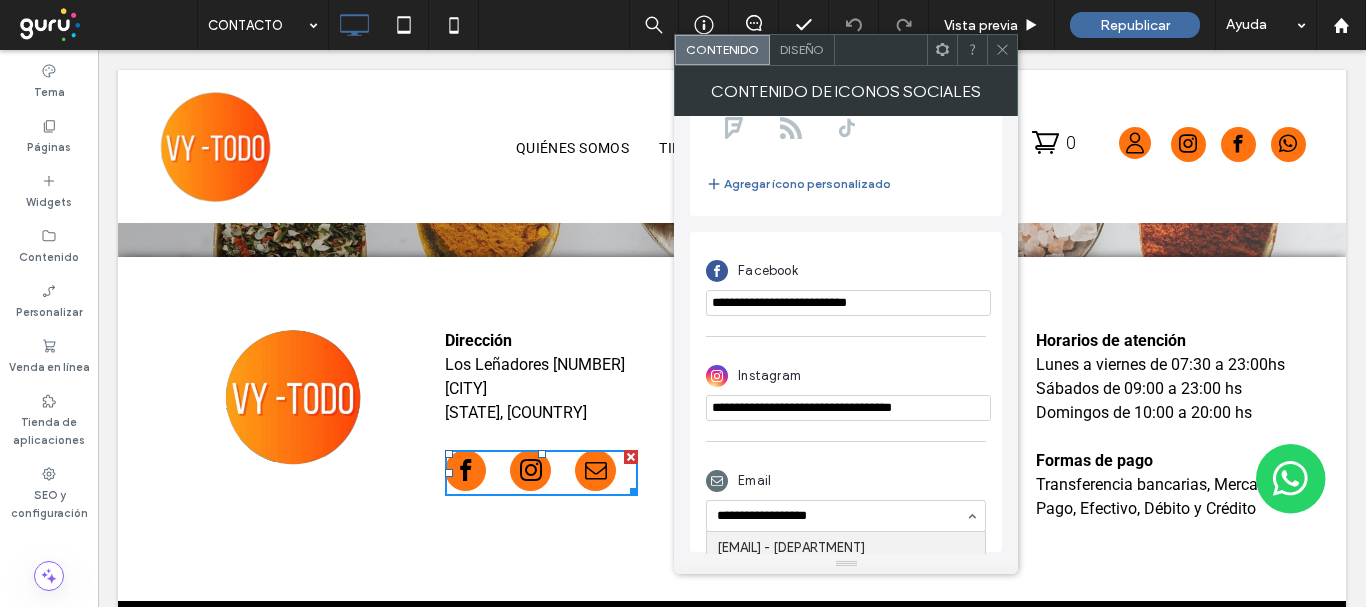 type on "**********" 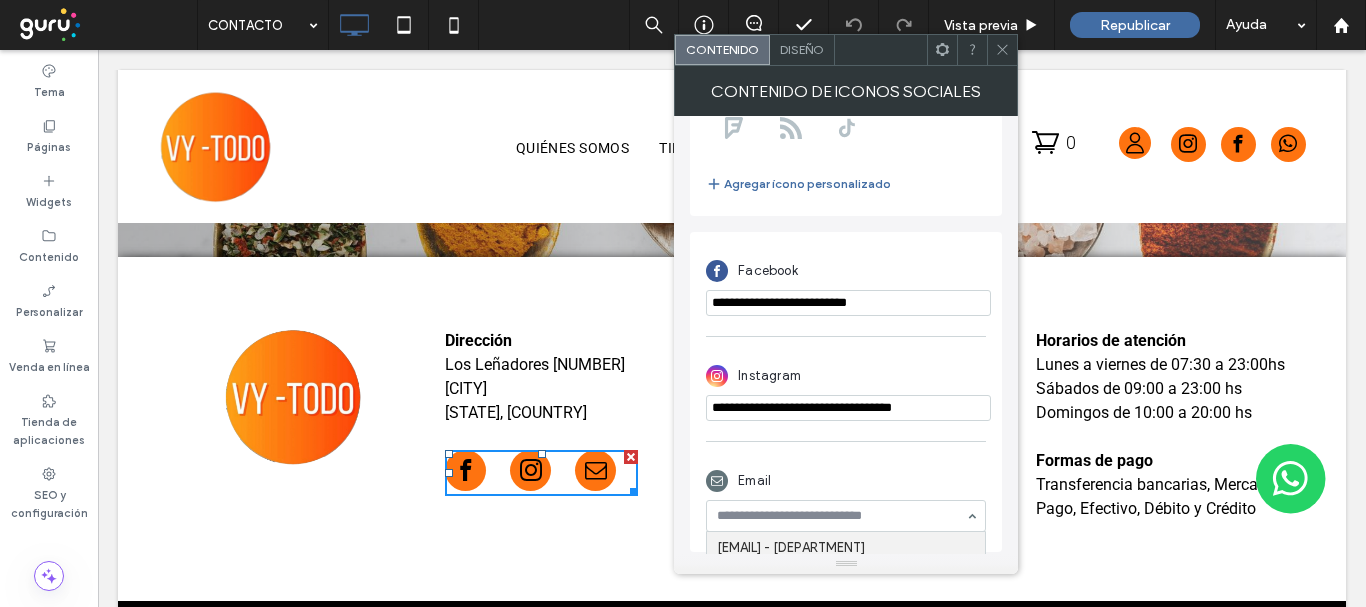 click on "Email" at bounding box center [846, 481] 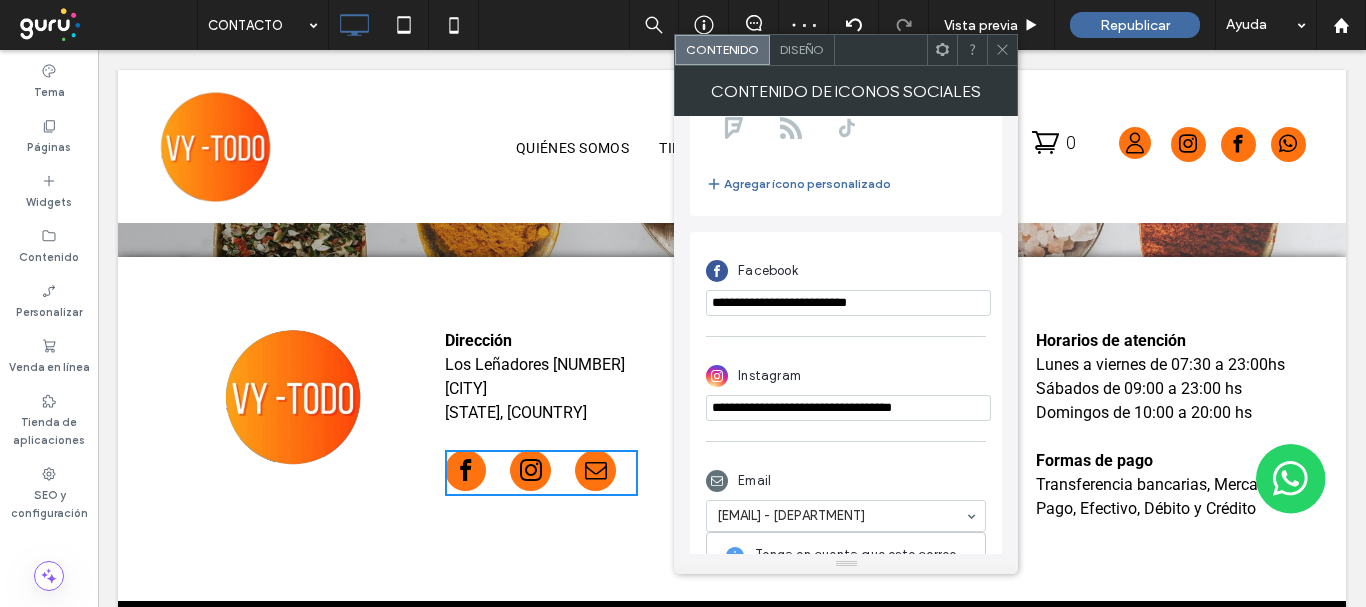 scroll, scrollTop: 528, scrollLeft: 0, axis: vertical 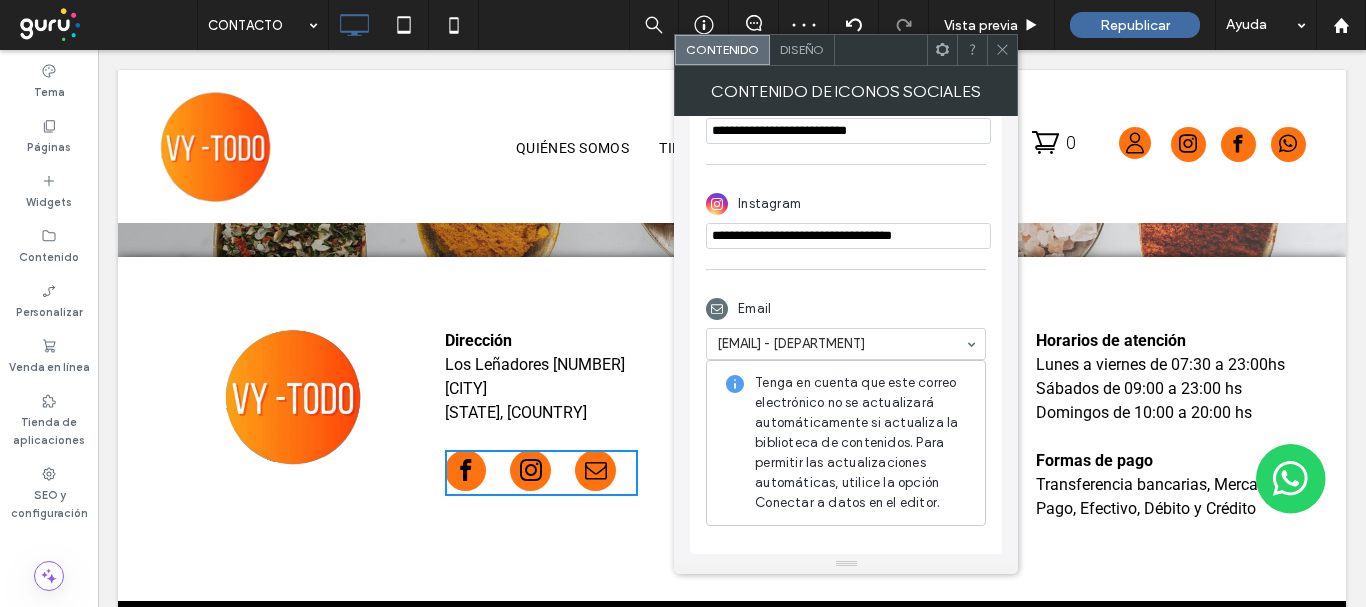 click 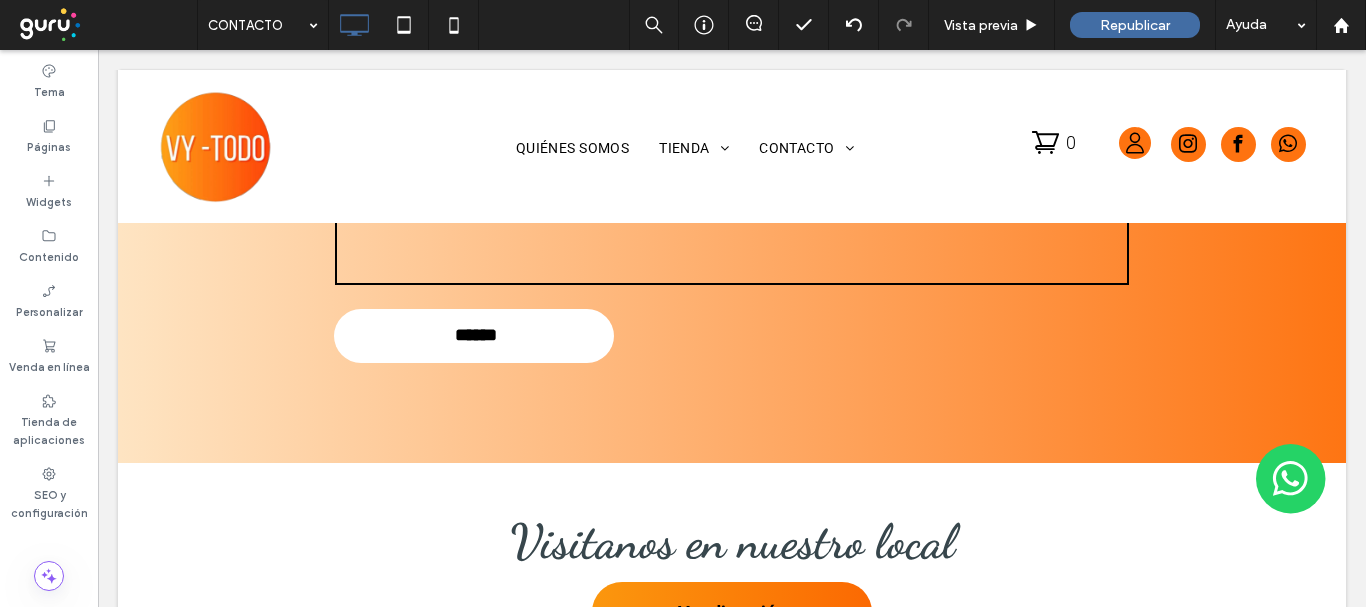 scroll, scrollTop: 1182, scrollLeft: 0, axis: vertical 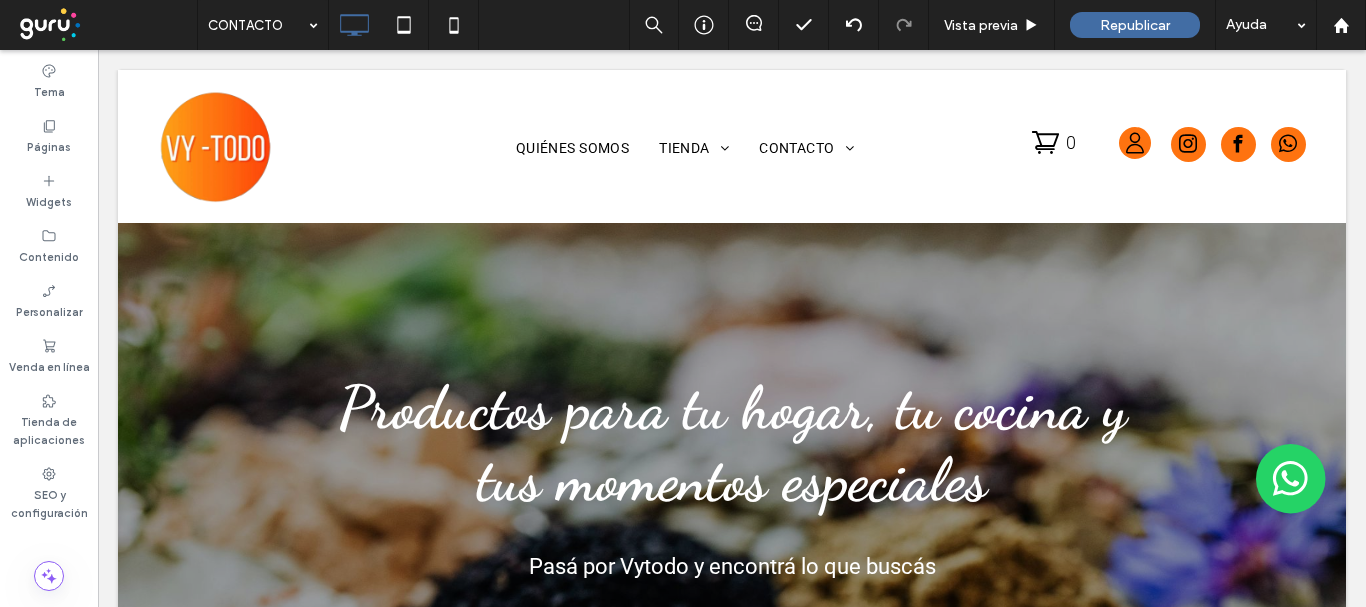 drag, startPoint x: 1365, startPoint y: 189, endPoint x: 1318, endPoint y: 69, distance: 128.87592 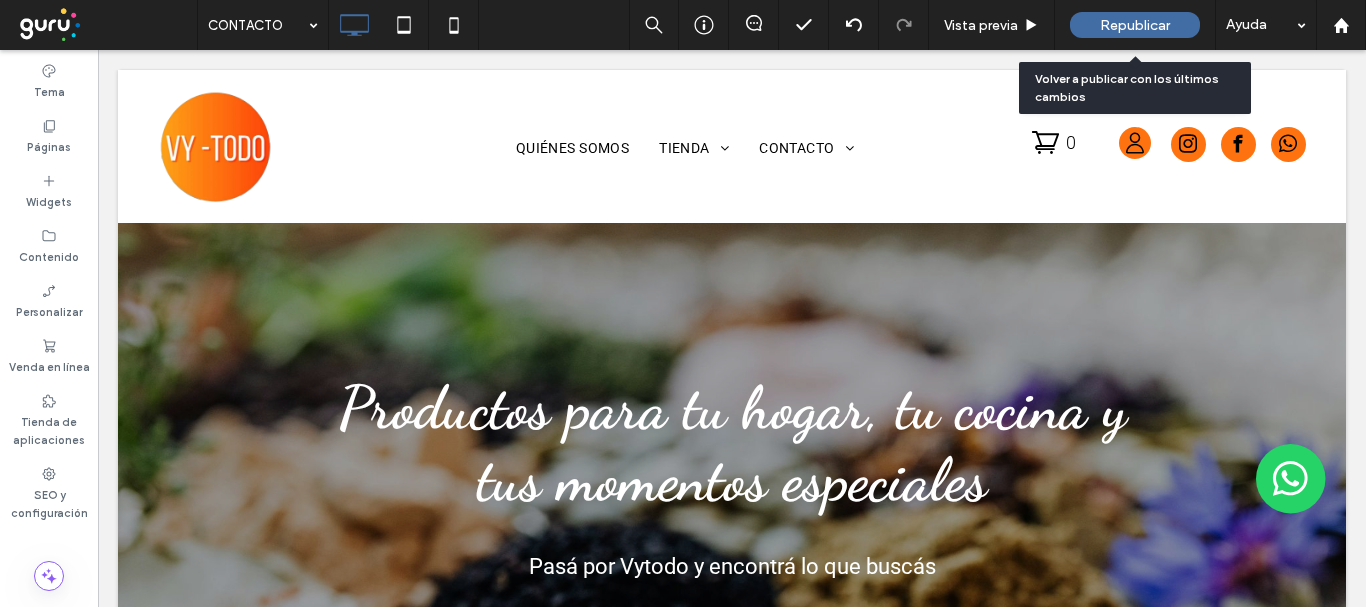click on "Republicar" at bounding box center (1135, 25) 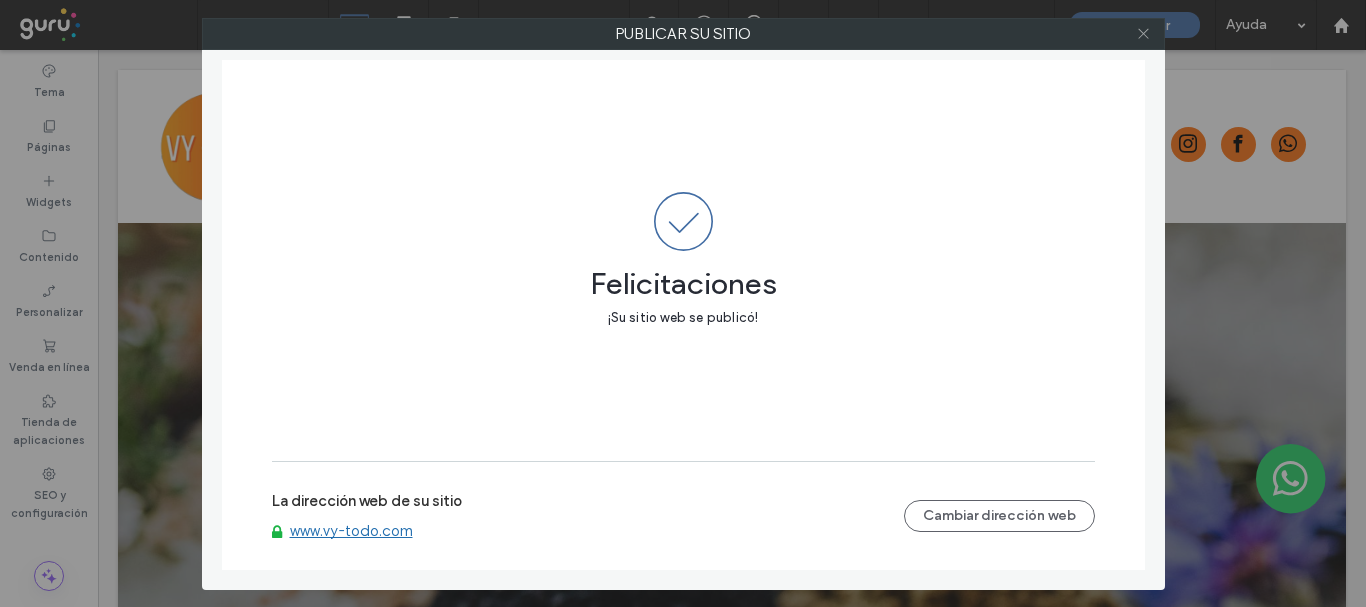 click 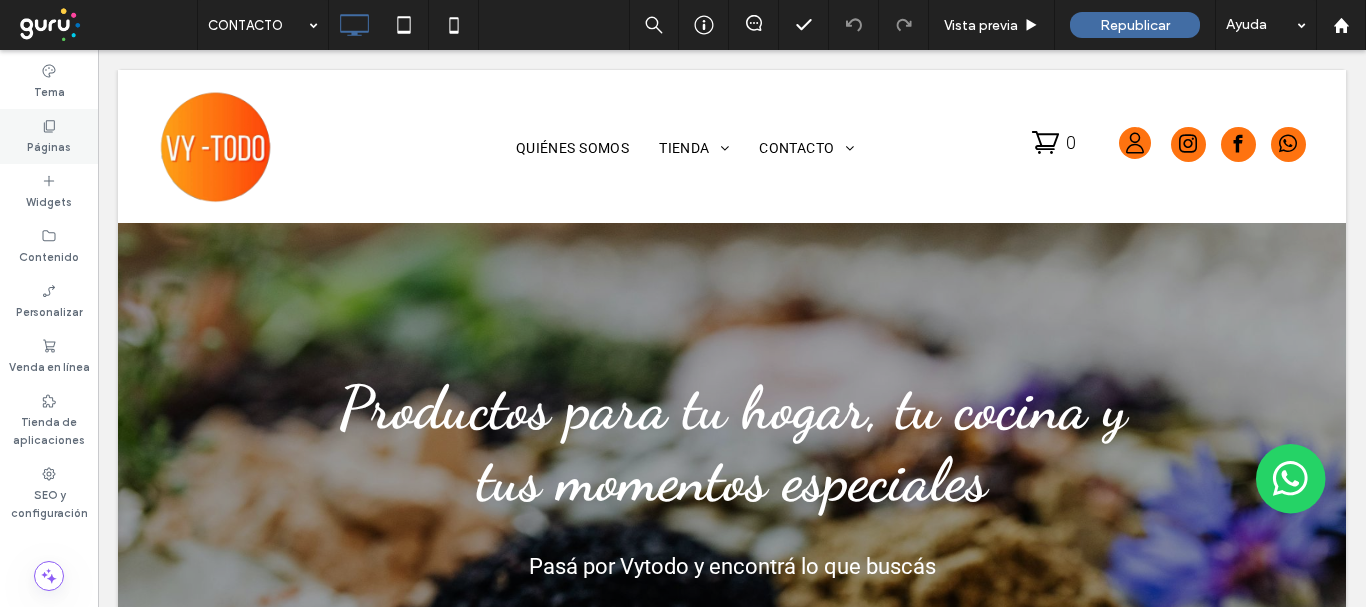 click on "Páginas" at bounding box center [49, 136] 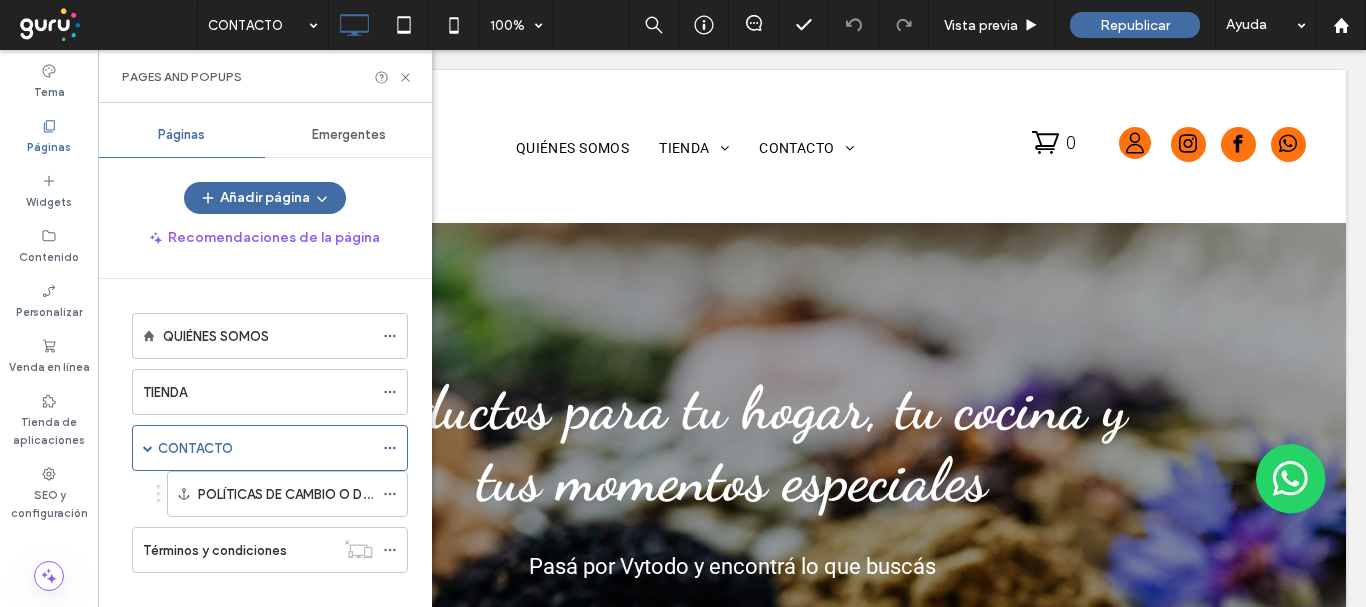click on "Emergentes" at bounding box center (349, 135) 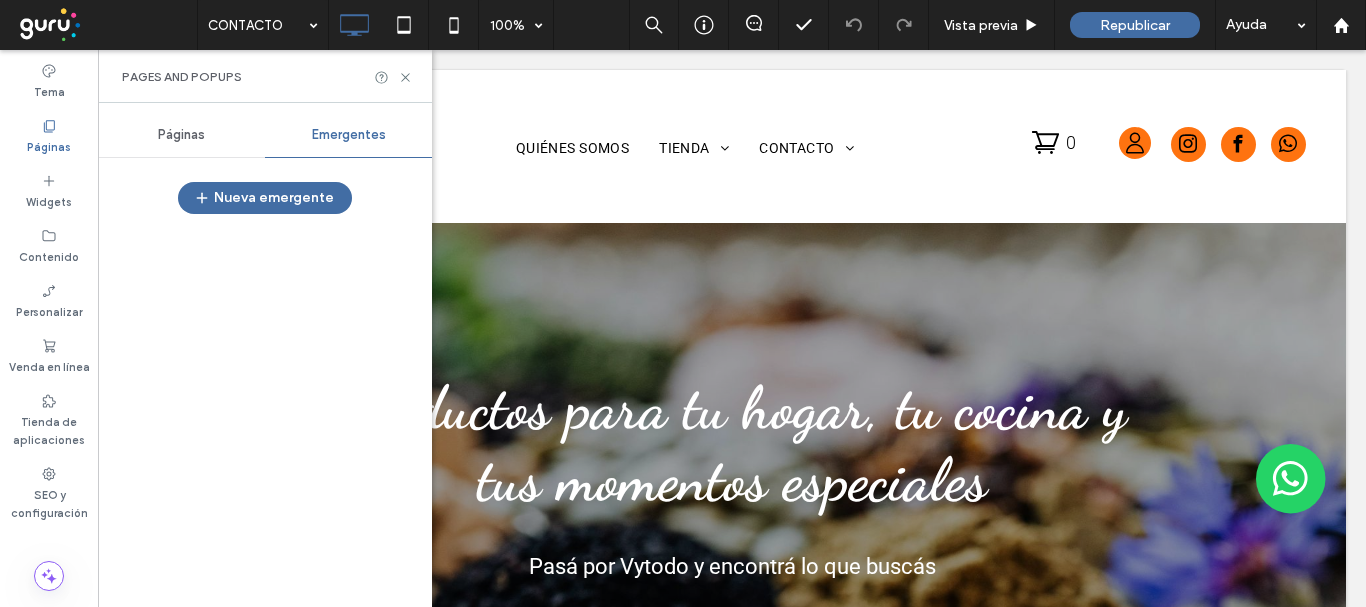 click on "Páginas" at bounding box center (181, 135) 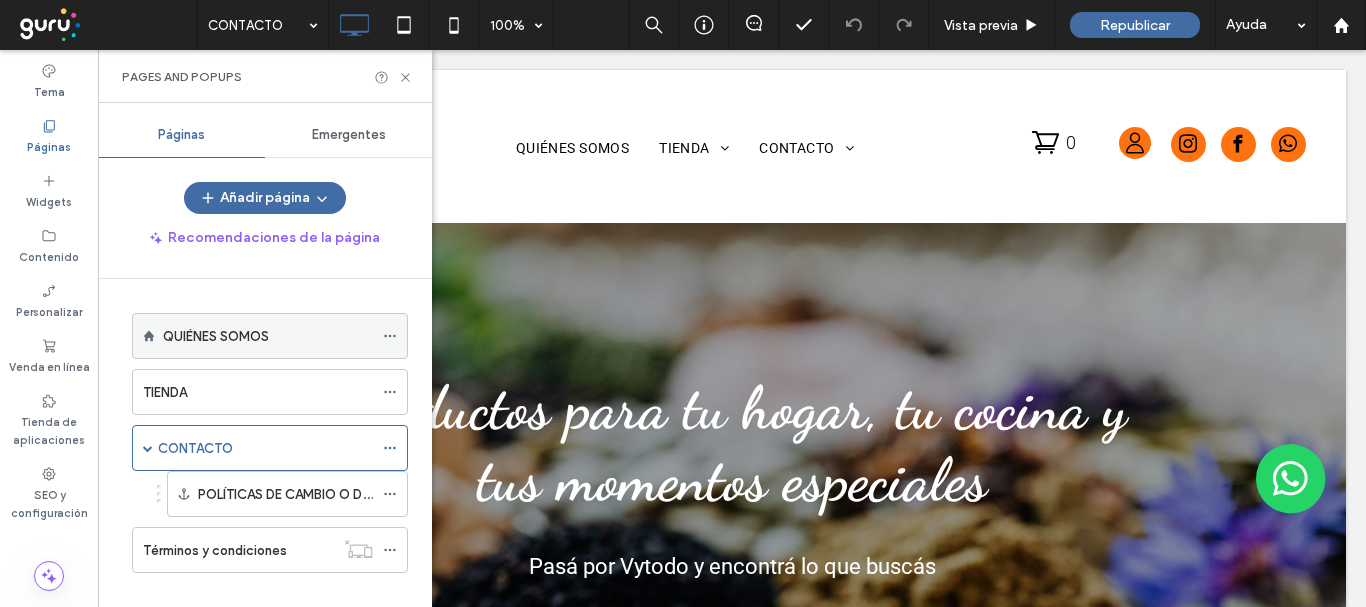 click on "QUIÉNES SOMOS" at bounding box center [216, 336] 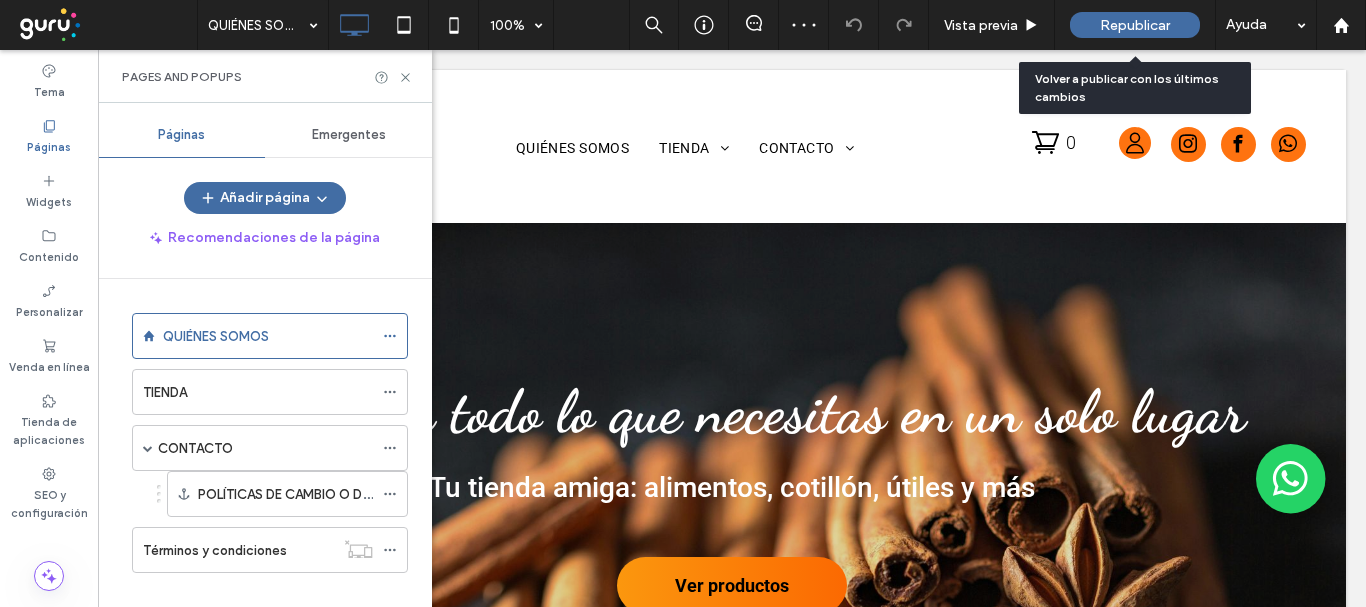 scroll, scrollTop: 0, scrollLeft: 0, axis: both 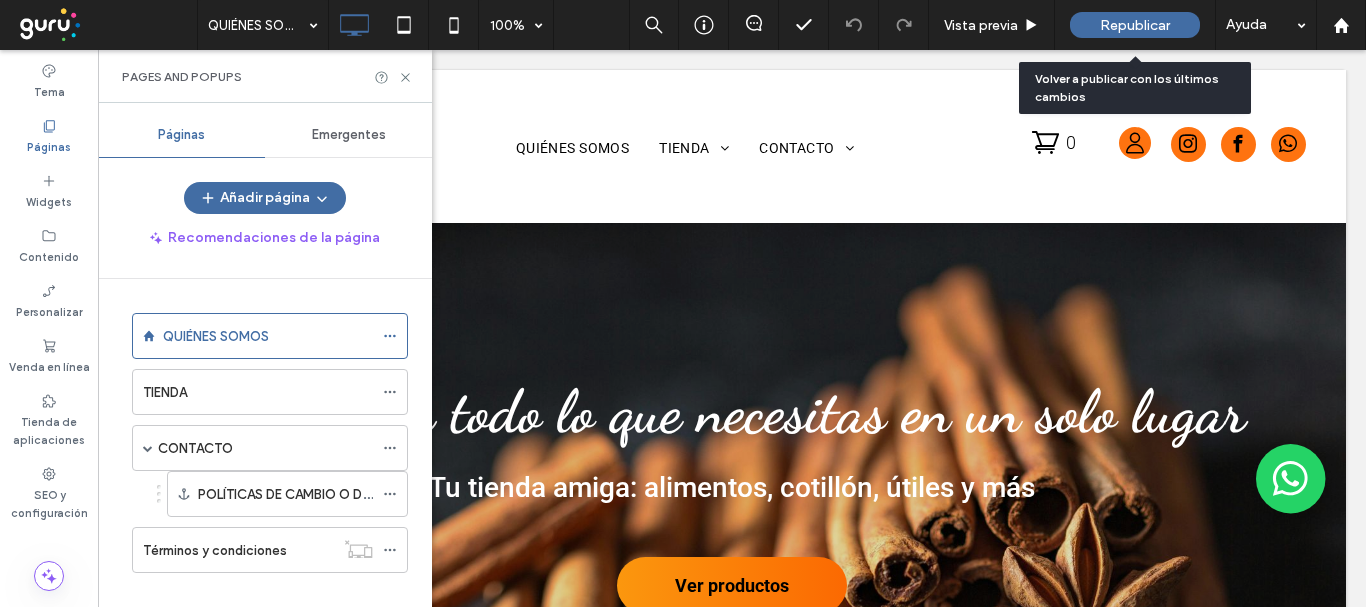 click on "Republicar" at bounding box center [1135, 25] 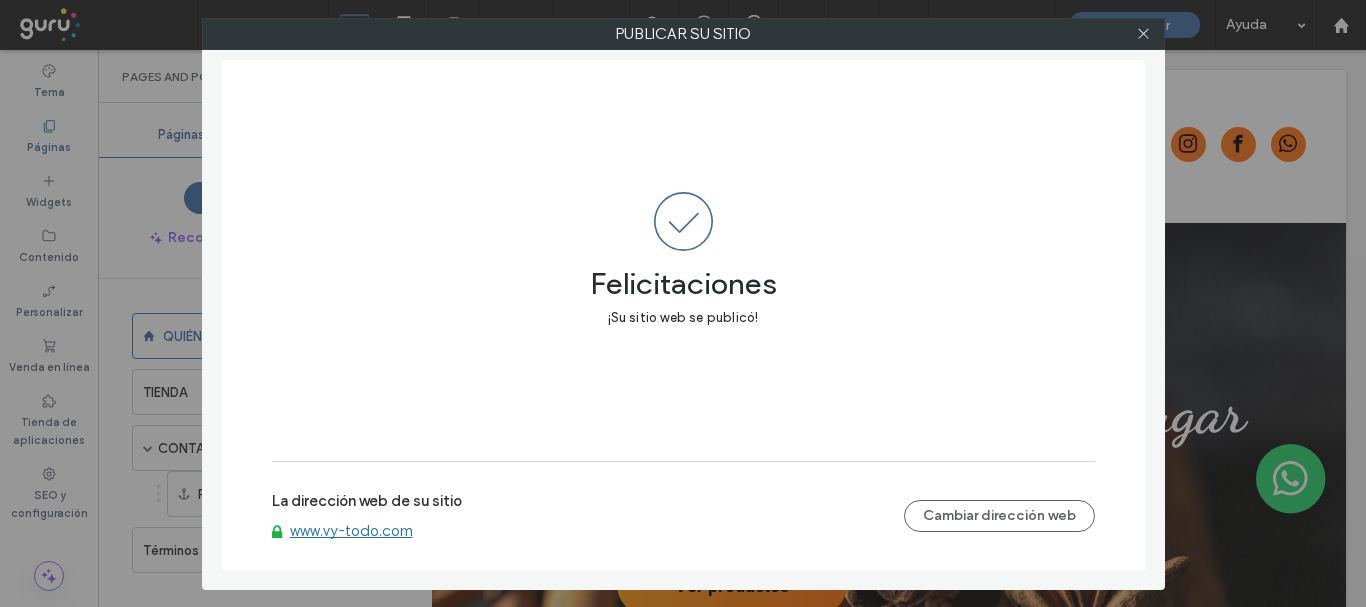 click on "www.vy-todo.com" at bounding box center [351, 531] 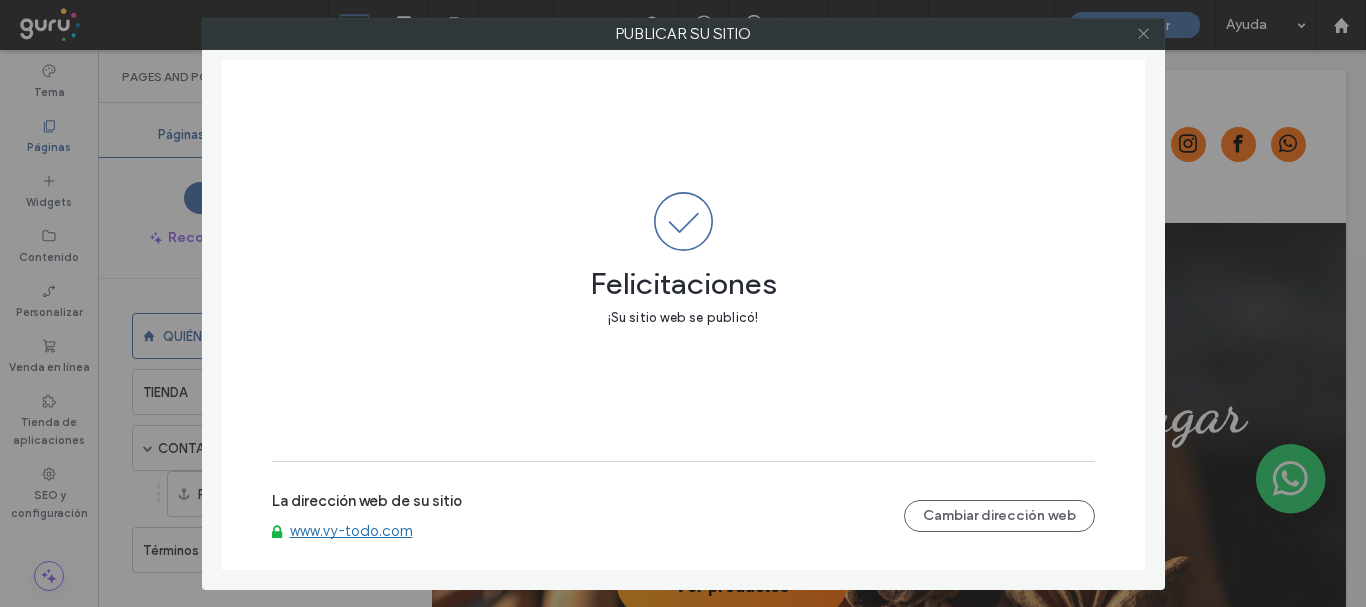 click 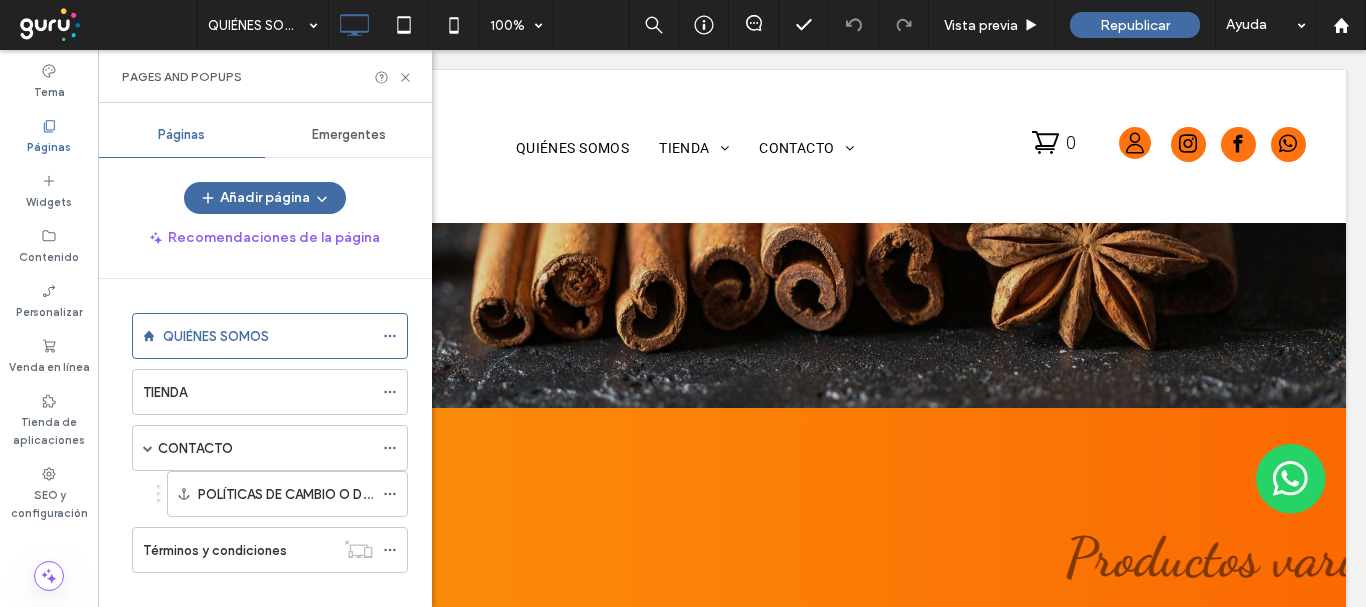 scroll, scrollTop: 178, scrollLeft: 0, axis: vertical 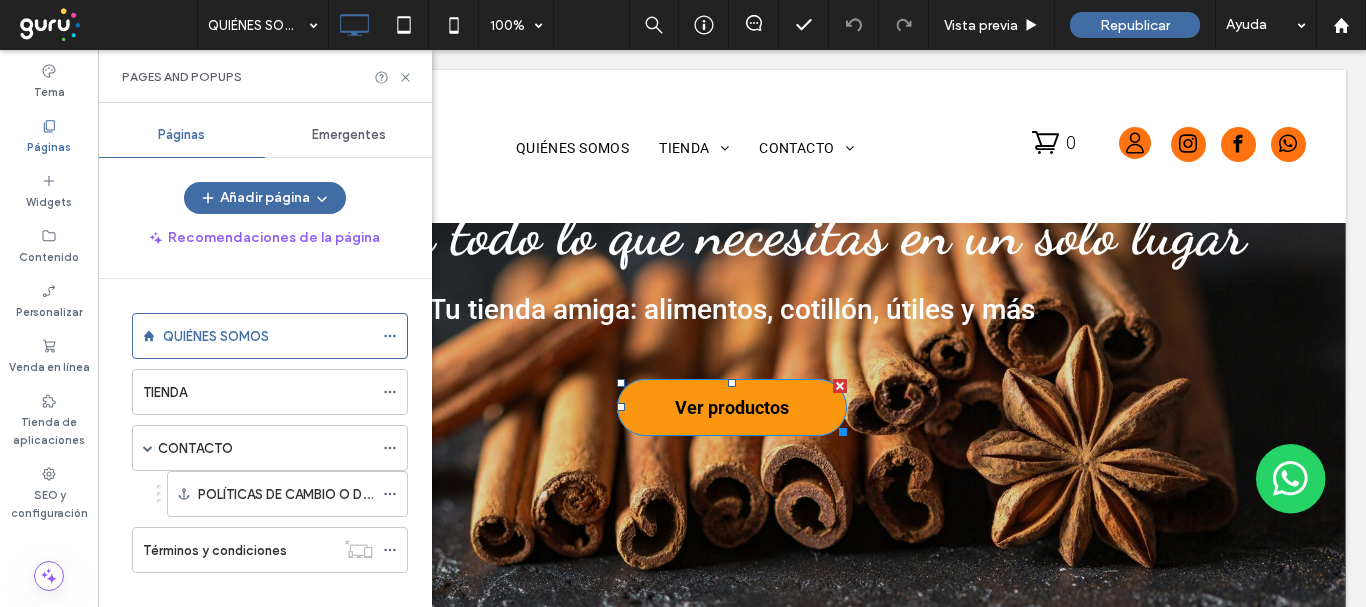 click on "Ver productos" at bounding box center (732, 407) 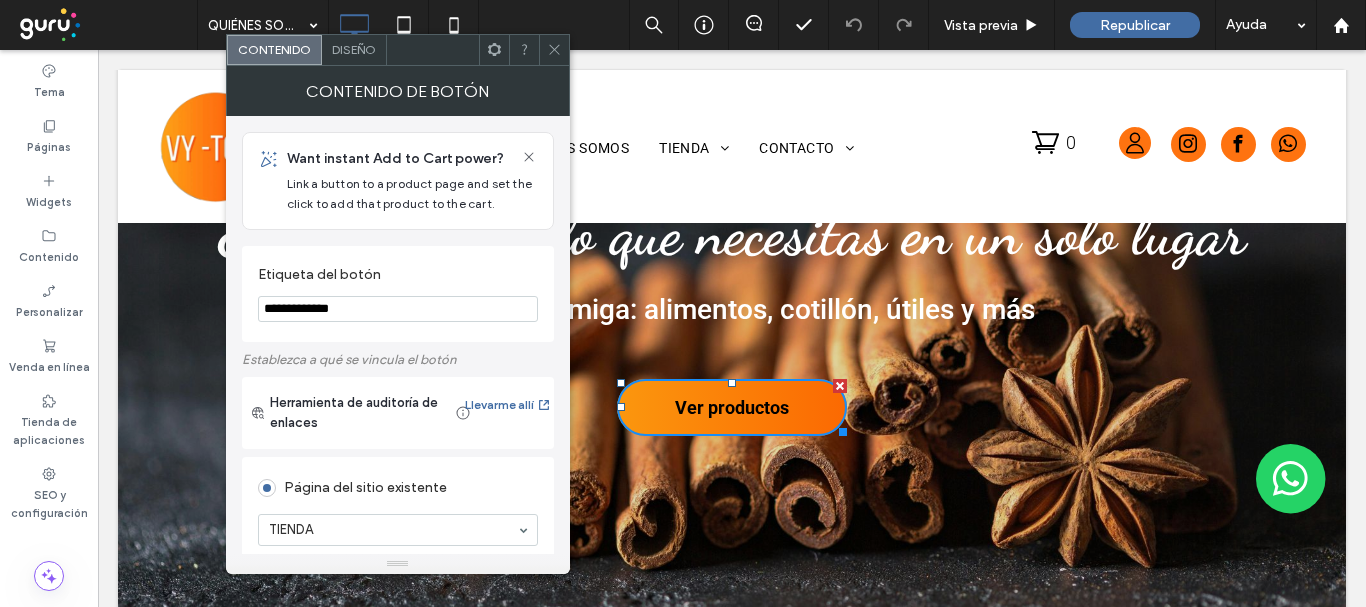 drag, startPoint x: 560, startPoint y: 57, endPoint x: 519, endPoint y: 40, distance: 44.38468 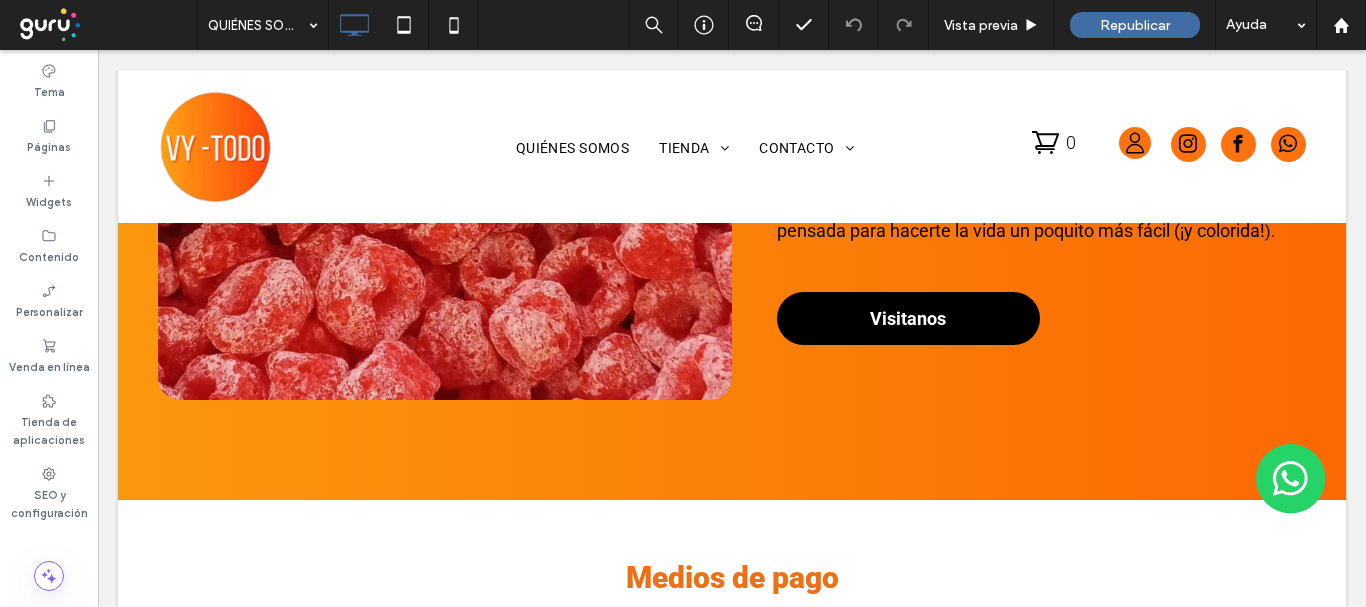 scroll, scrollTop: 1102, scrollLeft: 0, axis: vertical 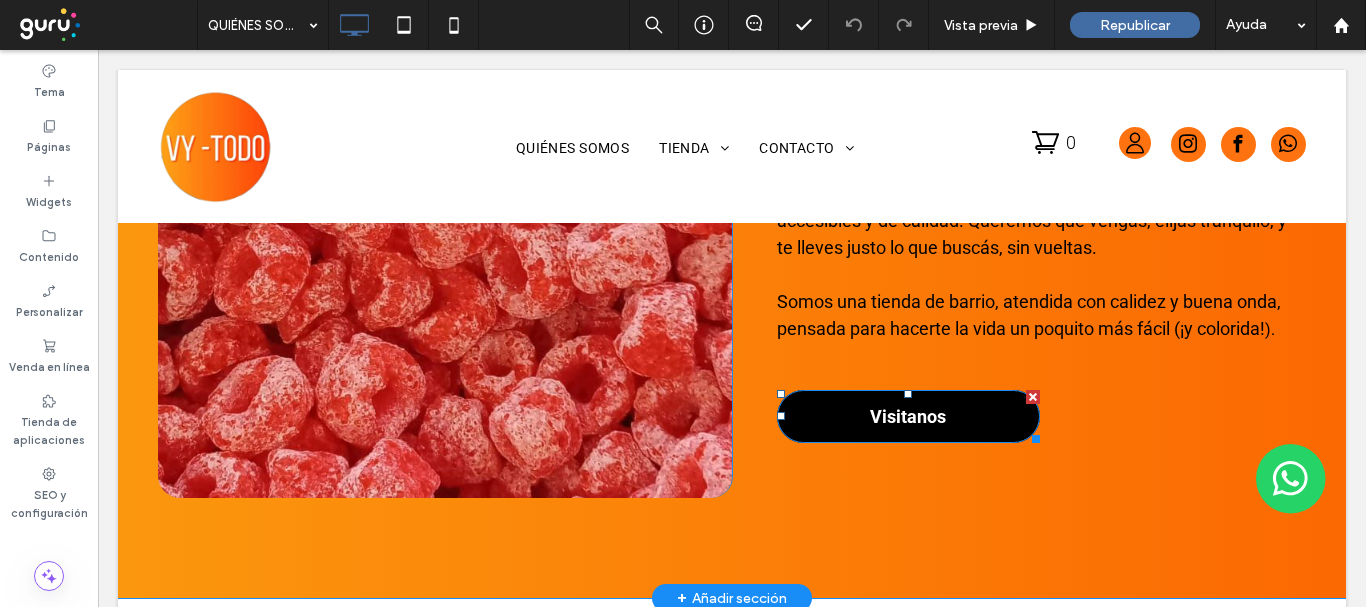 click on "Visitanos" at bounding box center [908, 416] 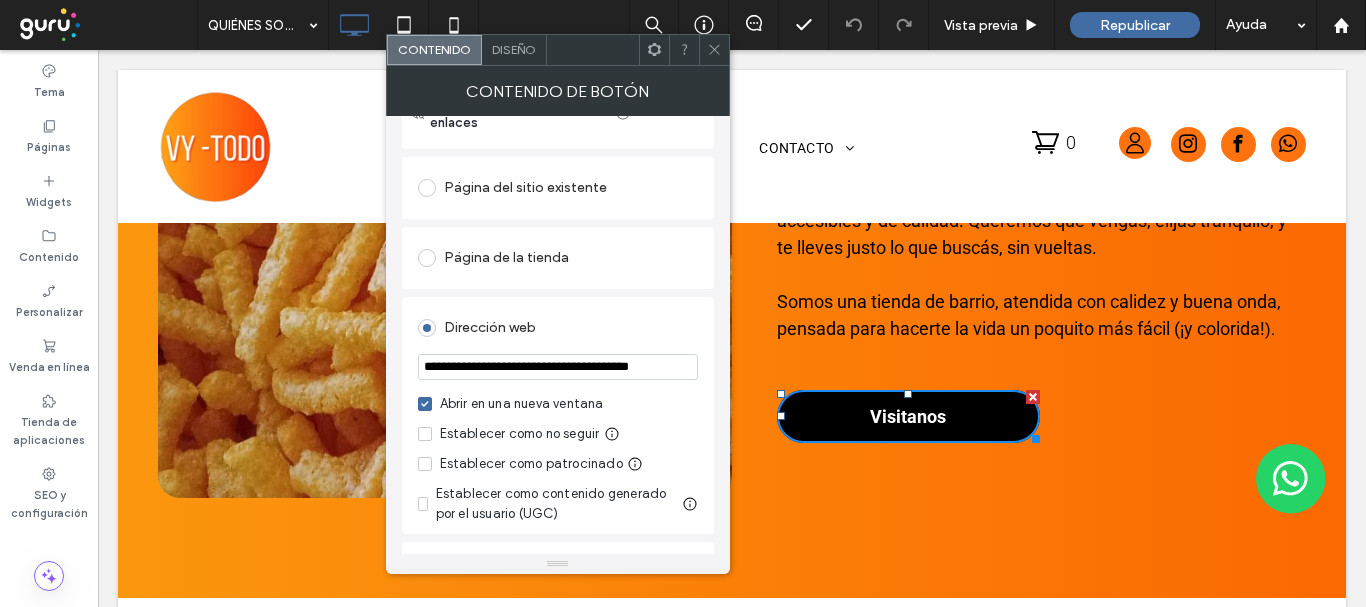 scroll, scrollTop: 304, scrollLeft: 0, axis: vertical 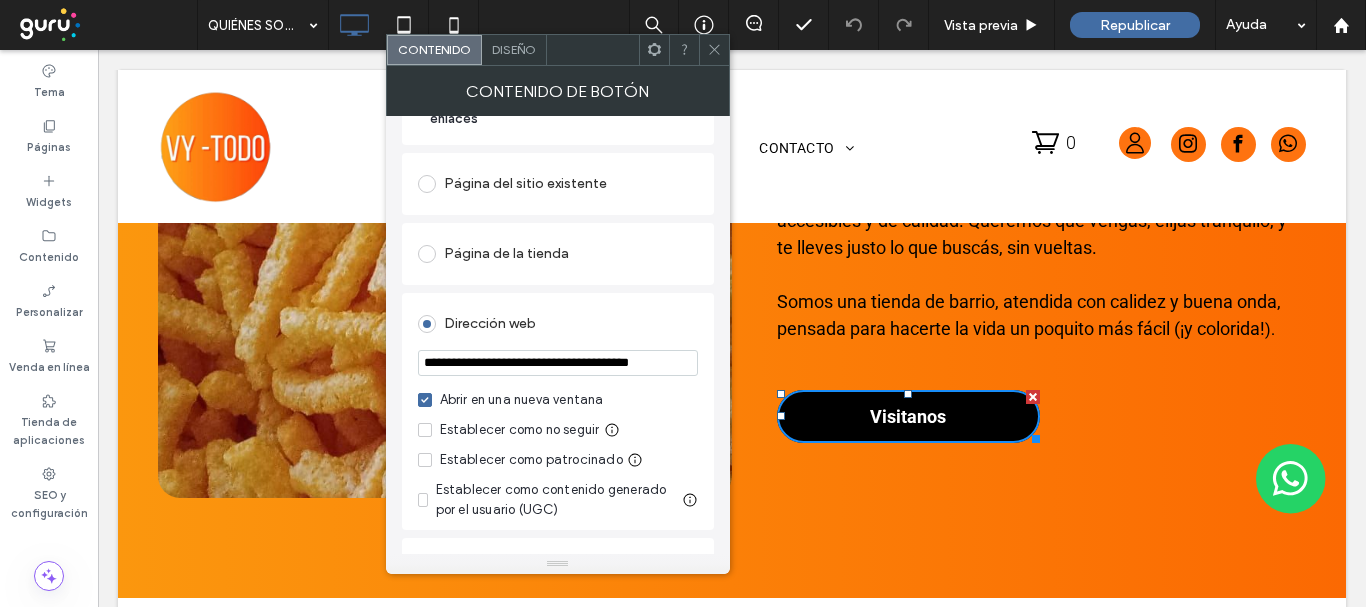 drag, startPoint x: 726, startPoint y: 270, endPoint x: 632, endPoint y: 325, distance: 108.90822 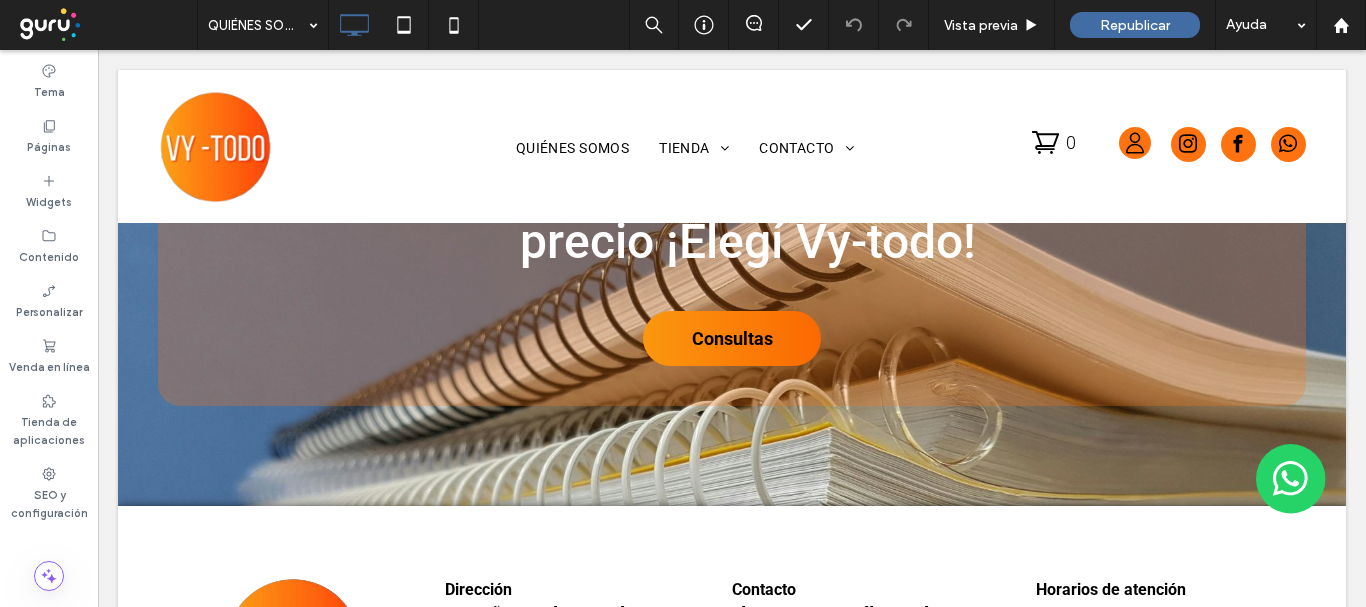 scroll, scrollTop: 2055, scrollLeft: 0, axis: vertical 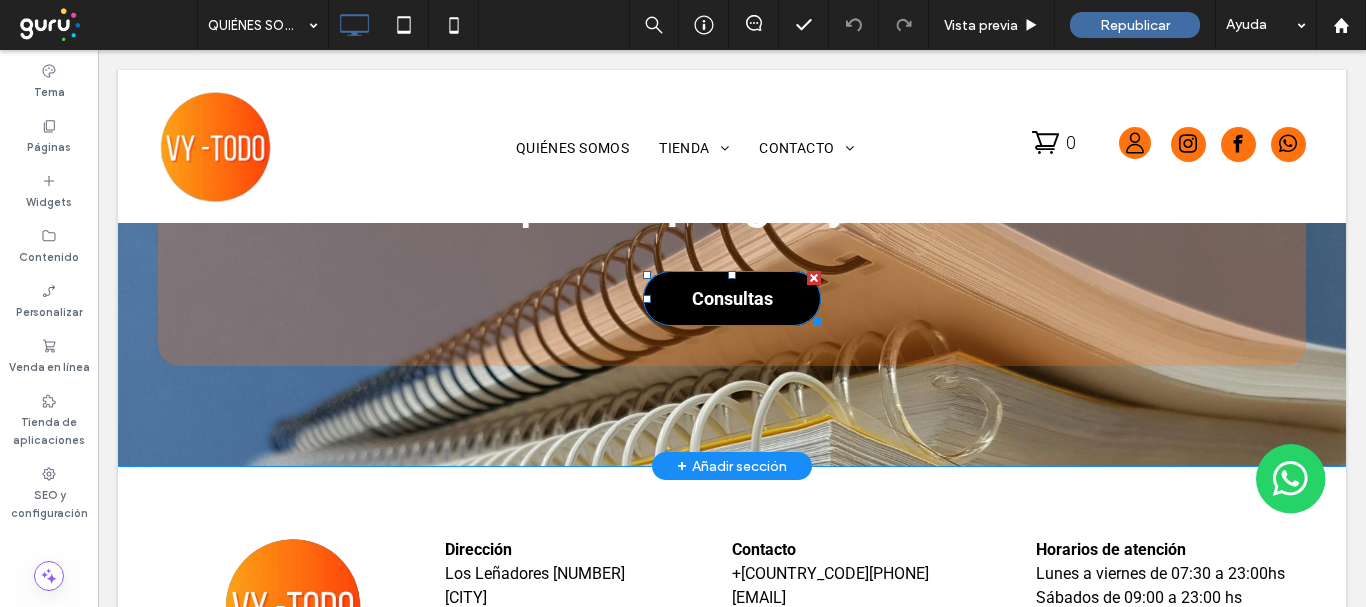 click on "Consultas" at bounding box center (732, 298) 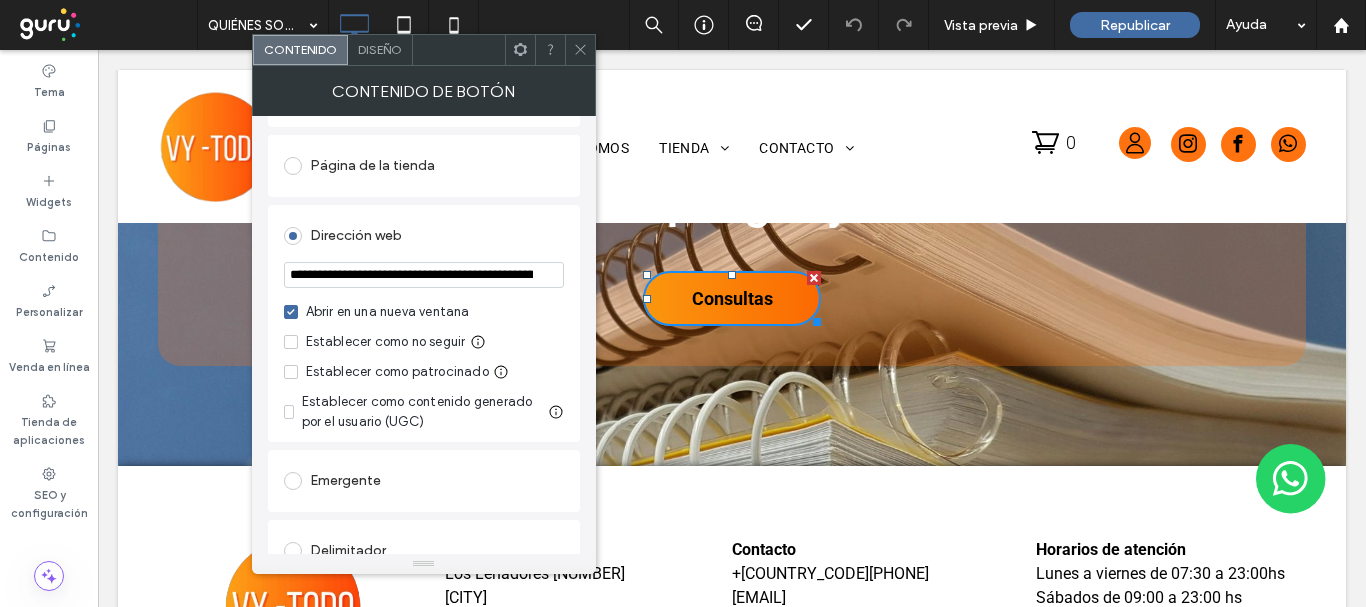 scroll, scrollTop: 393, scrollLeft: 0, axis: vertical 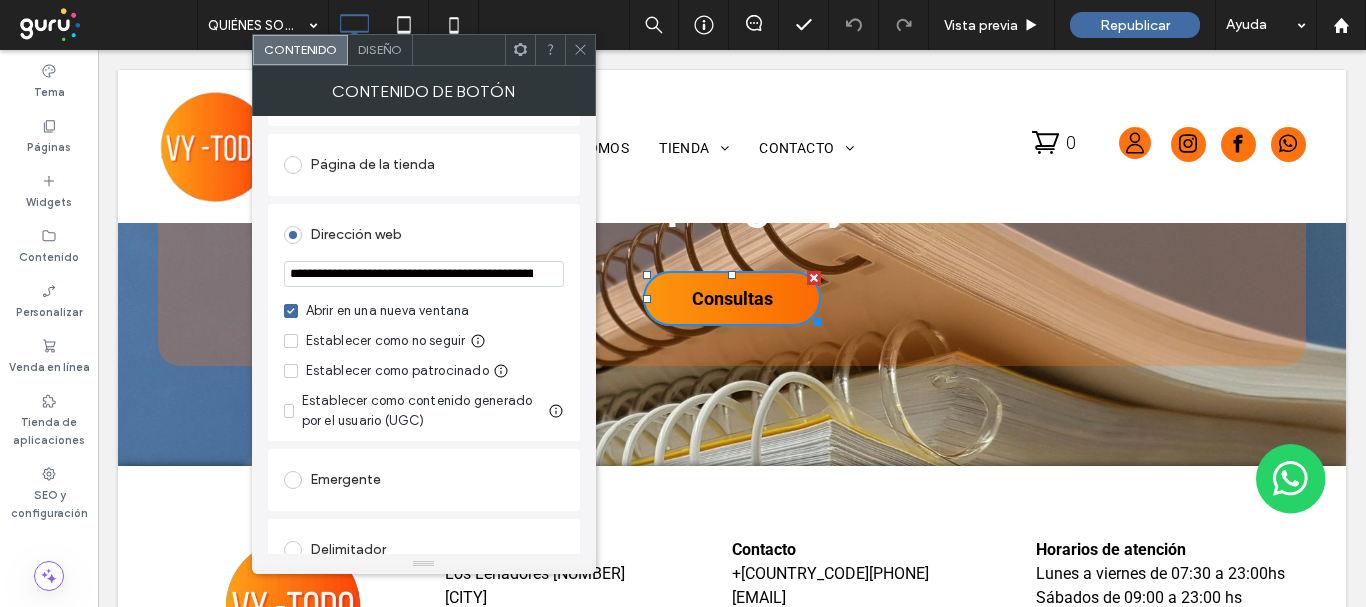 click at bounding box center (580, 50) 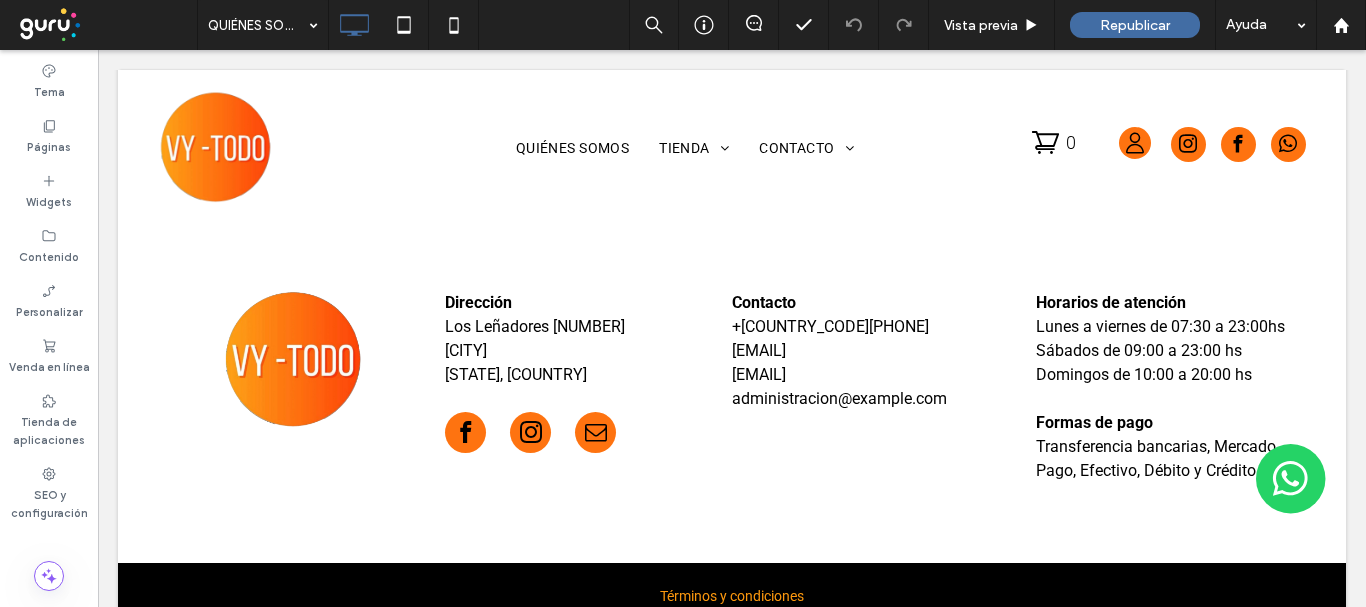 scroll, scrollTop: 2325, scrollLeft: 0, axis: vertical 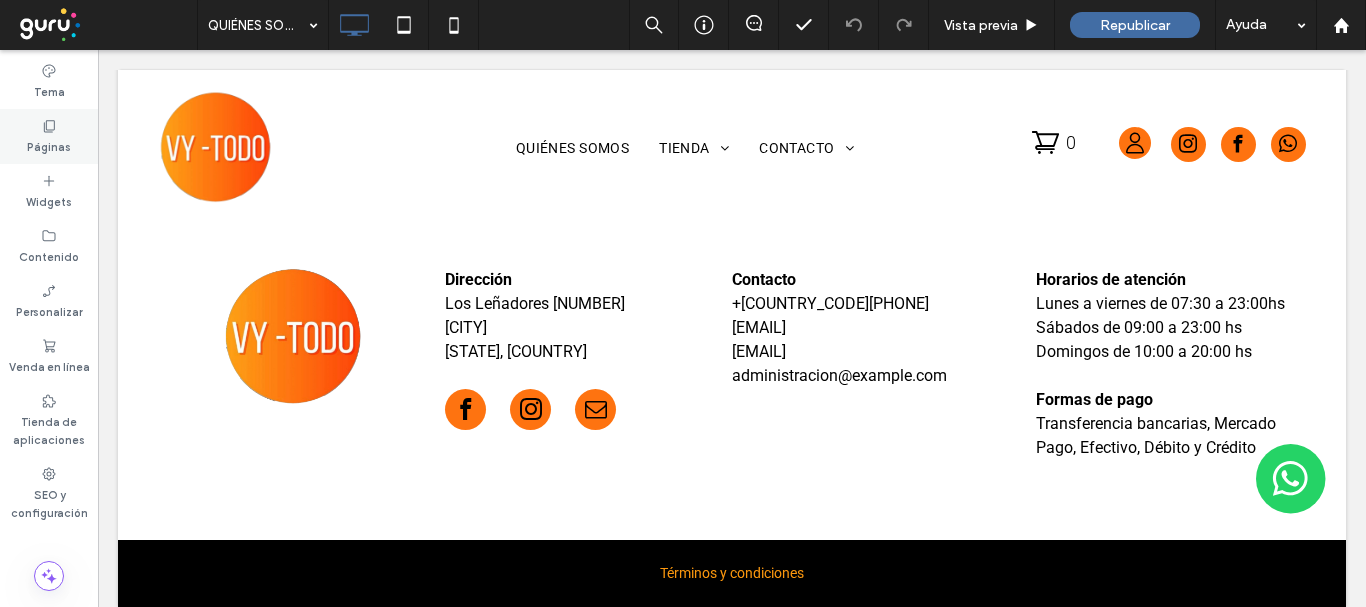 drag, startPoint x: 32, startPoint y: 130, endPoint x: 151, endPoint y: 311, distance: 216.61487 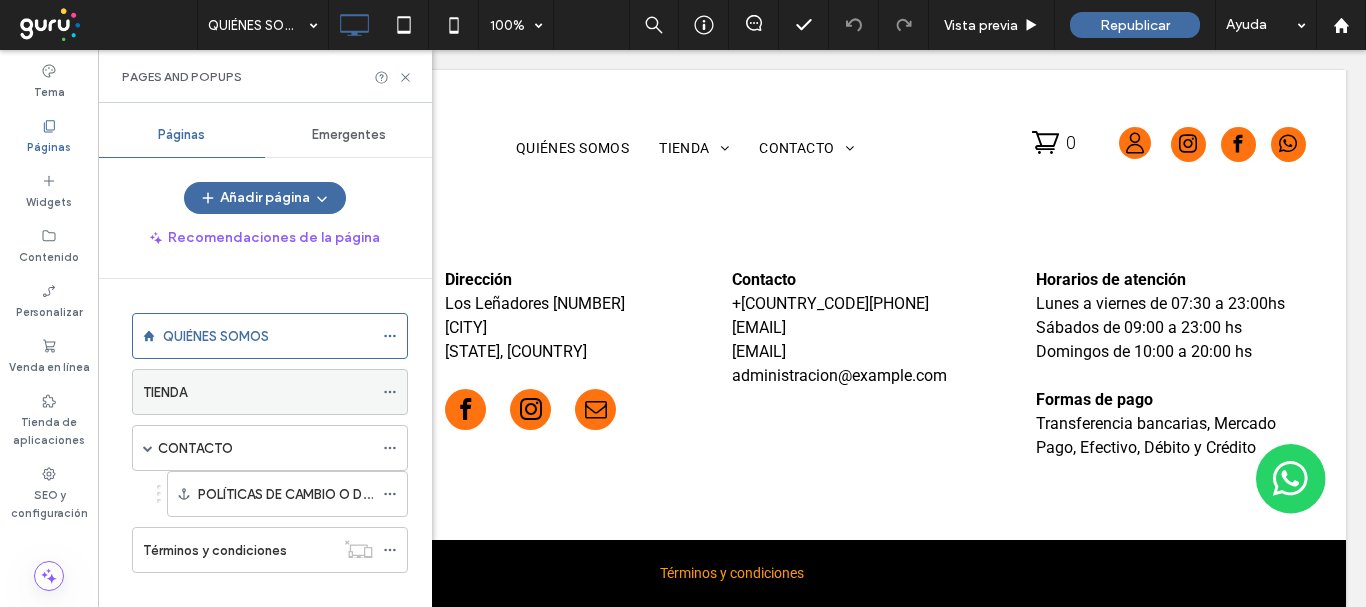 click on "TIENDA" at bounding box center [258, 392] 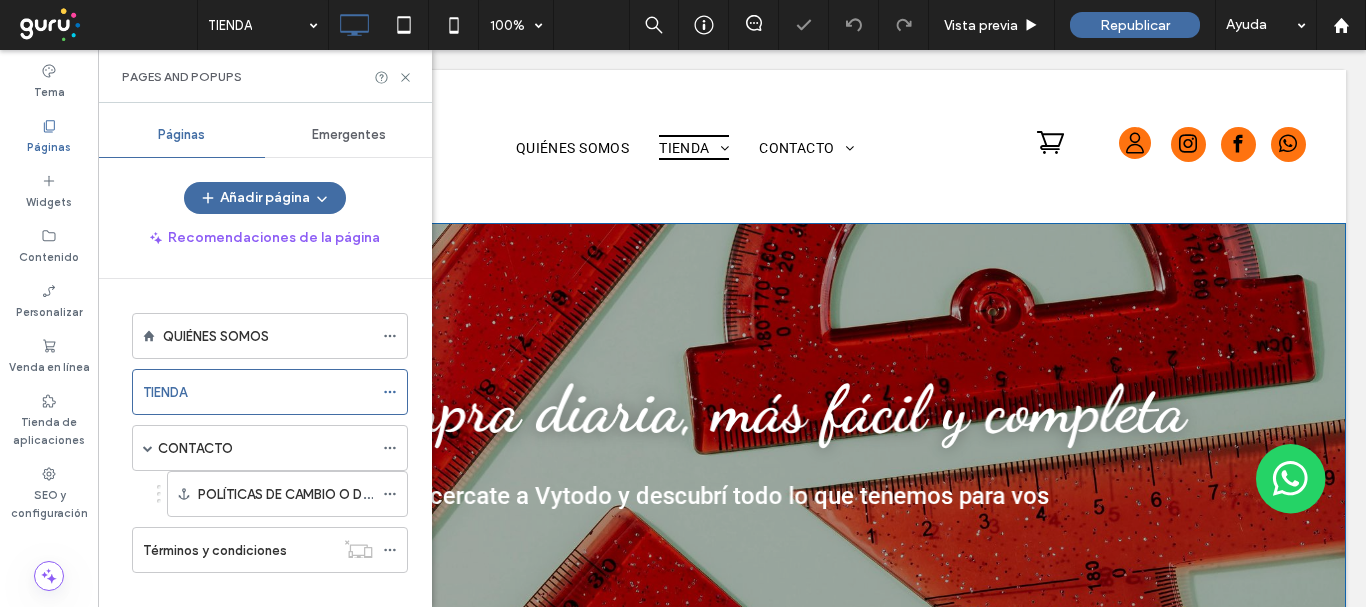 click on "Click To Paste
QUIÉNES SOMOS
TIENDA
DIETÉTICA
CONDIMIENTOS
ESPECIAS
SNACK Y CHIZITOS
COTILLÓN
LIBRERÍA
BIJOUTERIE
CUIDADO DE SALUD
FERRETERÍA
CONTACTO
POLÍTICAS DE CAMBIO O DEVOLUCIÓN
Click To Paste
Click To Paste
Un icono en blanco y negro de una persona con un círculo en el medio.
Click To Paste
Click To Paste
Click To Paste
encabezado
TIENDA
Tu compra diaria, más fácil y completa
Click To Paste
Fila" at bounding box center (732, 1987) 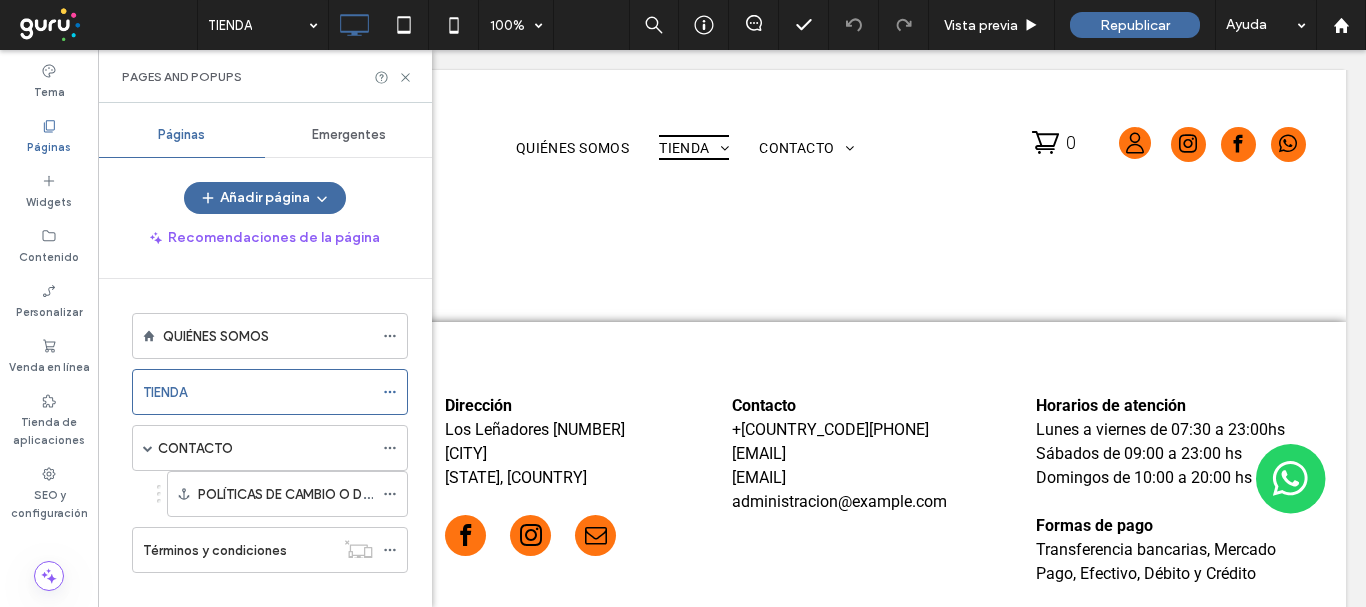scroll, scrollTop: 3078, scrollLeft: 0, axis: vertical 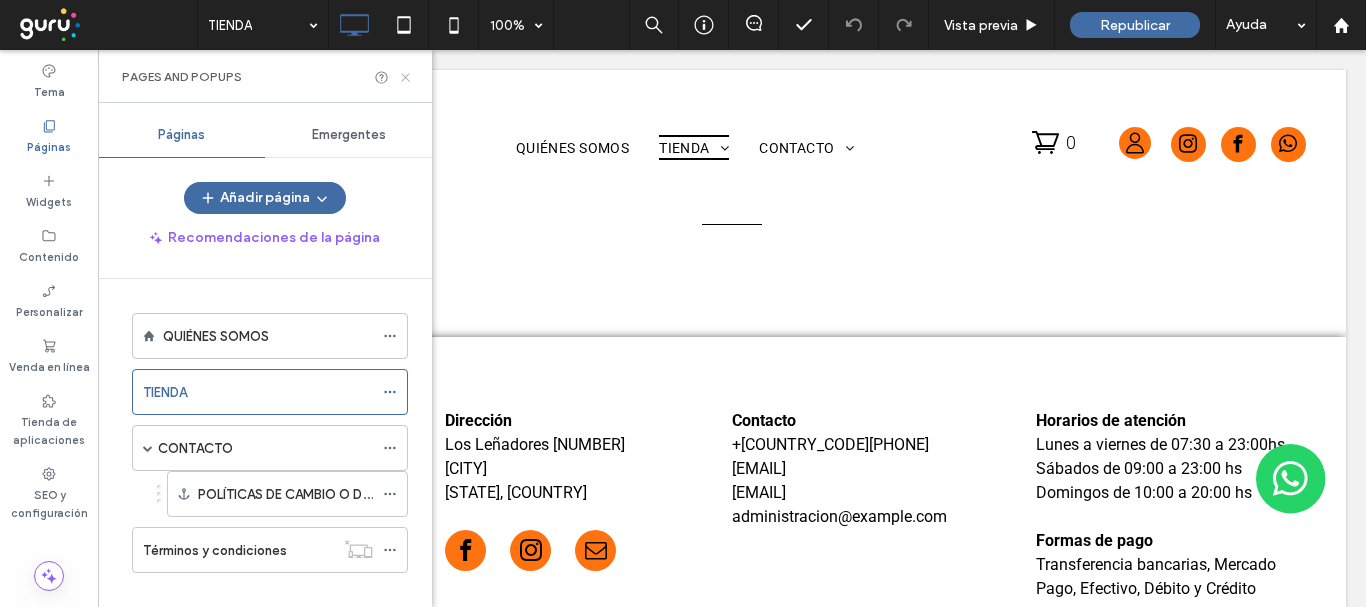 click 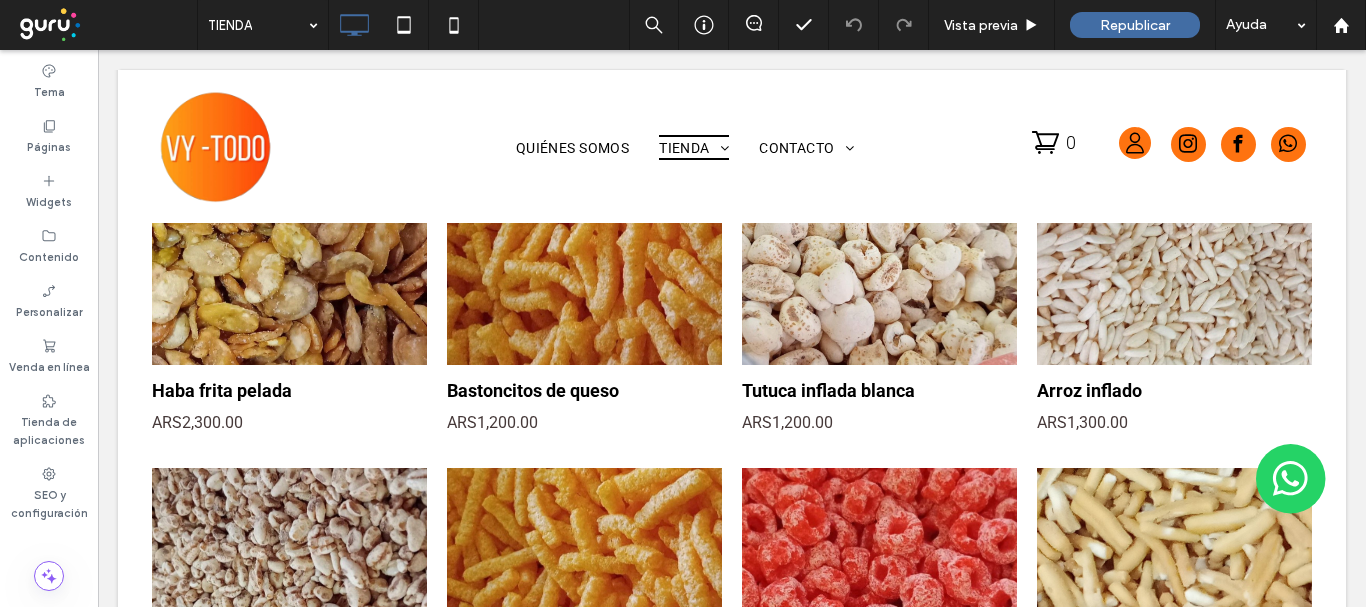 scroll, scrollTop: 1714, scrollLeft: 0, axis: vertical 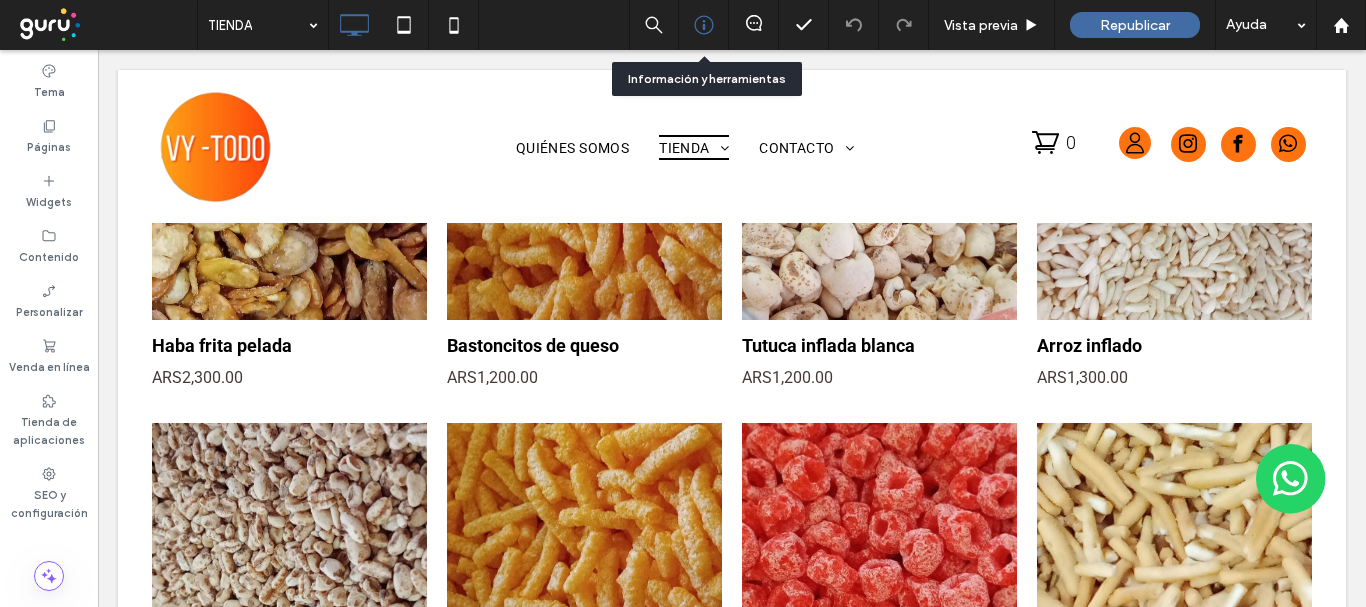 click at bounding box center [703, 25] 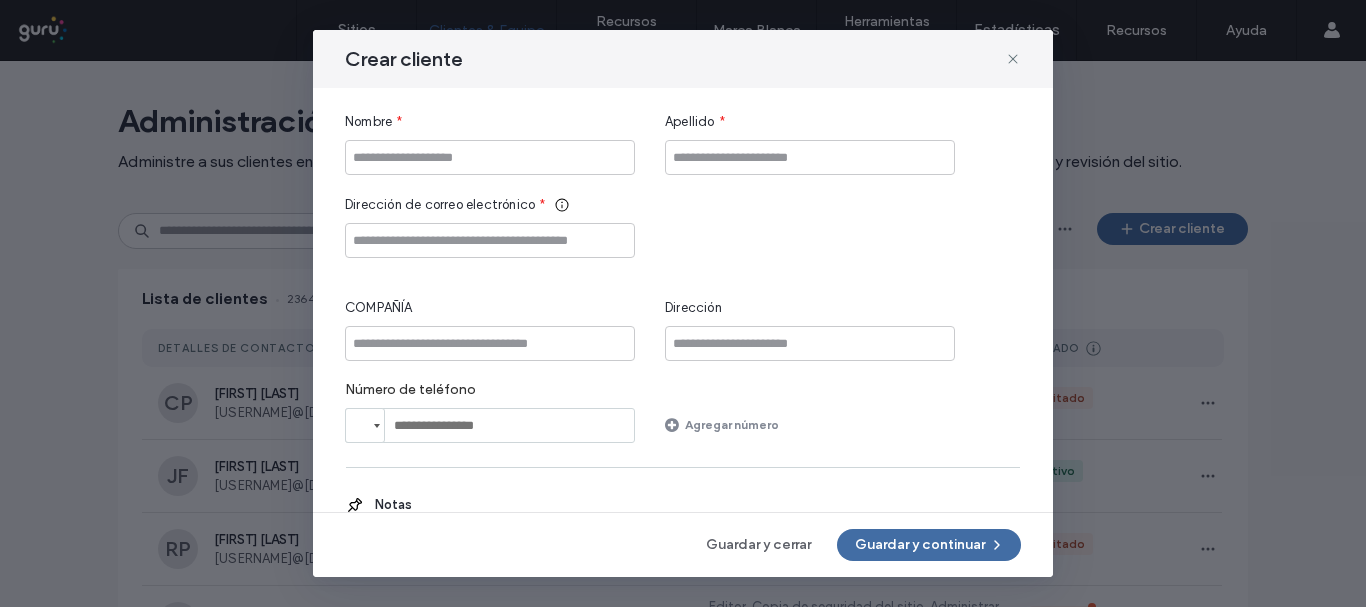 scroll, scrollTop: 0, scrollLeft: 0, axis: both 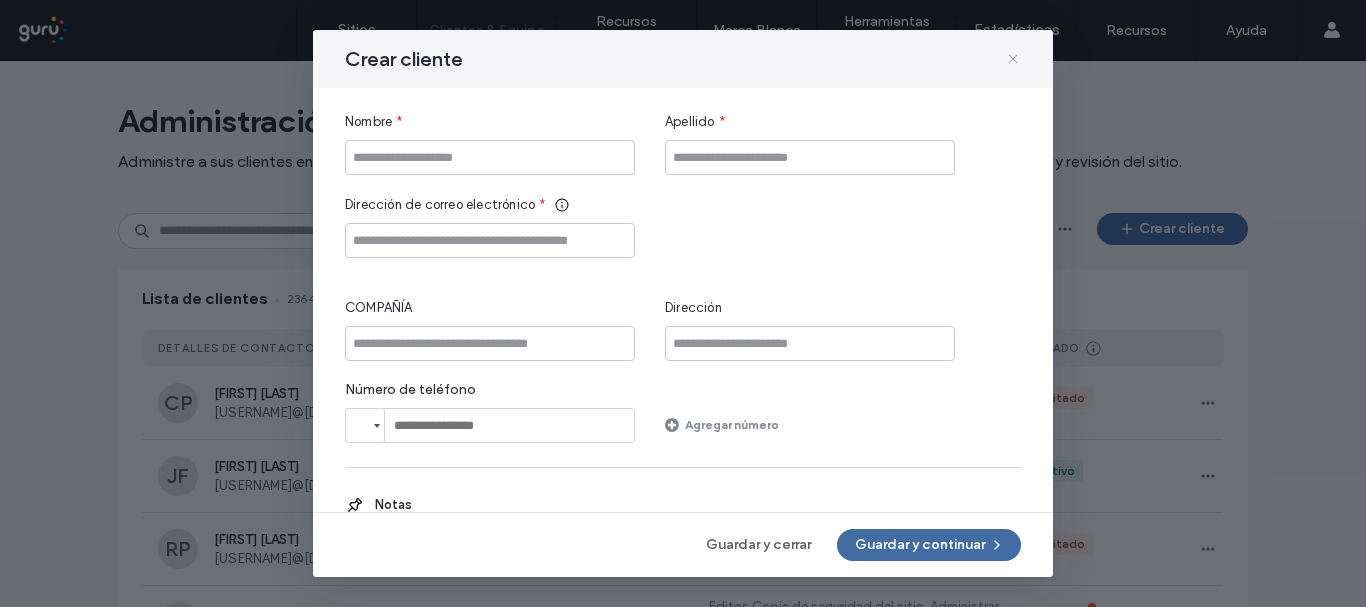 click 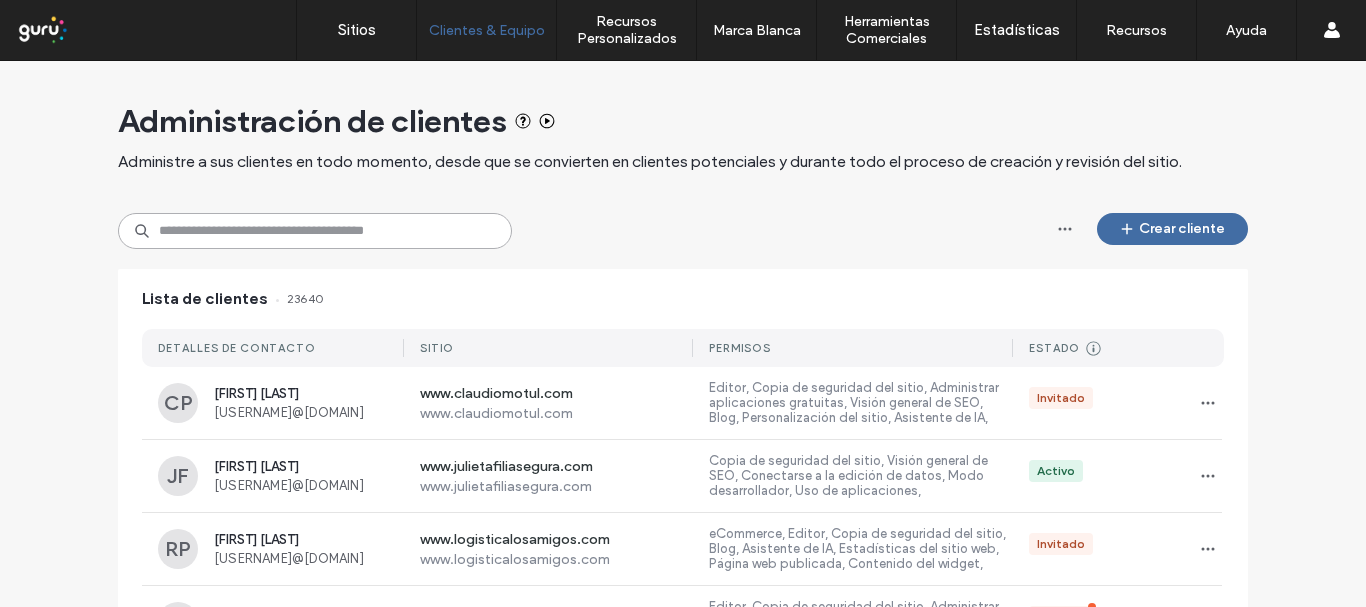 click at bounding box center (315, 231) 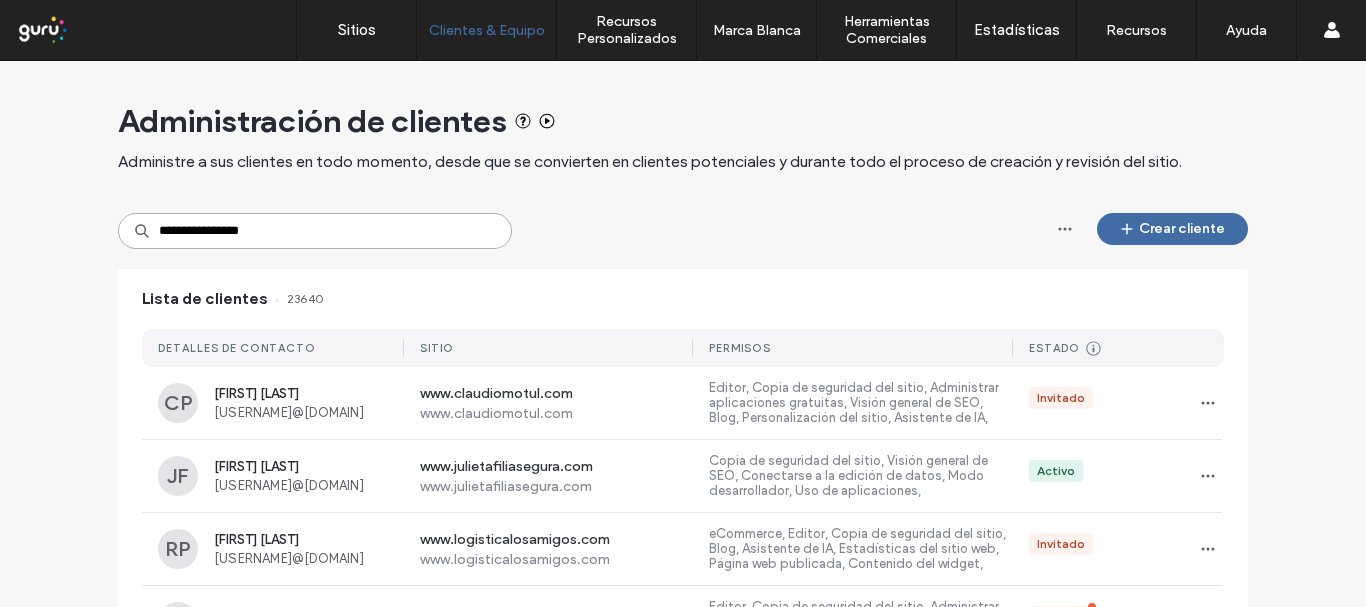 type on "**********" 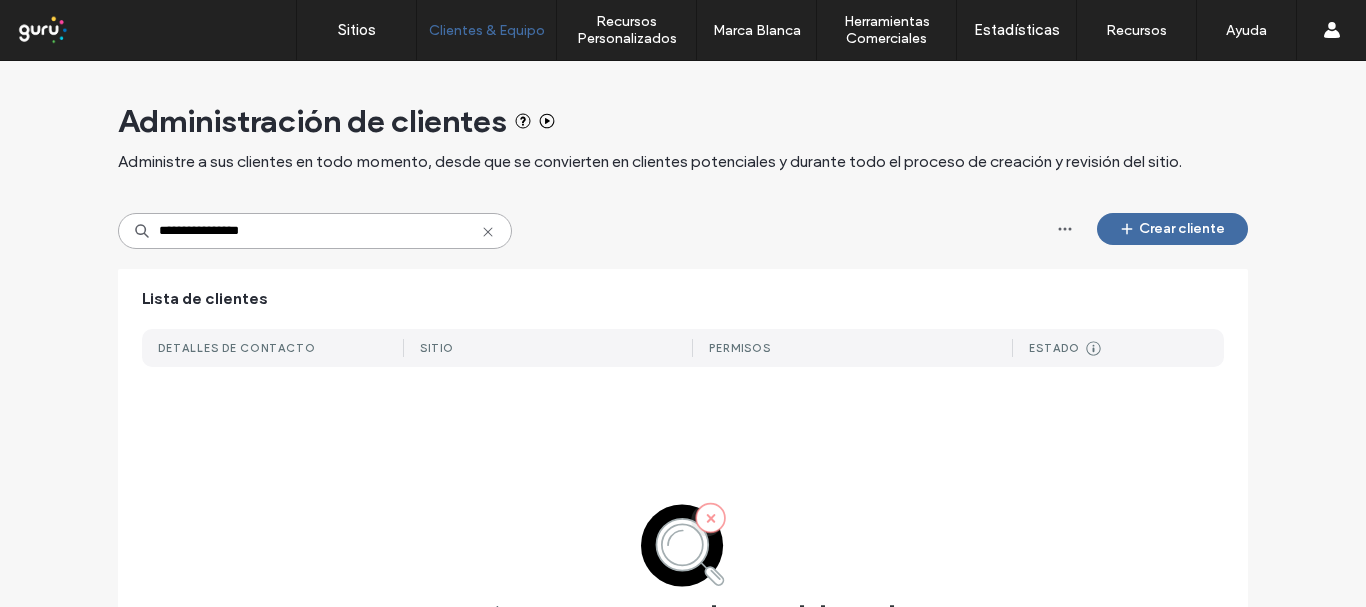 click on "**********" at bounding box center [315, 231] 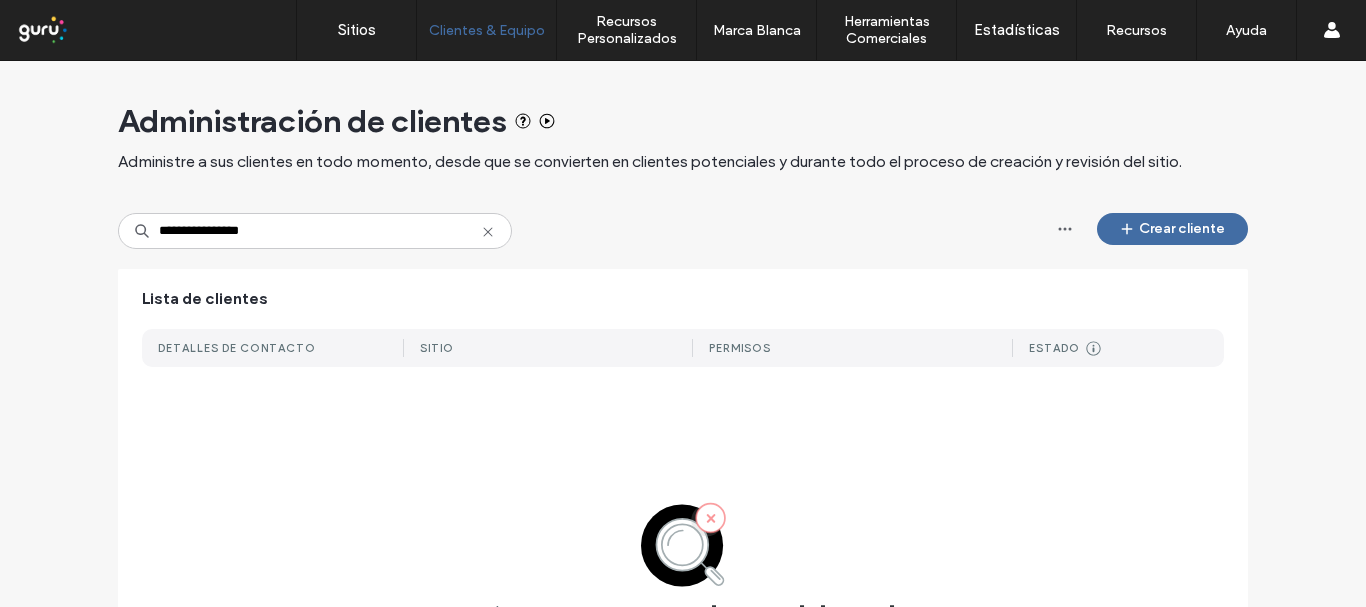 click 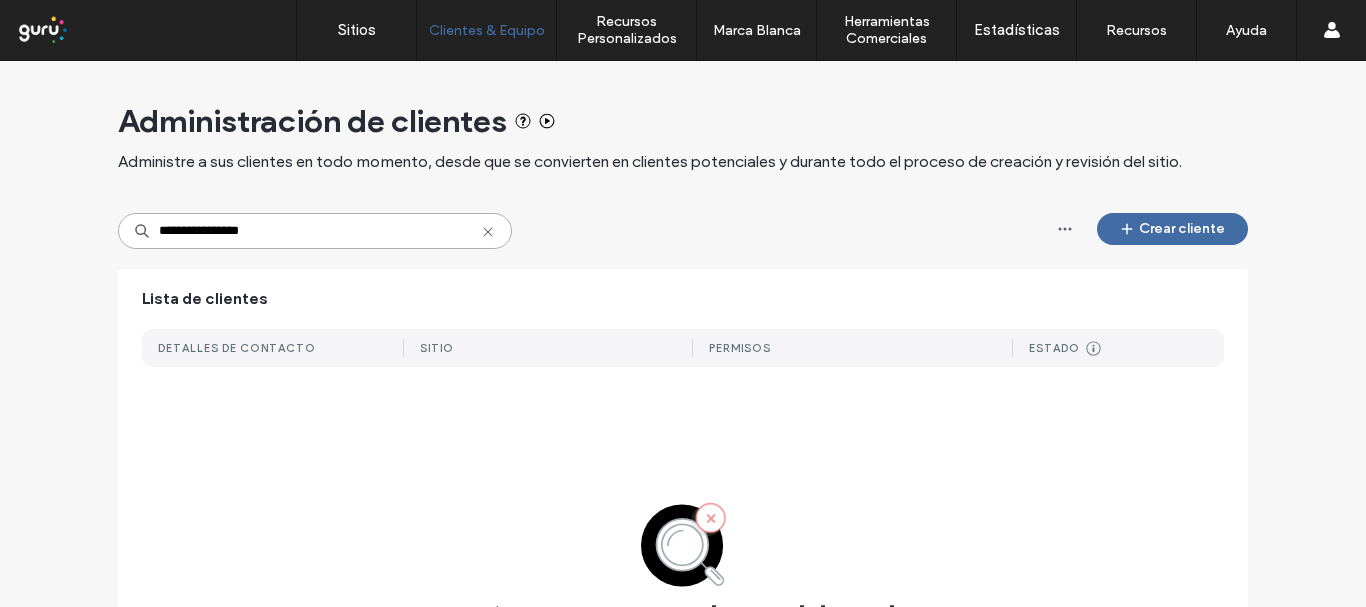 type 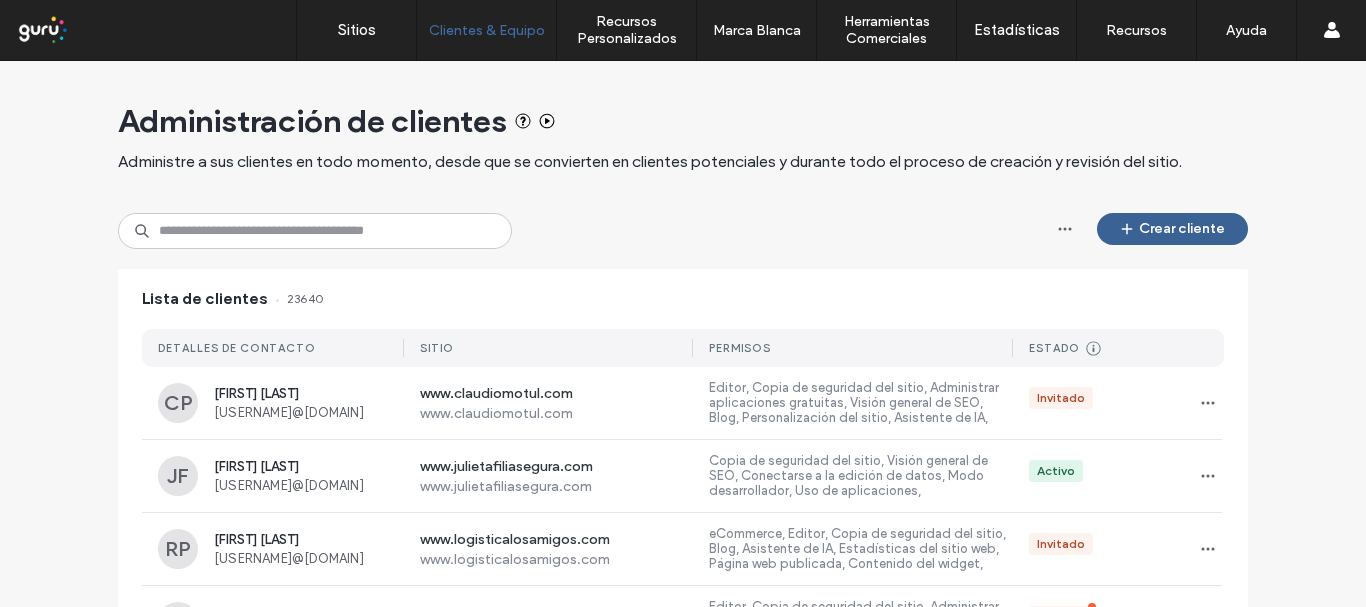 click on "Crear cliente" at bounding box center [1172, 229] 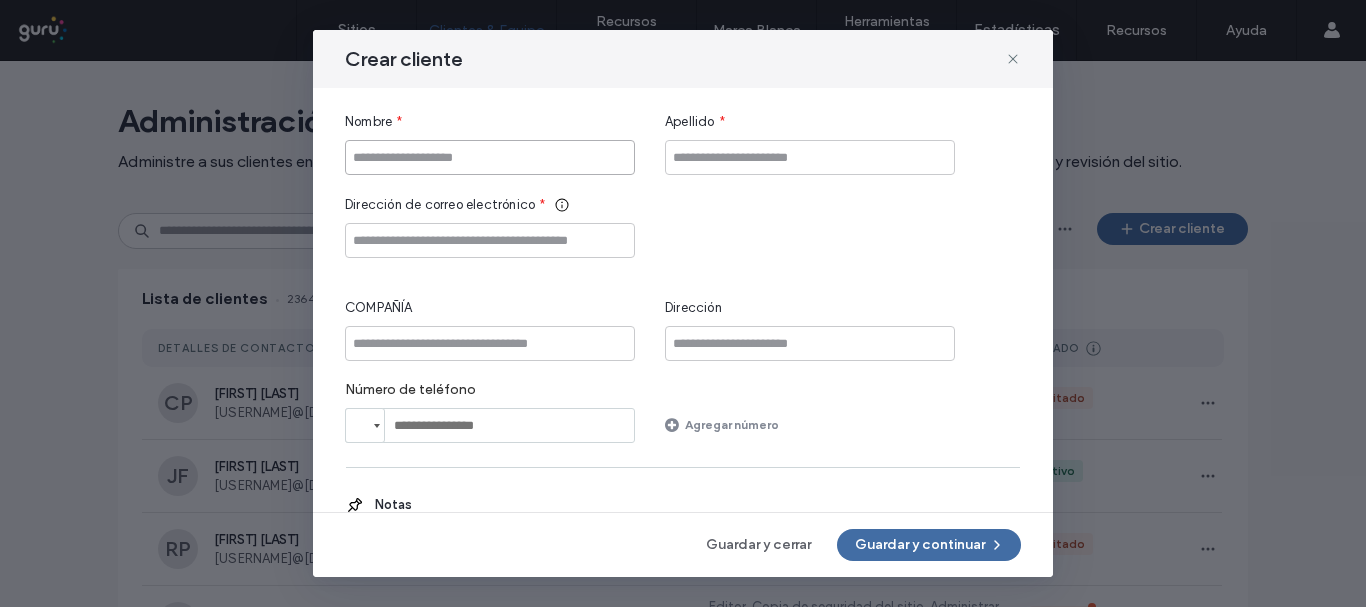 click at bounding box center (490, 157) 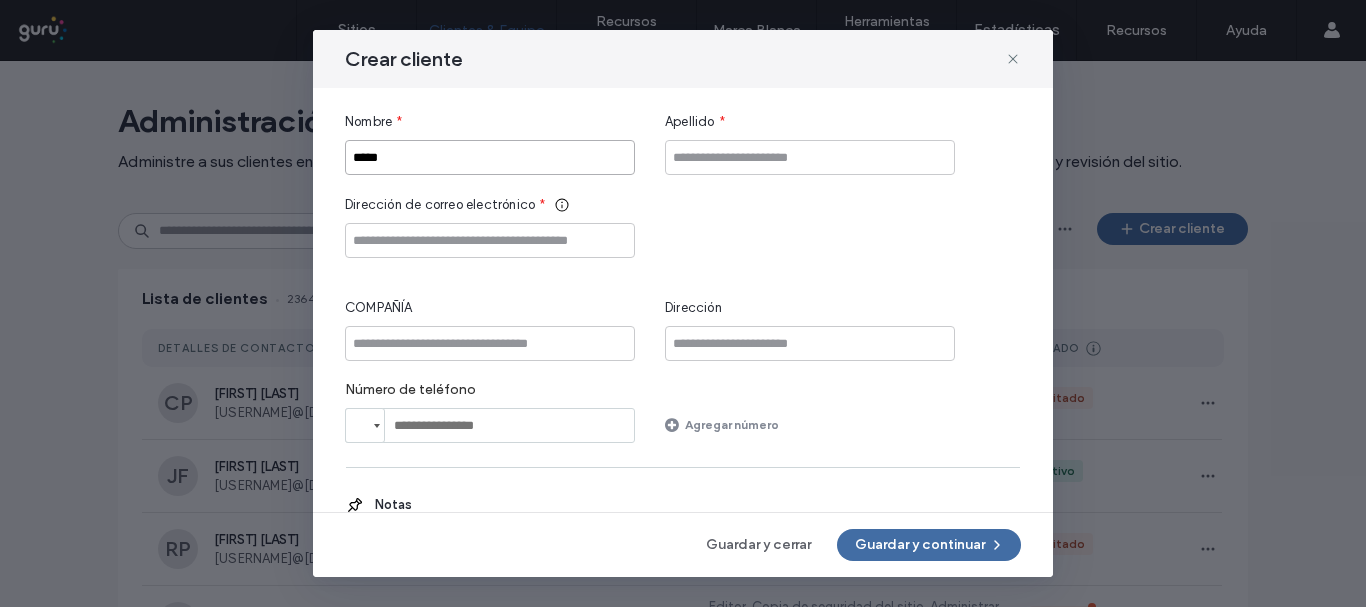 click on "*****" at bounding box center [490, 157] 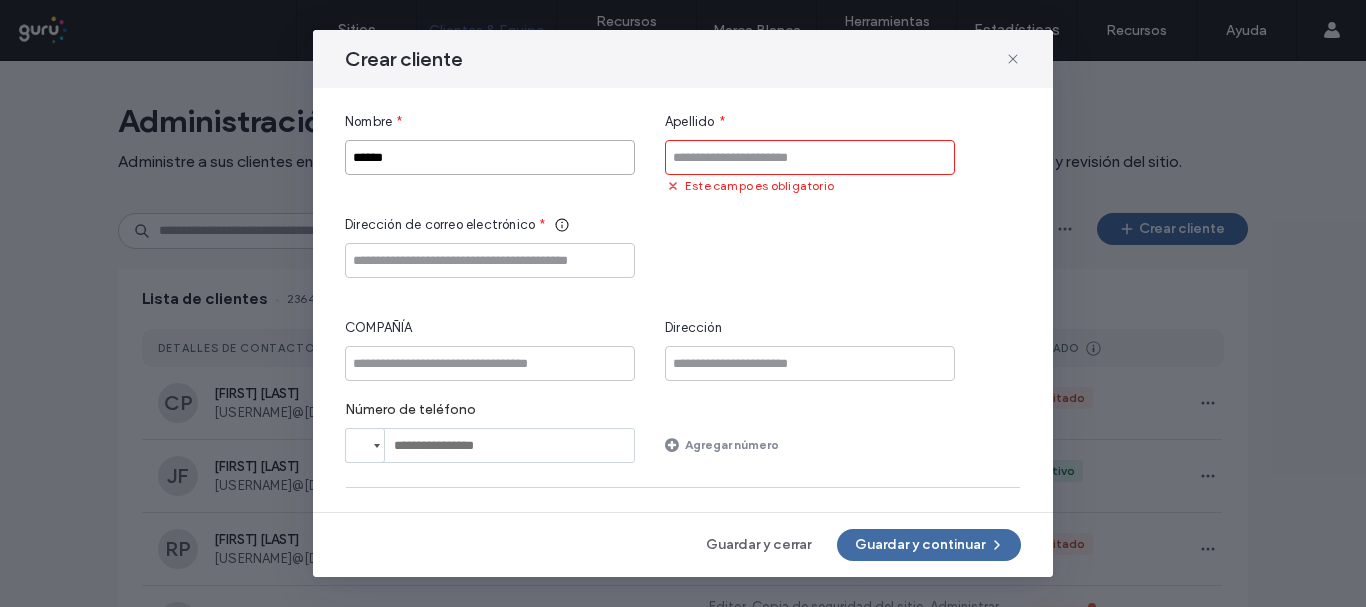 type on "******" 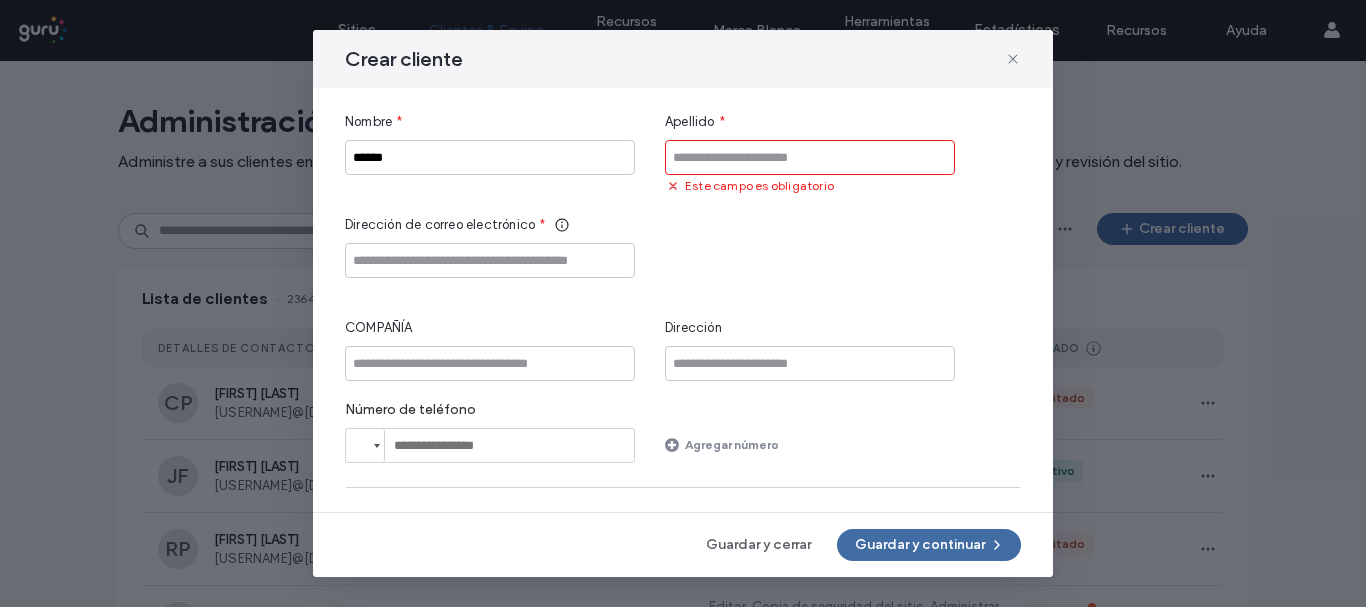 click at bounding box center [810, 157] 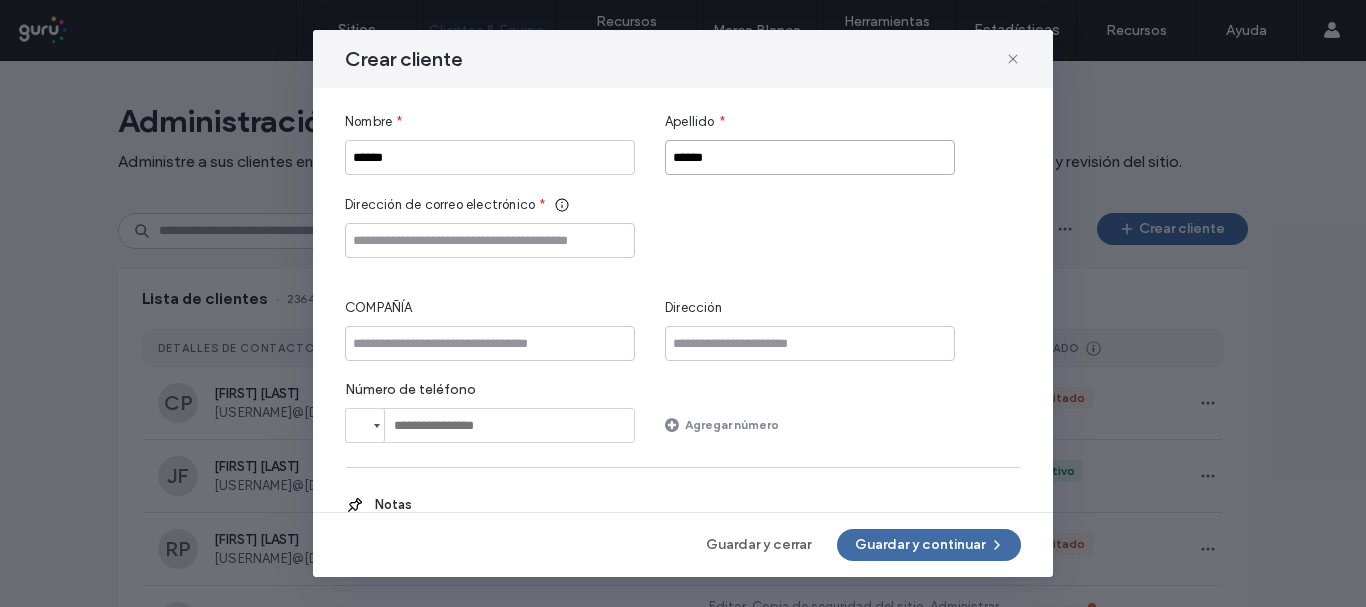 type on "******" 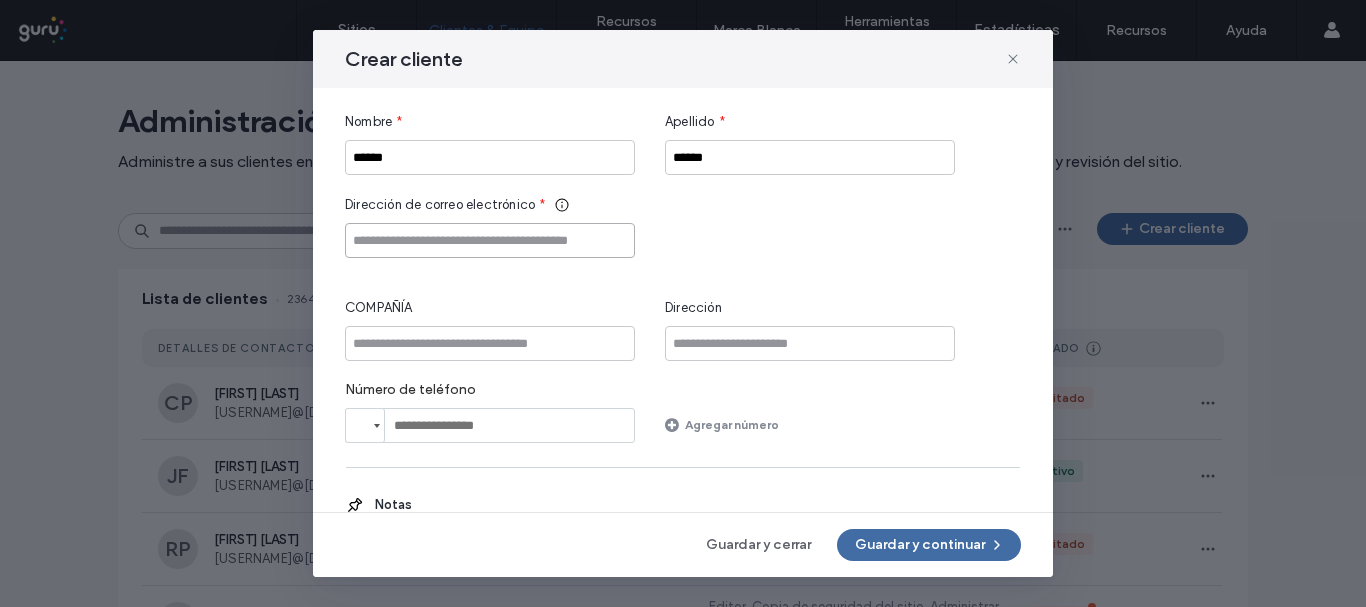 click at bounding box center [490, 240] 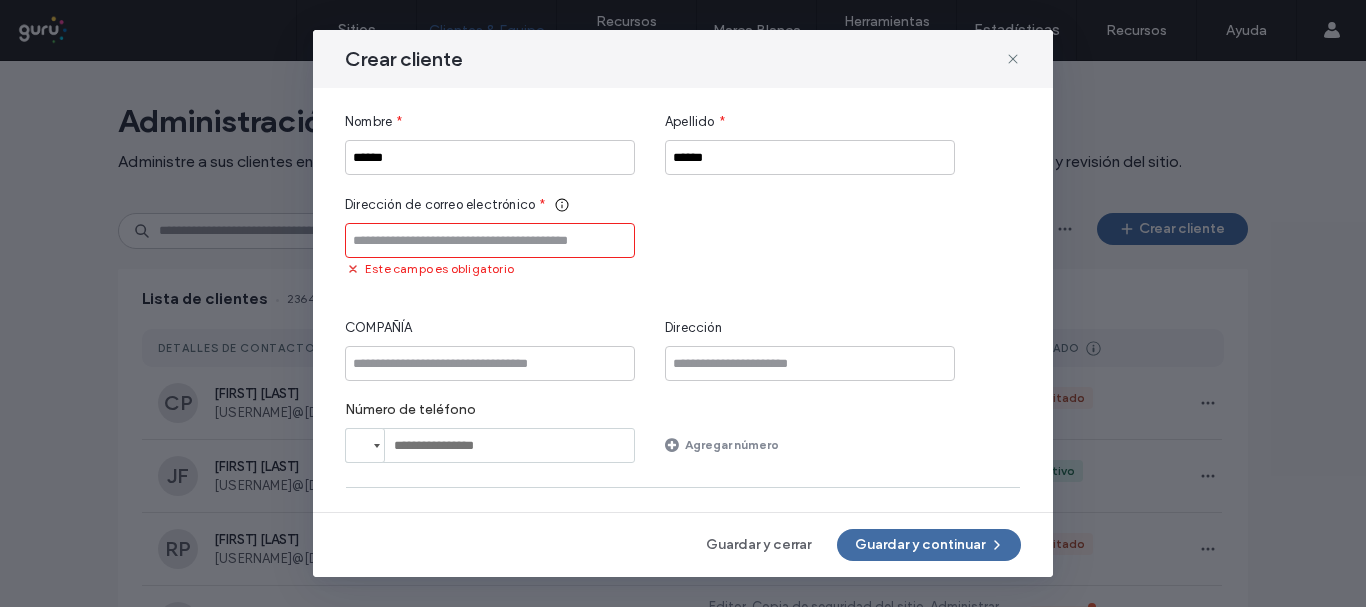 paste on "**********" 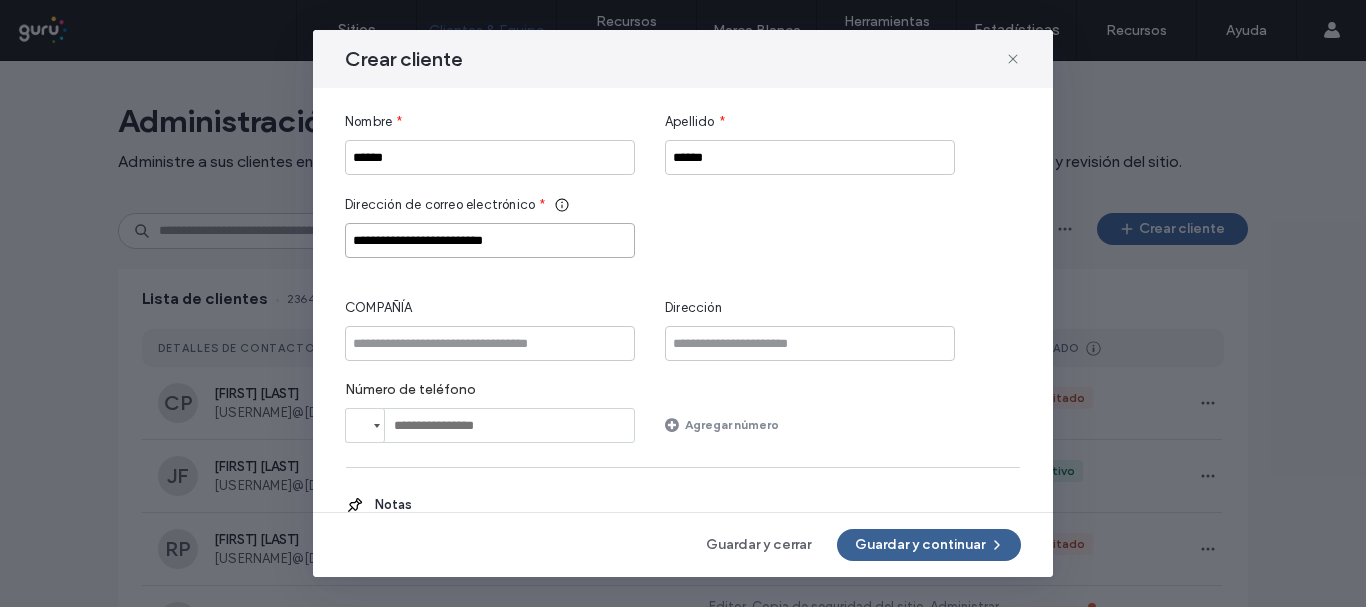 type on "**********" 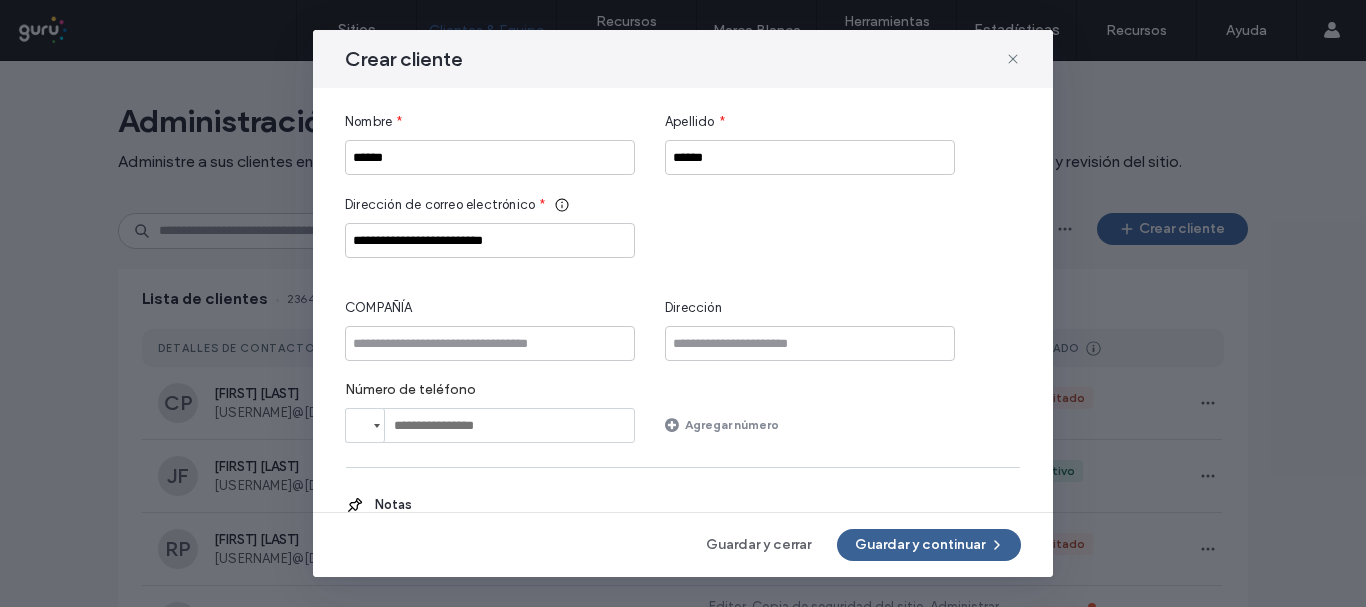 click on "Guardar y continuar" at bounding box center [929, 545] 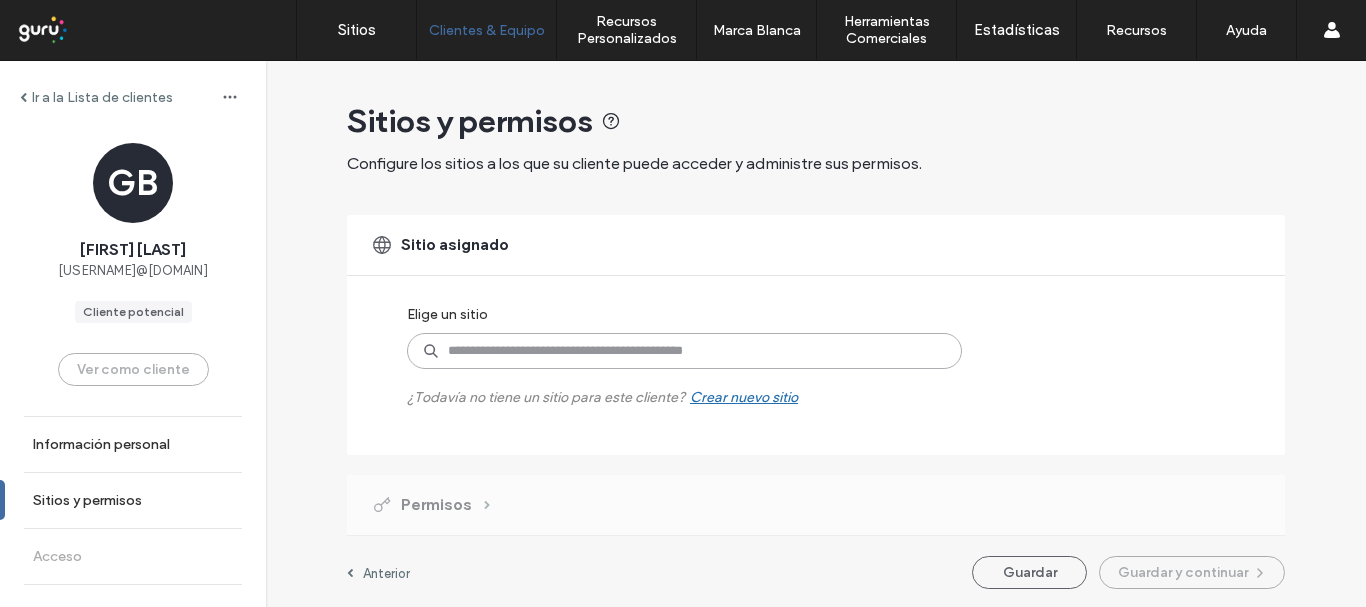 click at bounding box center (684, 351) 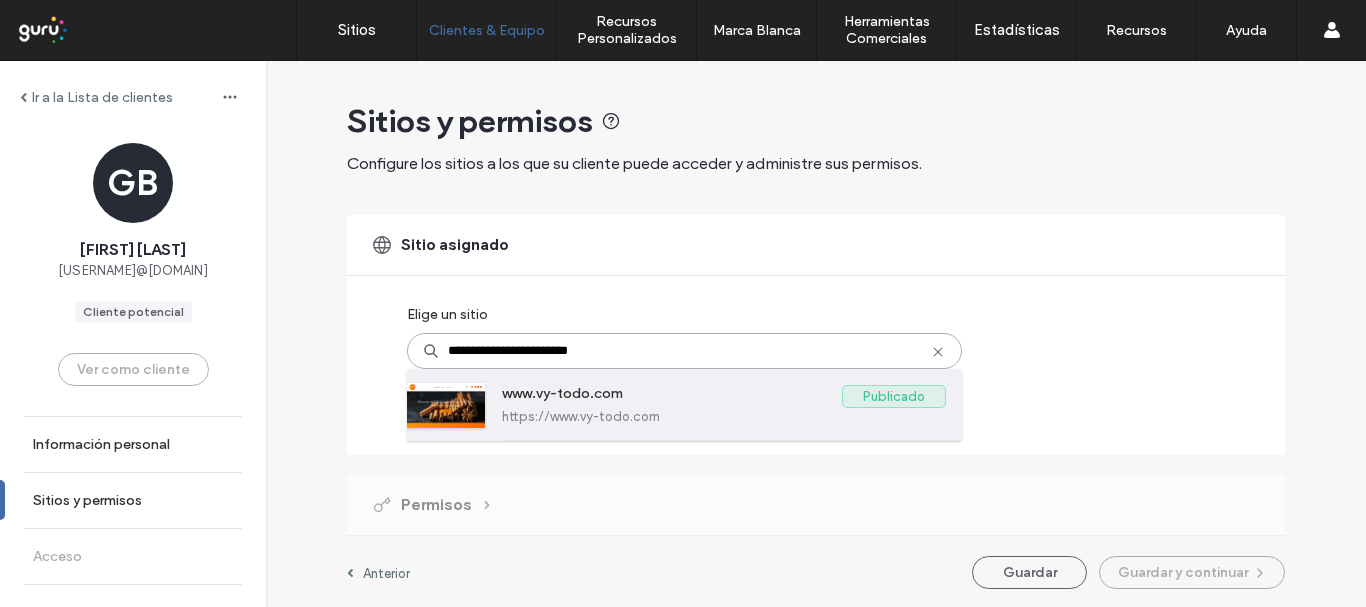 click on "https://www.vy-todo.com" at bounding box center [724, 416] 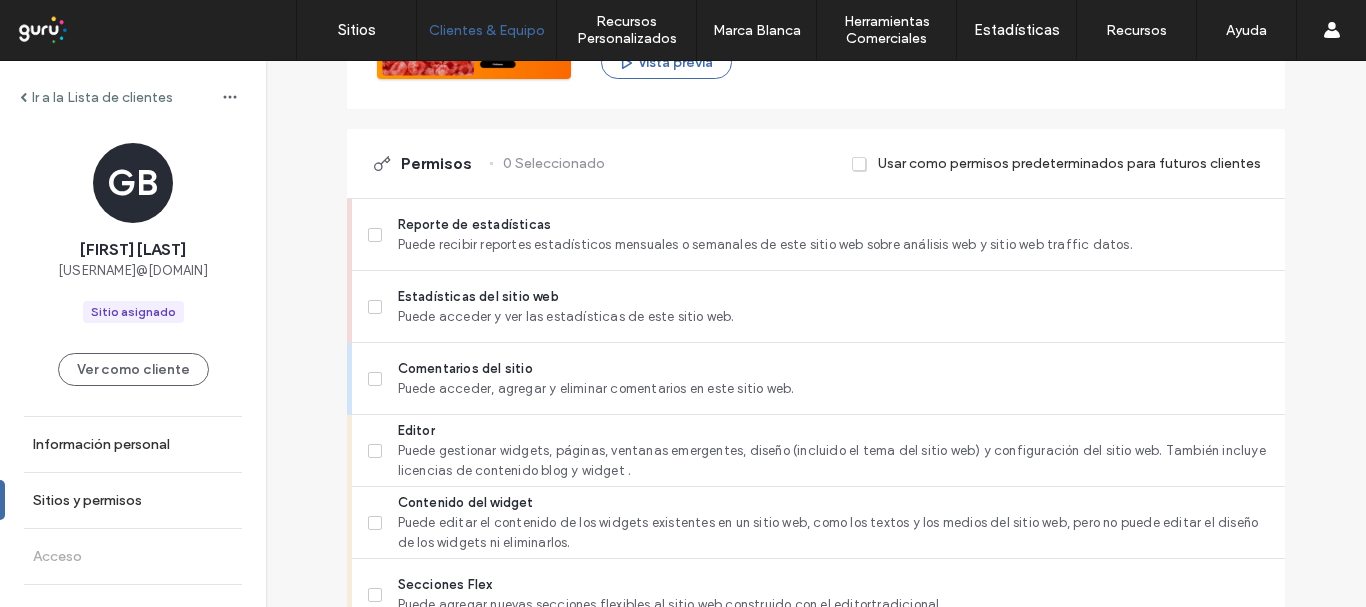 scroll, scrollTop: 493, scrollLeft: 0, axis: vertical 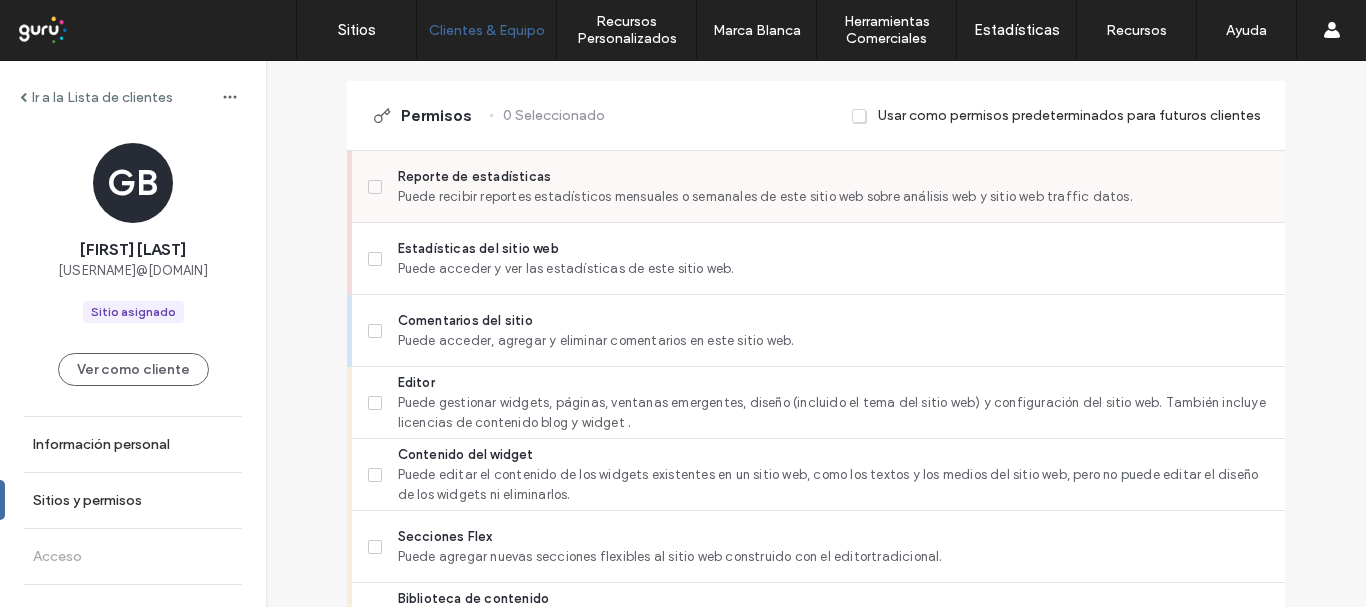 click on "Puede recibir reportes estadísticos mensuales o semanales de este sitio web sobre análisis web y sitio web traffic datos." at bounding box center (833, 197) 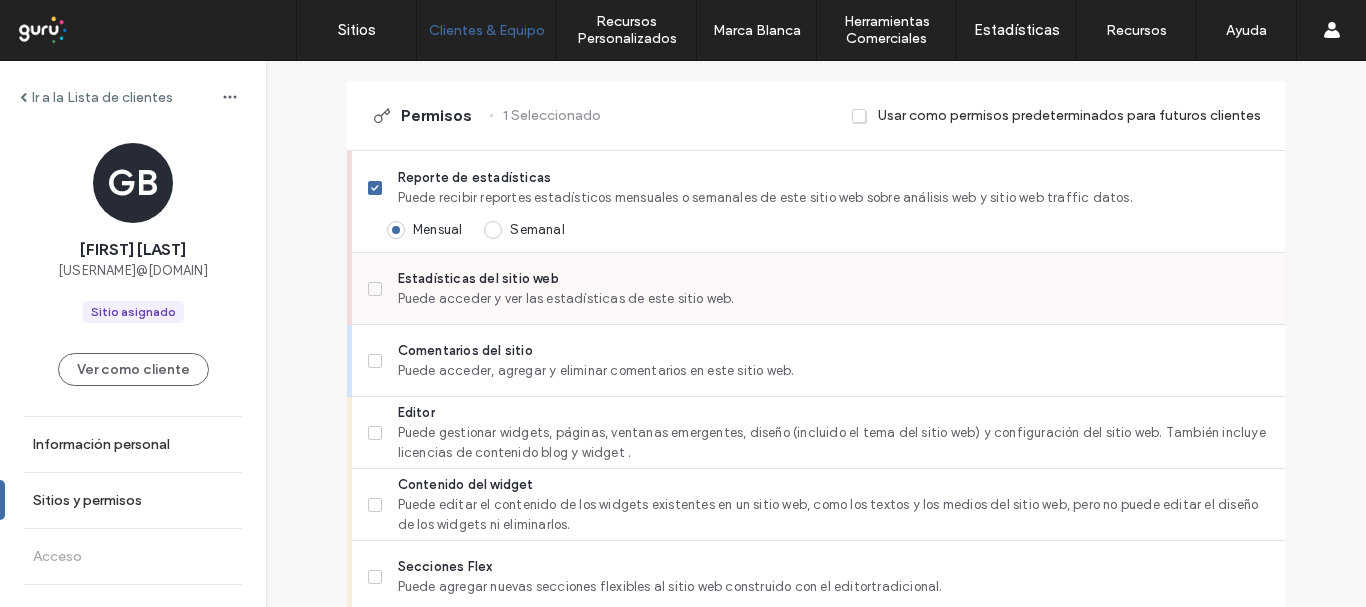 click on "Puede acceder y ver las estadísticas de este sitio web." at bounding box center (833, 299) 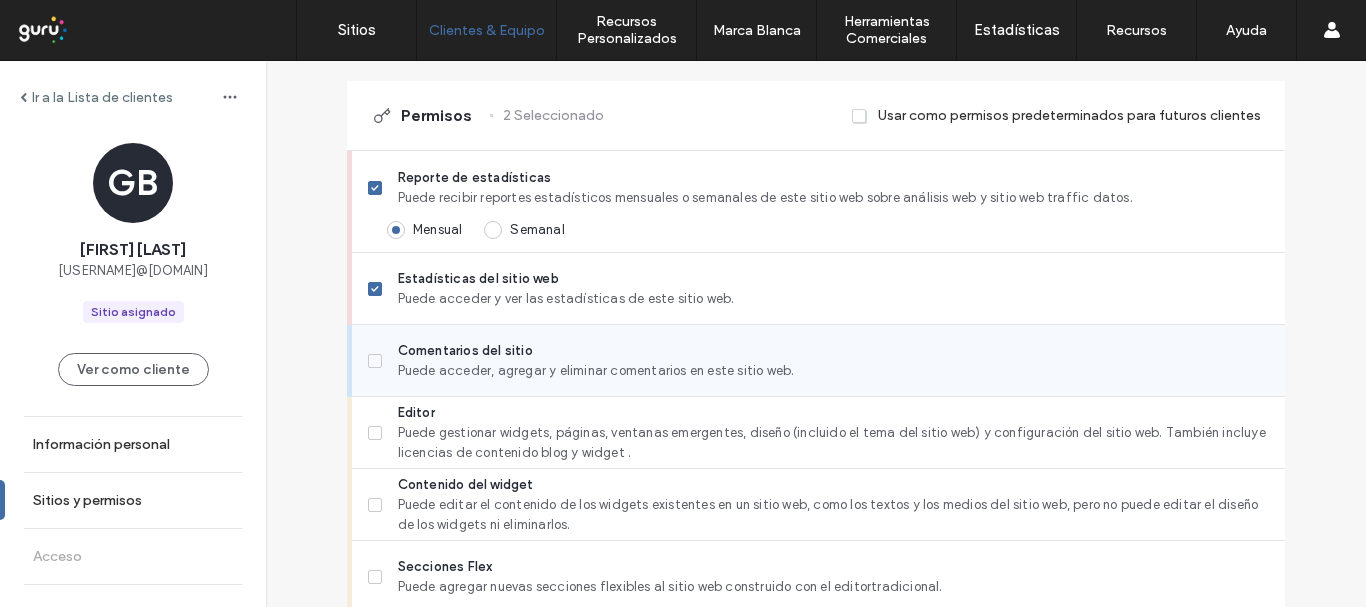 click on "Comentarios del sitio" at bounding box center [833, 351] 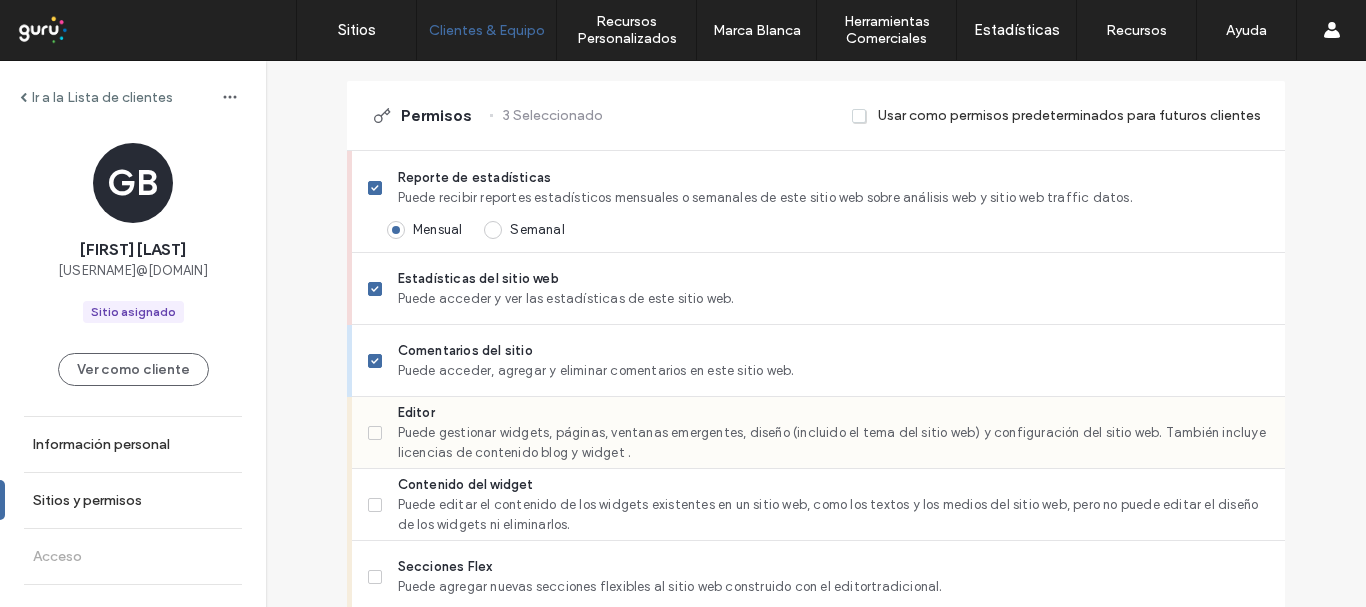click on "Editor" at bounding box center [833, 413] 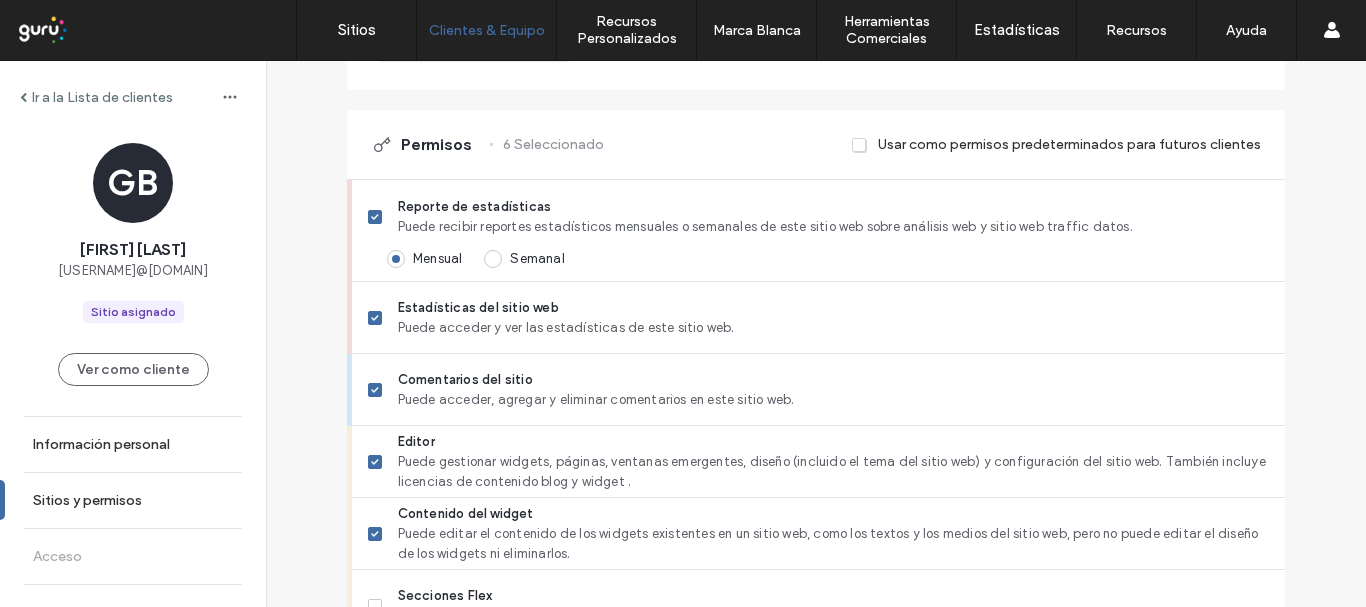scroll, scrollTop: 468, scrollLeft: 0, axis: vertical 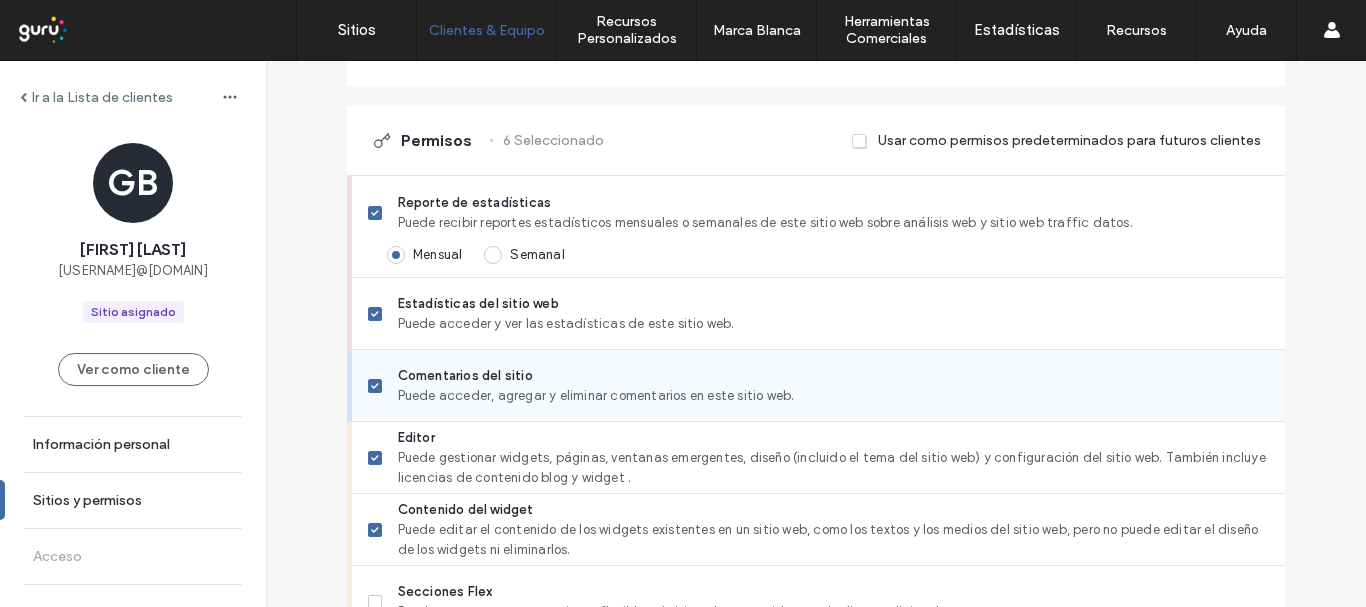click on "Comentarios del sitio" at bounding box center (833, 376) 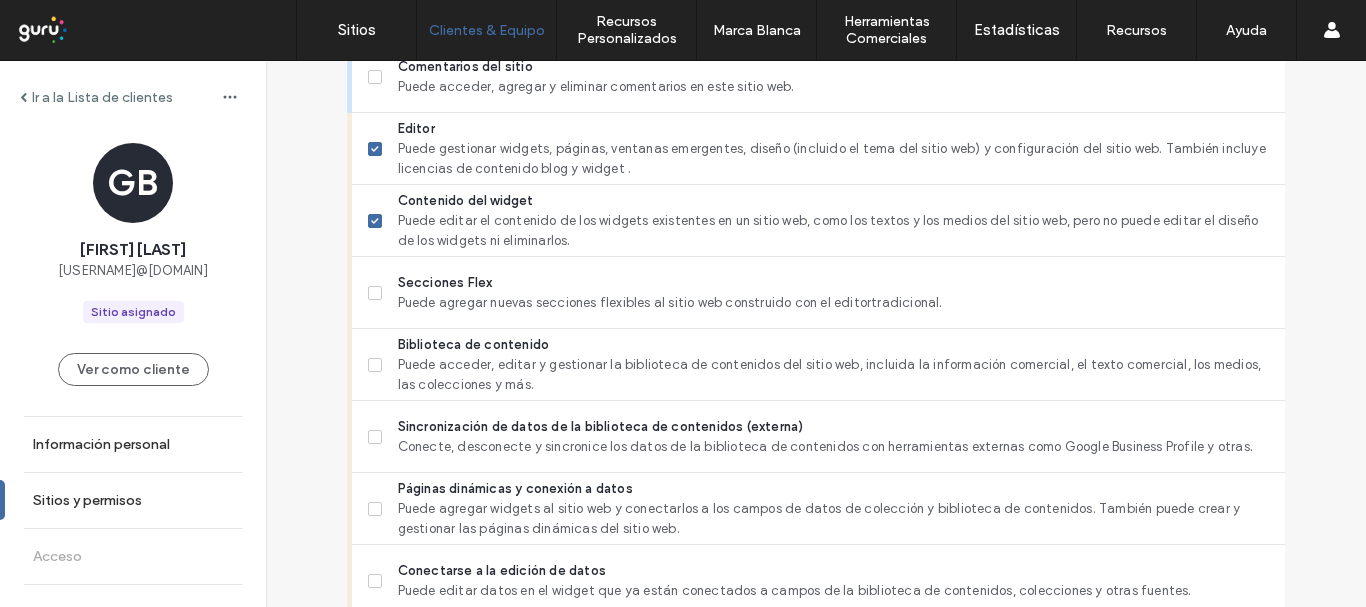 scroll, scrollTop: 791, scrollLeft: 0, axis: vertical 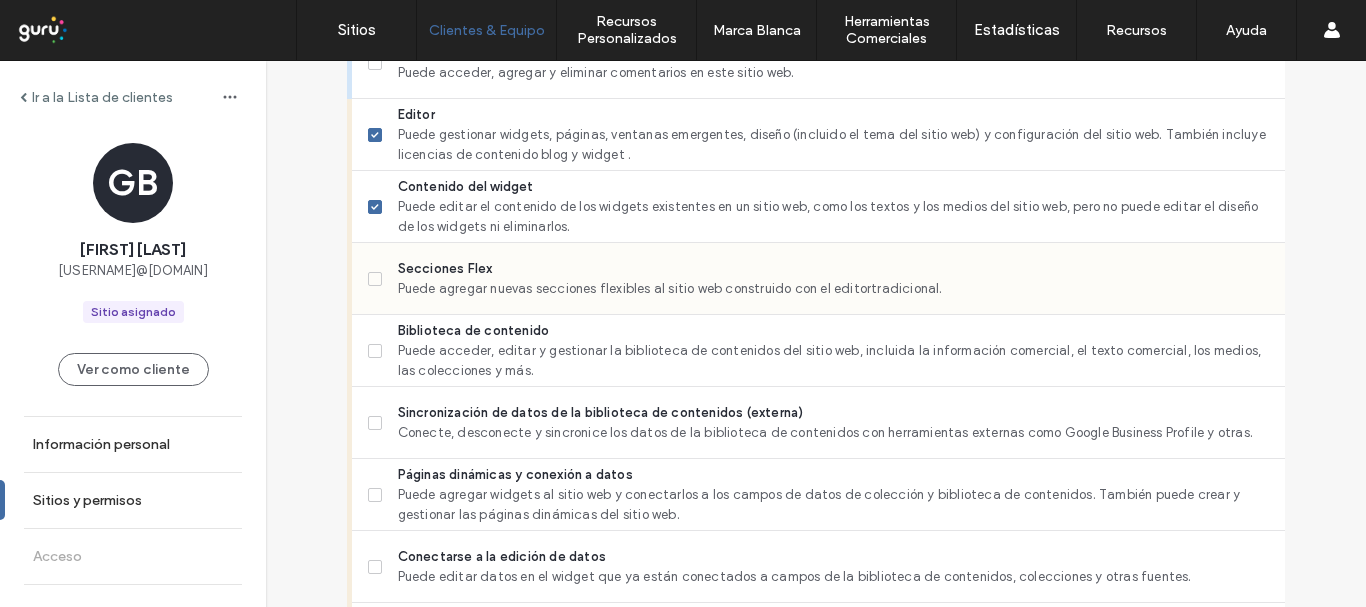 click on "Puede agregar nuevas secciones flexibles al sitio web construido con el editortradicional." at bounding box center (833, 289) 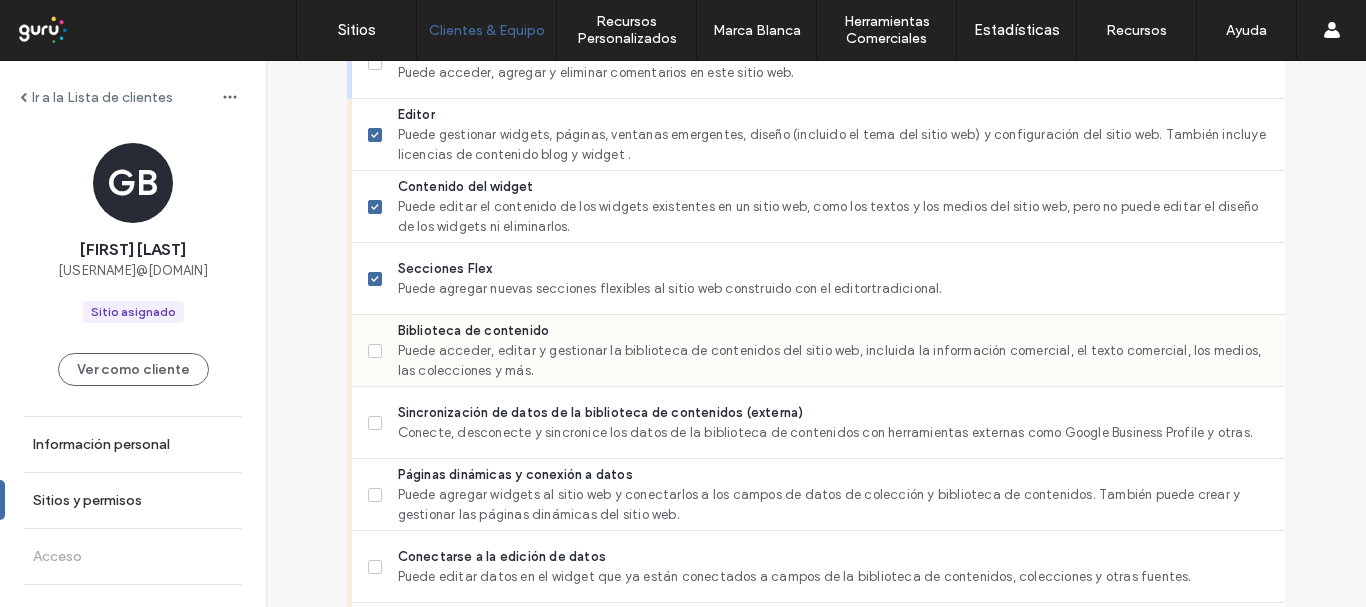 click on "Puede acceder, editar y gestionar la biblioteca de contenidos del sitio web, incluida la información comercial, el texto comercial, los medios, las colecciones y más." at bounding box center [833, 361] 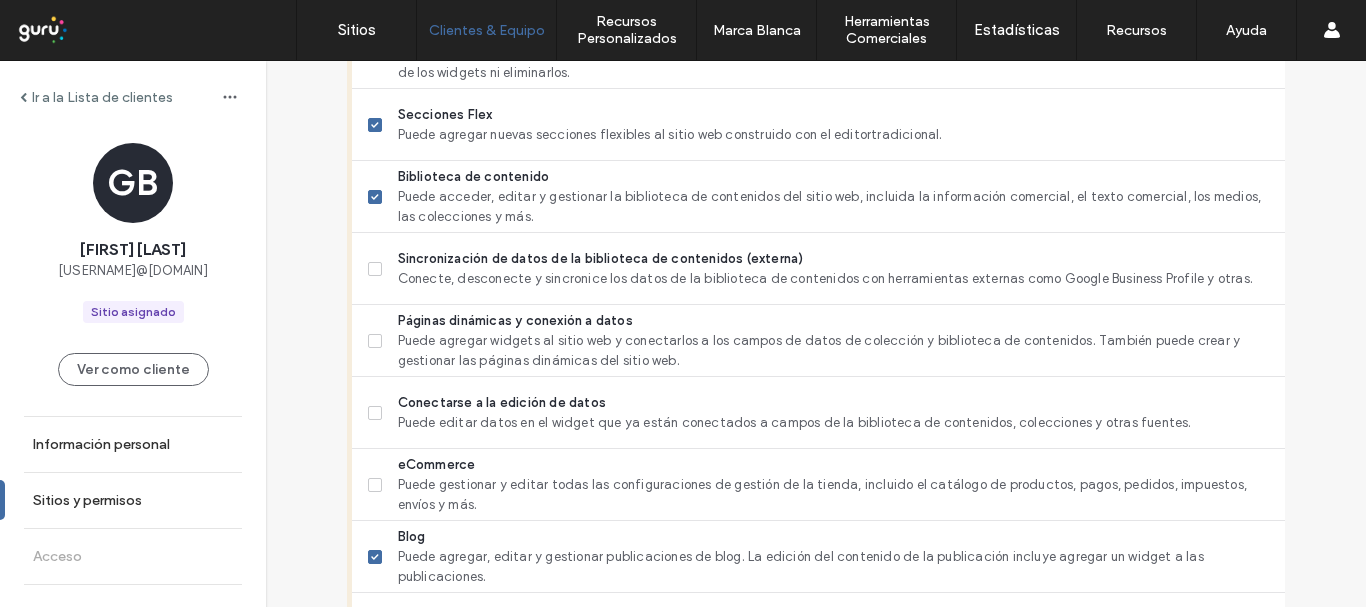 scroll, scrollTop: 963, scrollLeft: 0, axis: vertical 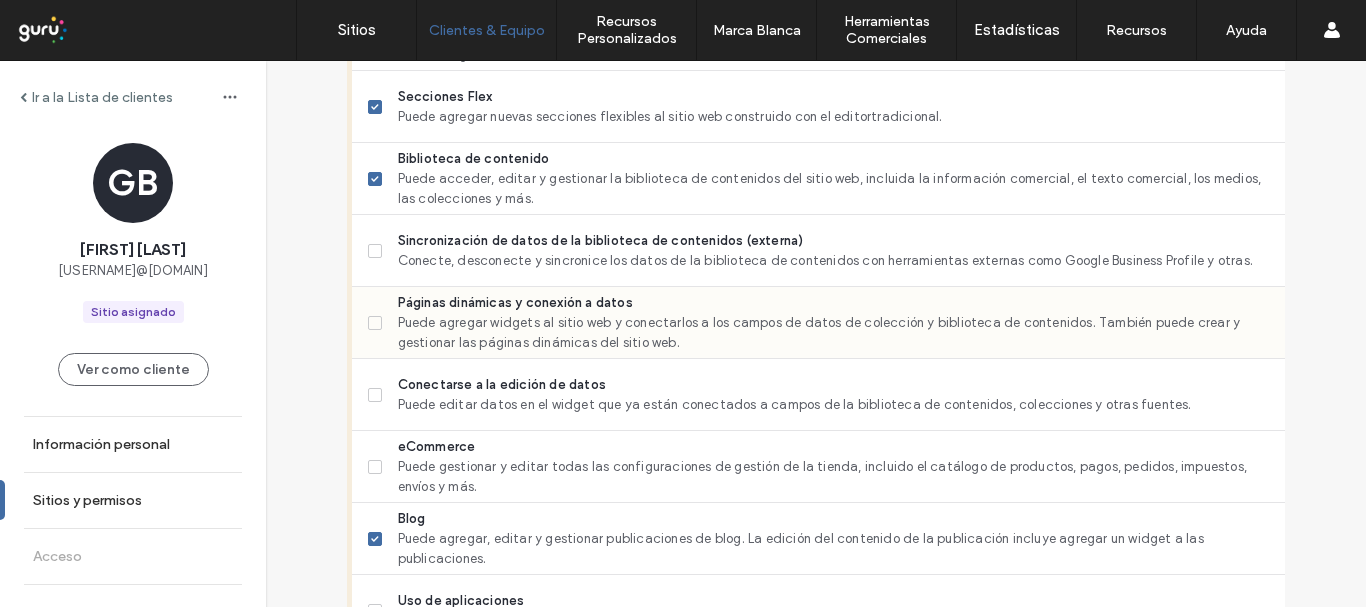 click on "Puede agregar widgets al sitio web y conectarlos a los campos de datos de colección y biblioteca de contenidos. También puede crear y gestionar las páginas dinámicas del sitio web." at bounding box center [833, 333] 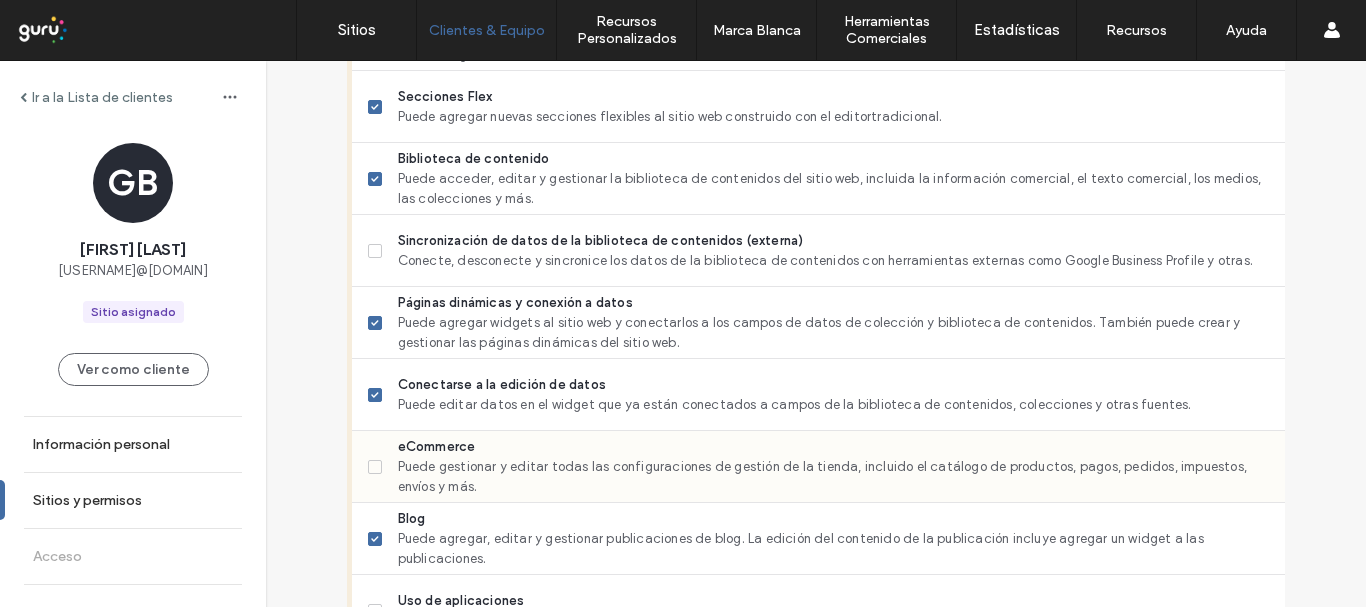 click on "Puede gestionar y editar todas las configuraciones de gestión de la tienda, incluido el catálogo de productos, pagos, pedidos, impuestos, envíos y más." at bounding box center (833, 477) 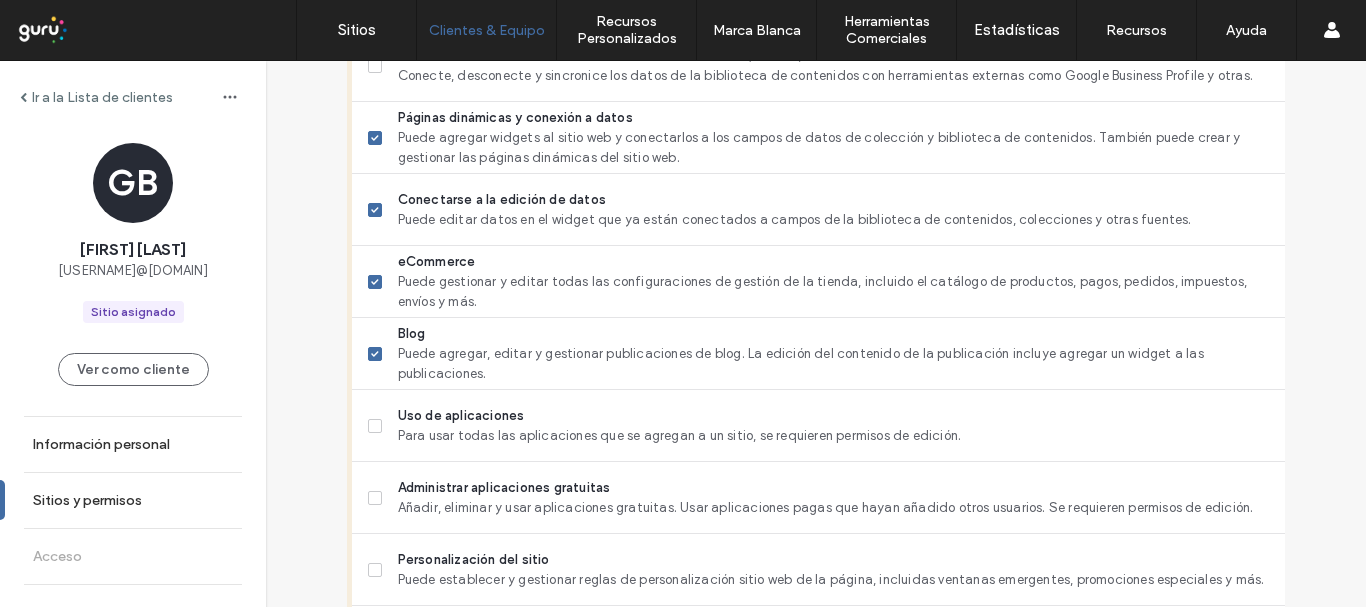 scroll, scrollTop: 1210, scrollLeft: 0, axis: vertical 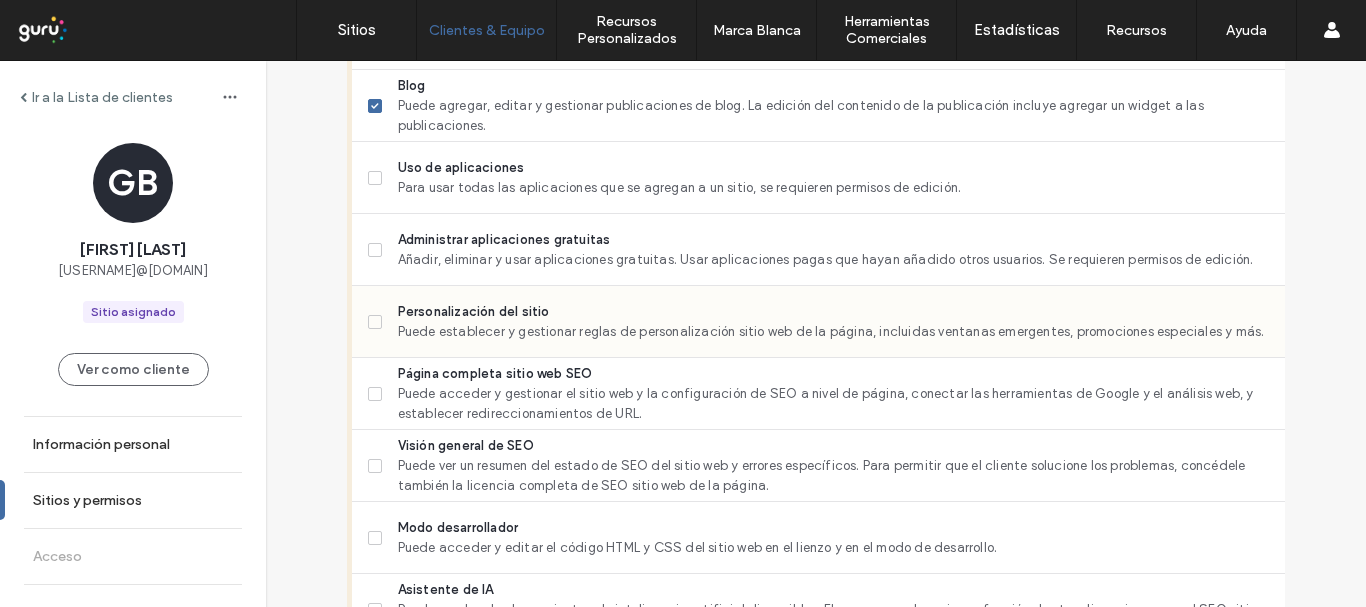 click on "Personalización del sitio" at bounding box center (833, 312) 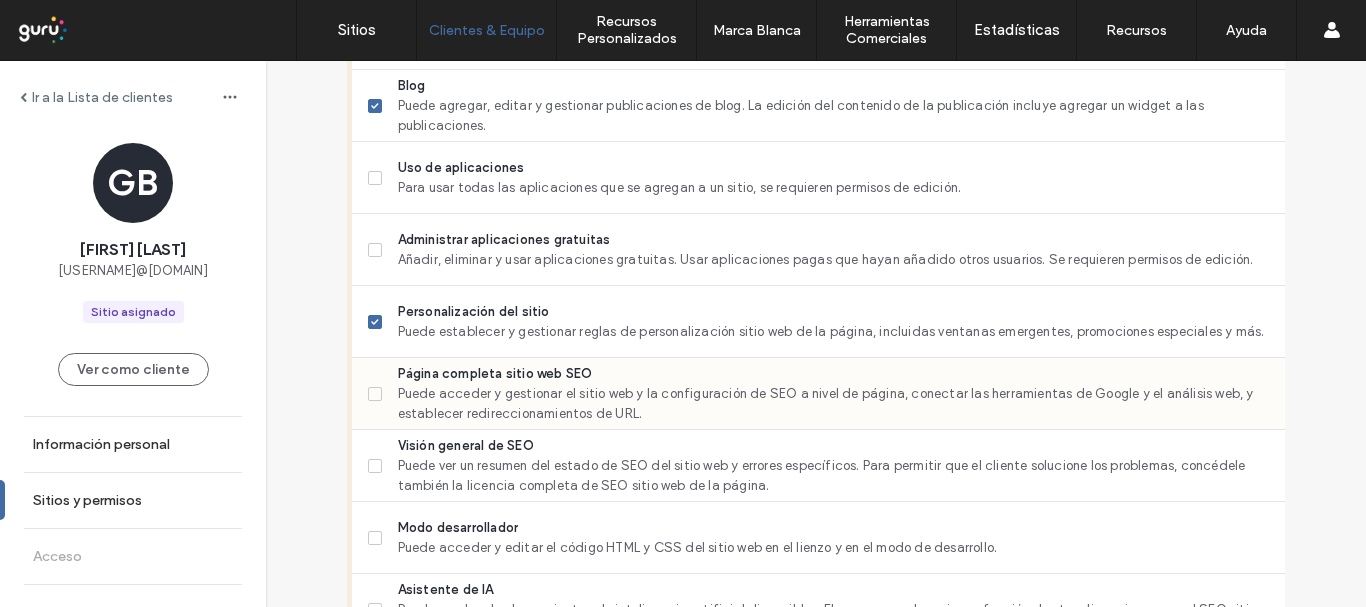 click on "Puede acceder y gestionar el sitio web y la configuración de SEO a nivel de página, conectar las herramientas de Google y el análisis web, y establecer redireccionamientos de URL." at bounding box center (833, 404) 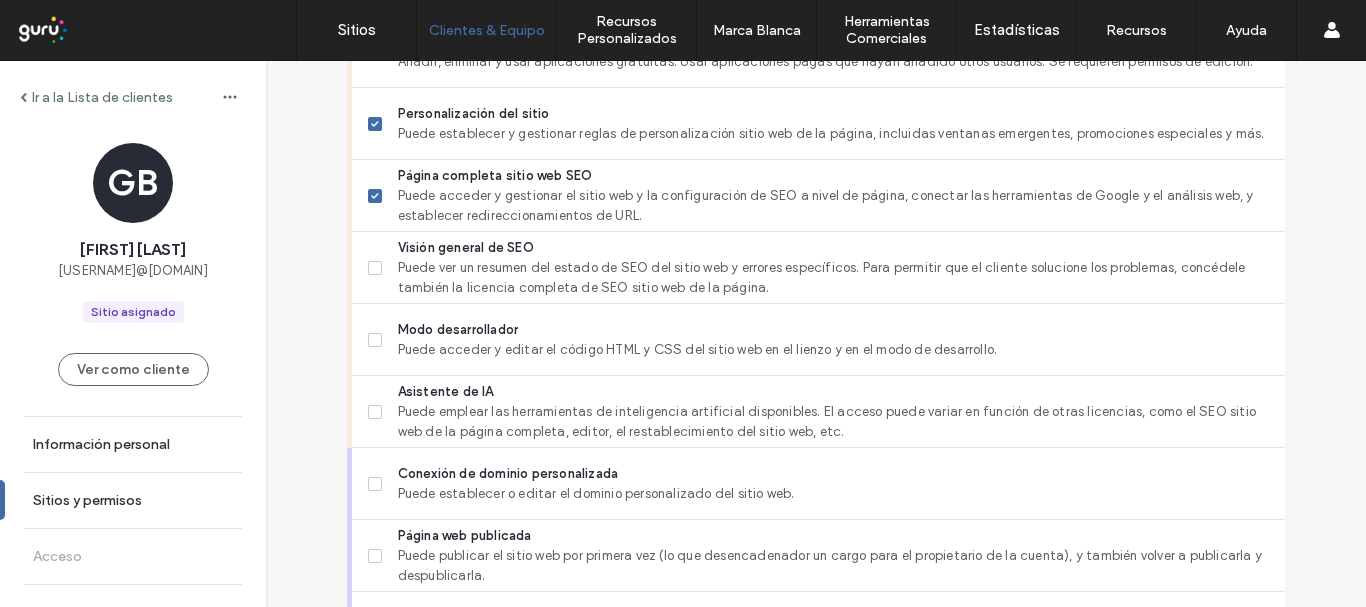 scroll, scrollTop: 1647, scrollLeft: 0, axis: vertical 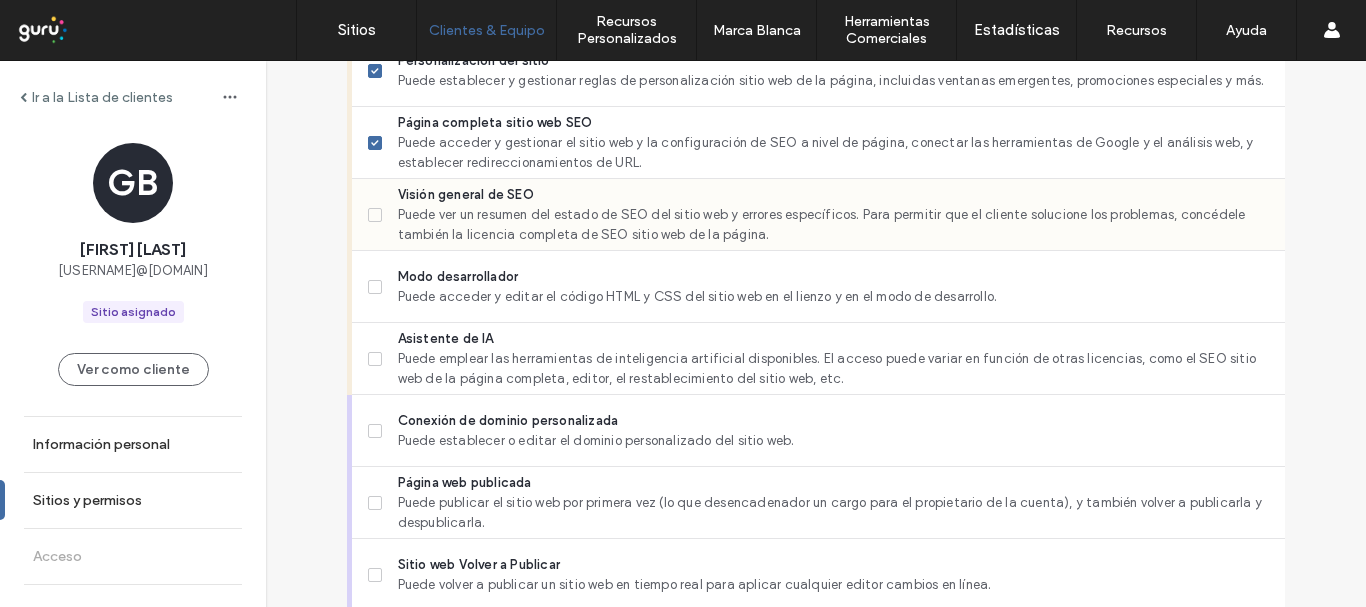click on "Puede ver un resumen del estado de SEO del sitio web y errores específicos. Para permitir que el cliente solucione los problemas, concédele también la licencia completa de SEO sitio web de la página." at bounding box center [833, 225] 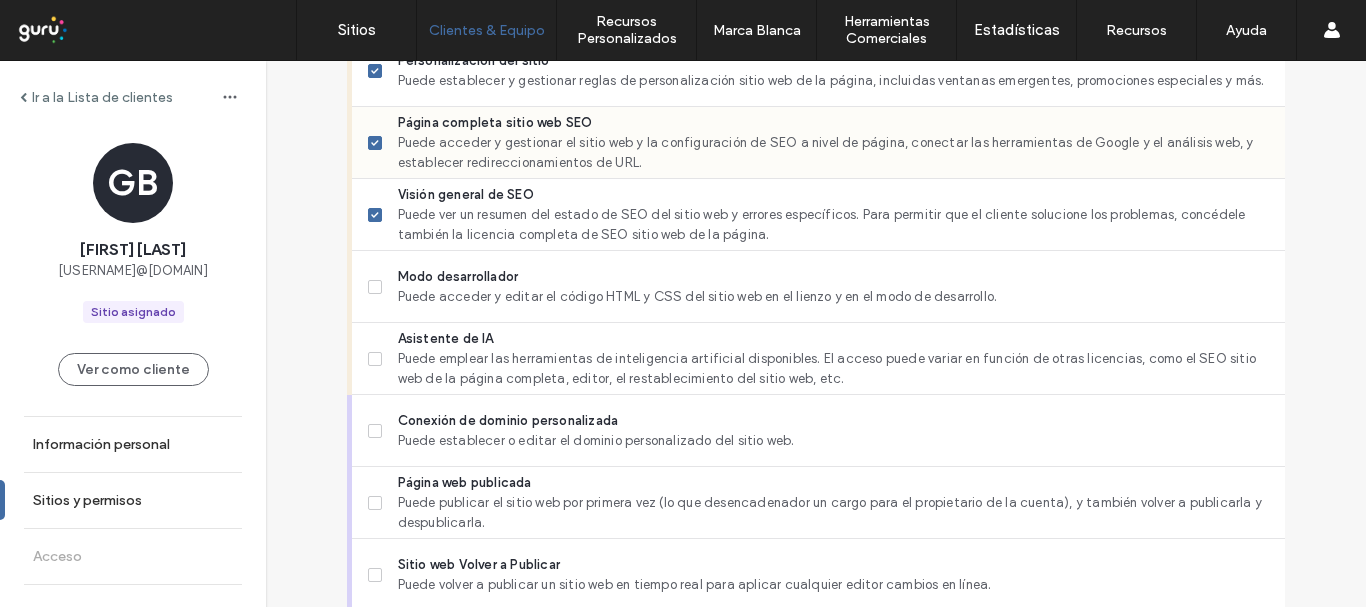 click on "Página completa sitio web SEO" at bounding box center [833, 123] 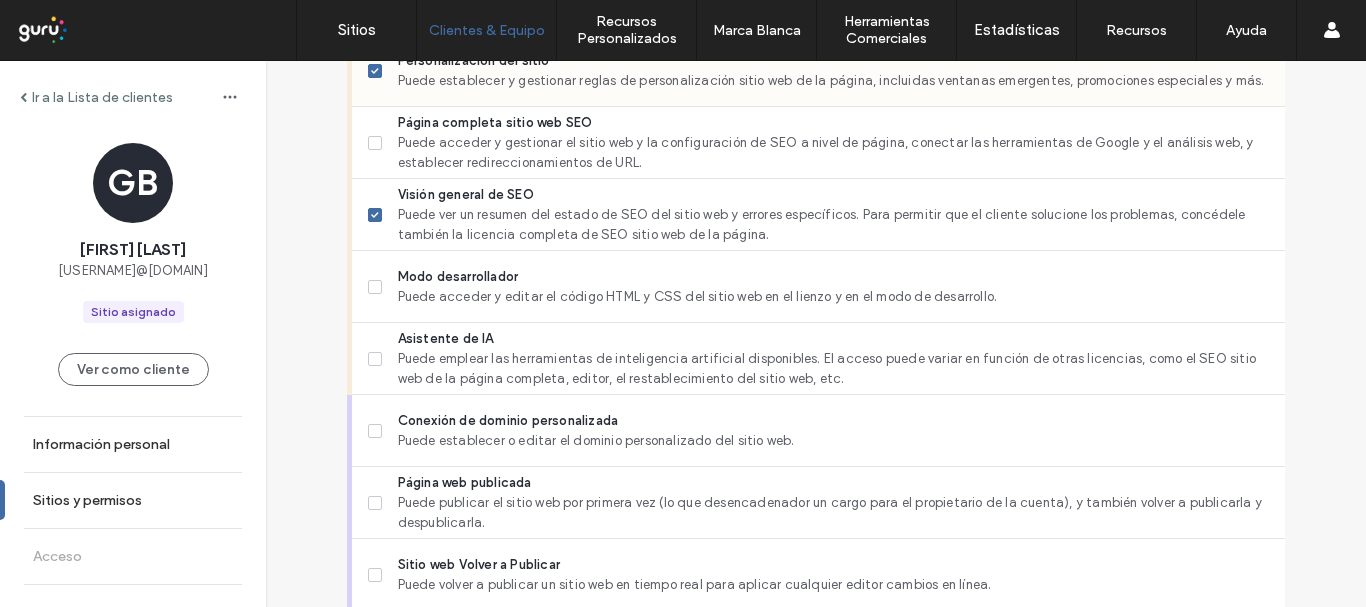 click on "Puede establecer y gestionar reglas de personalización sitio web de la página, incluidas ventanas emergentes, promociones especiales y más." at bounding box center (833, 81) 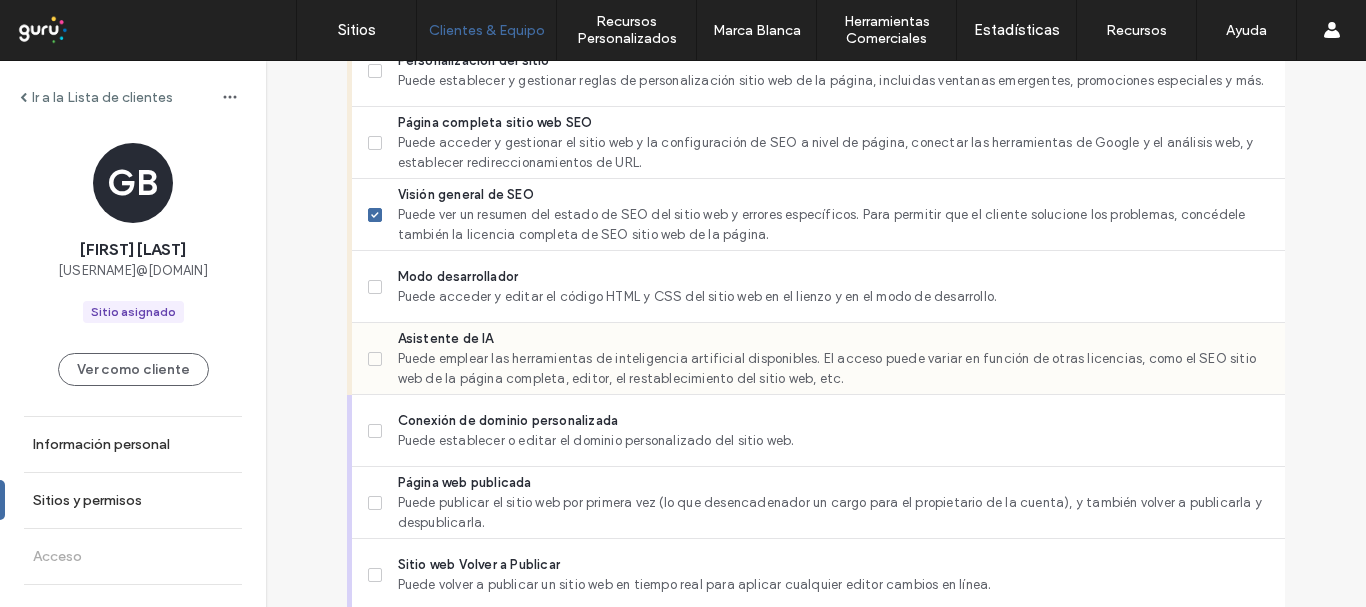 click on "Puede emplear las herramientas de inteligencia artificial disponibles. El acceso puede variar en función de otras licencias, como el SEO sitio web de la página completa, editor, el restablecimiento del sitio web, etc." at bounding box center (833, 369) 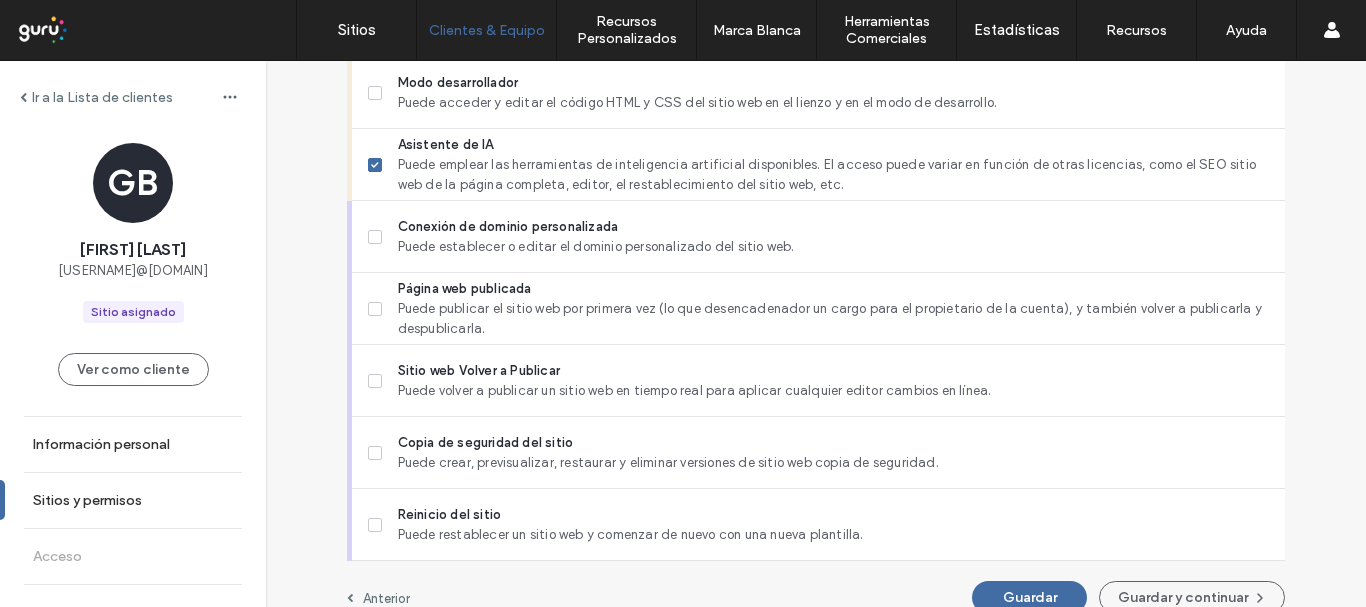 scroll, scrollTop: 1868, scrollLeft: 0, axis: vertical 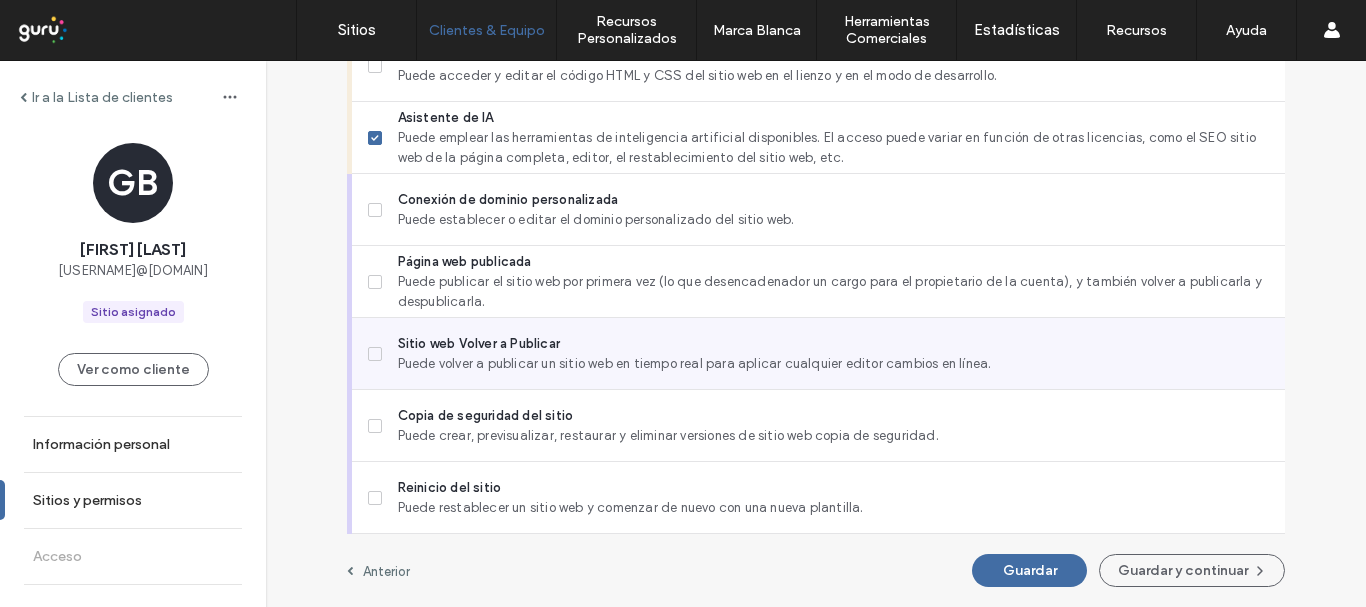 click on "Puede volver a publicar un sitio web en tiempo real para aplicar cualquier editor cambios en línea." at bounding box center [833, 364] 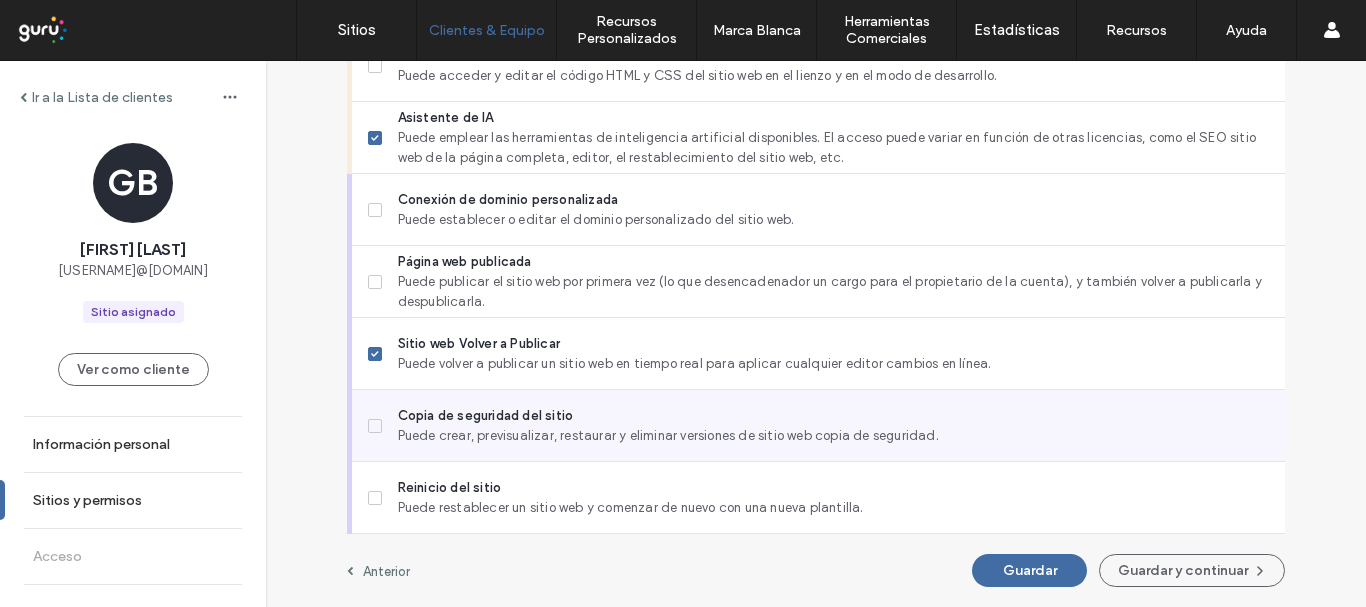 click on "Copia de seguridad del sitio" at bounding box center (833, 416) 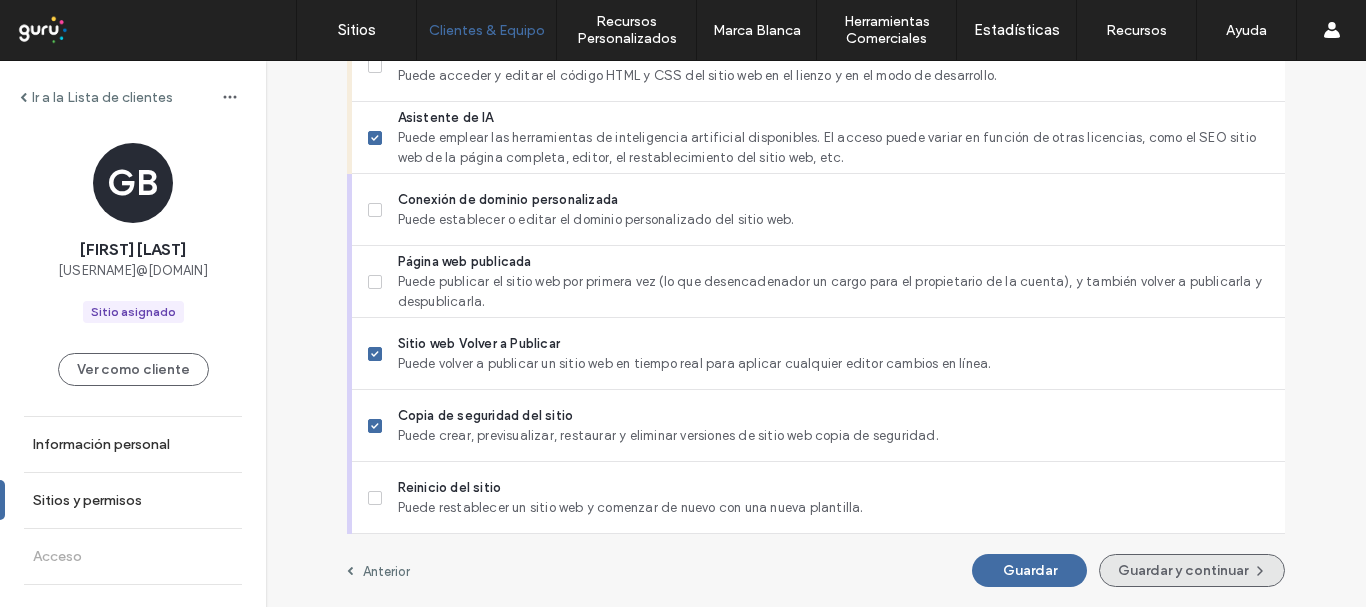 click on "Guardar y continuar" at bounding box center [1192, 570] 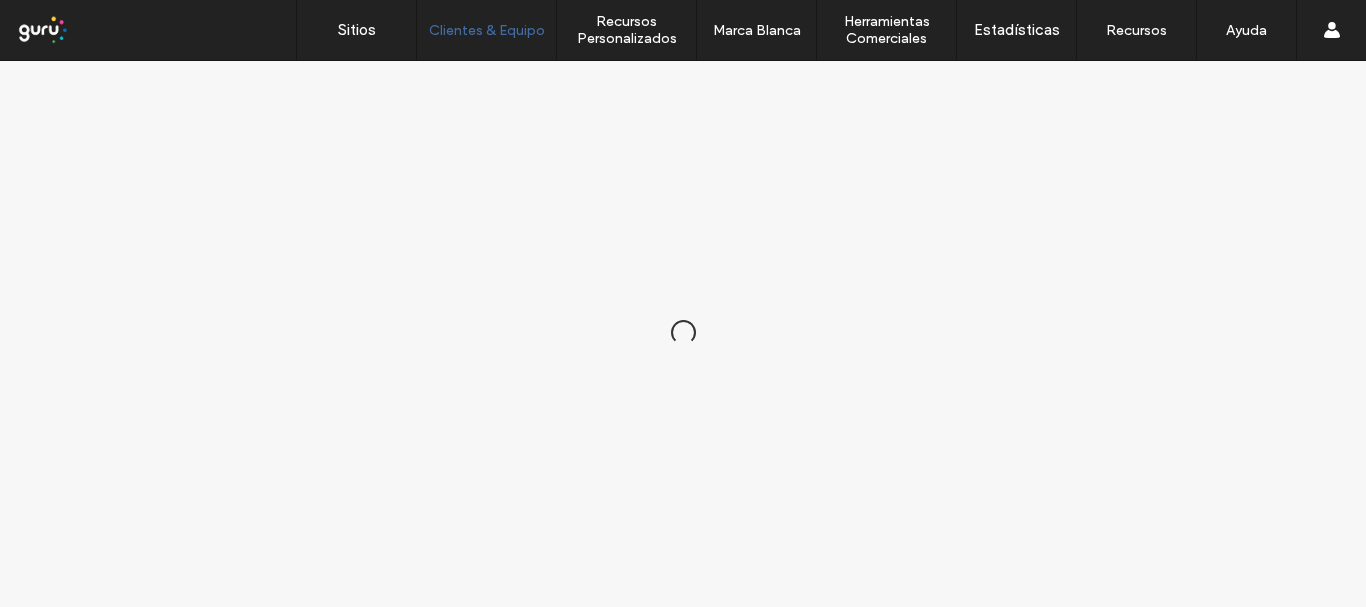 scroll, scrollTop: 0, scrollLeft: 0, axis: both 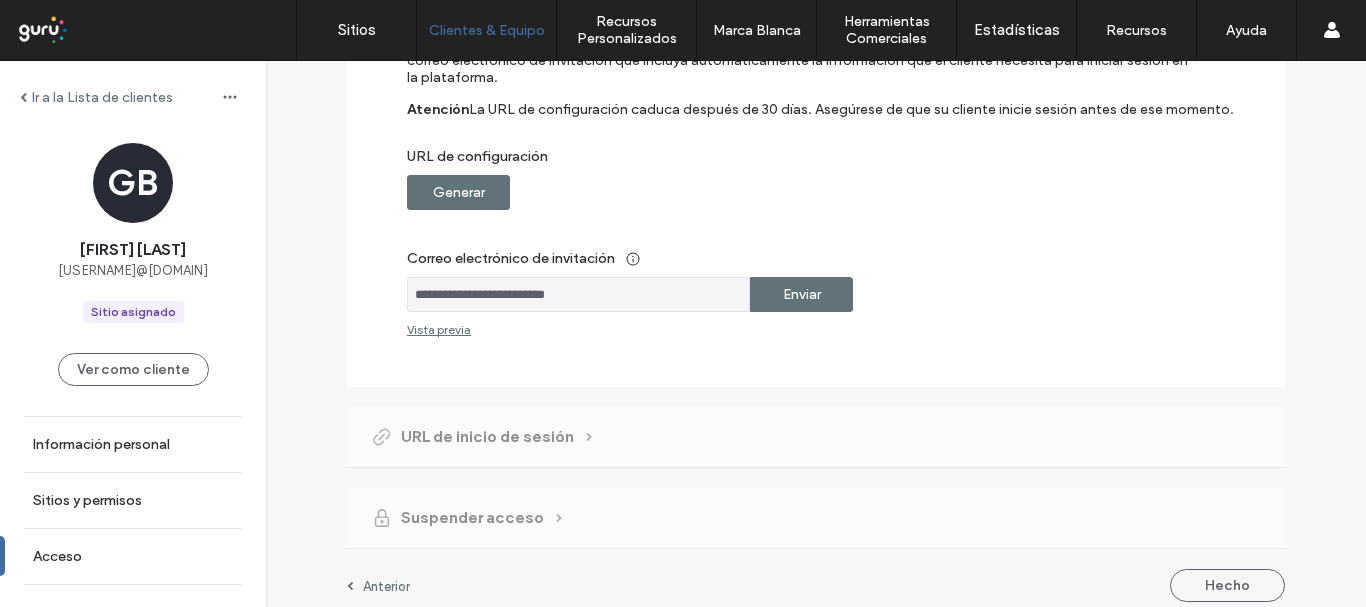 click on "Generar" at bounding box center [458, 192] 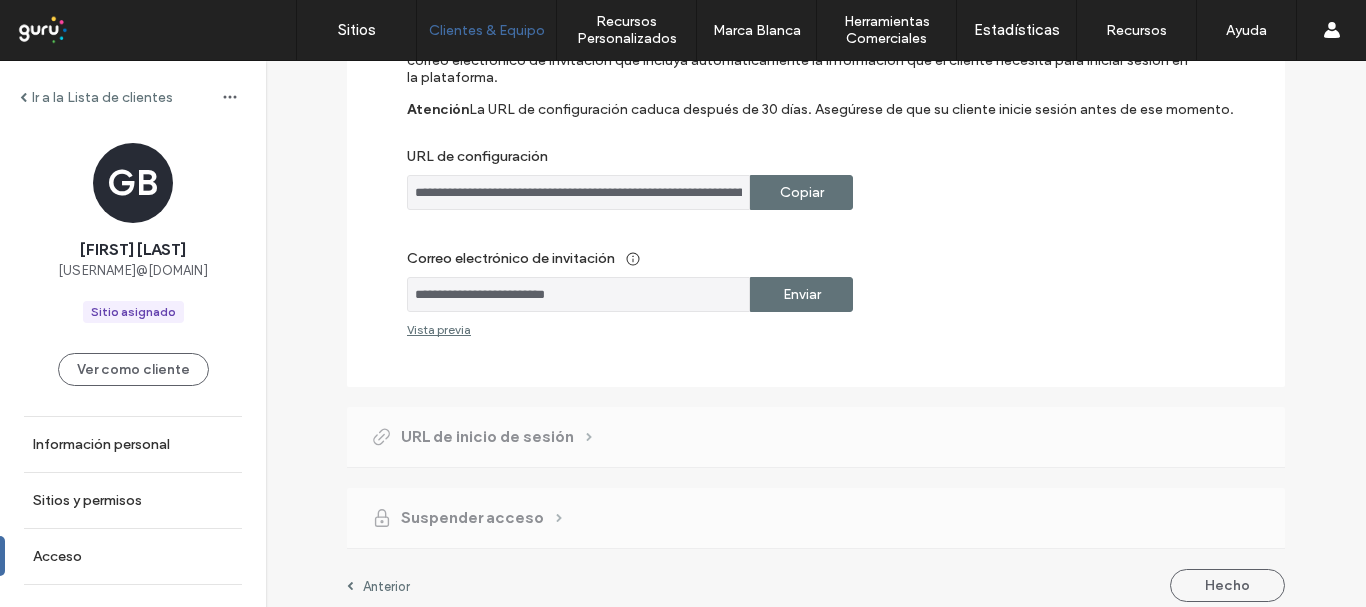 click on "Copiar" at bounding box center [802, 192] 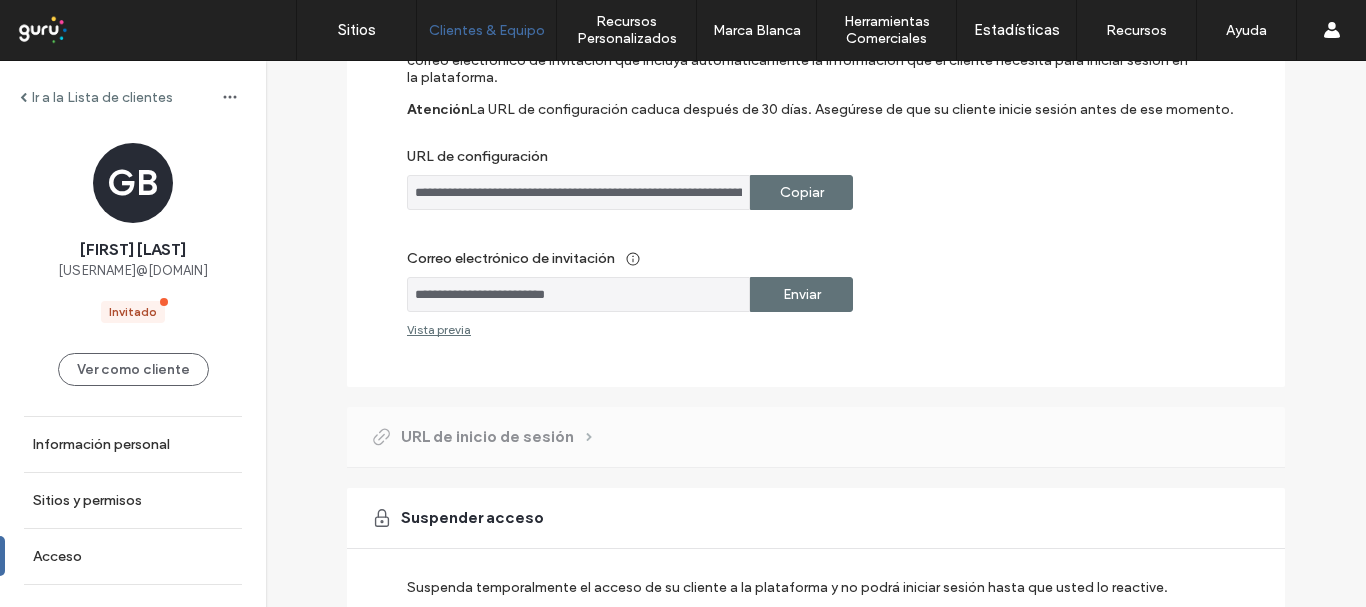 click on "GB Gimena Benita administracion@vy-todo.com Invitado" at bounding box center [133, 233] 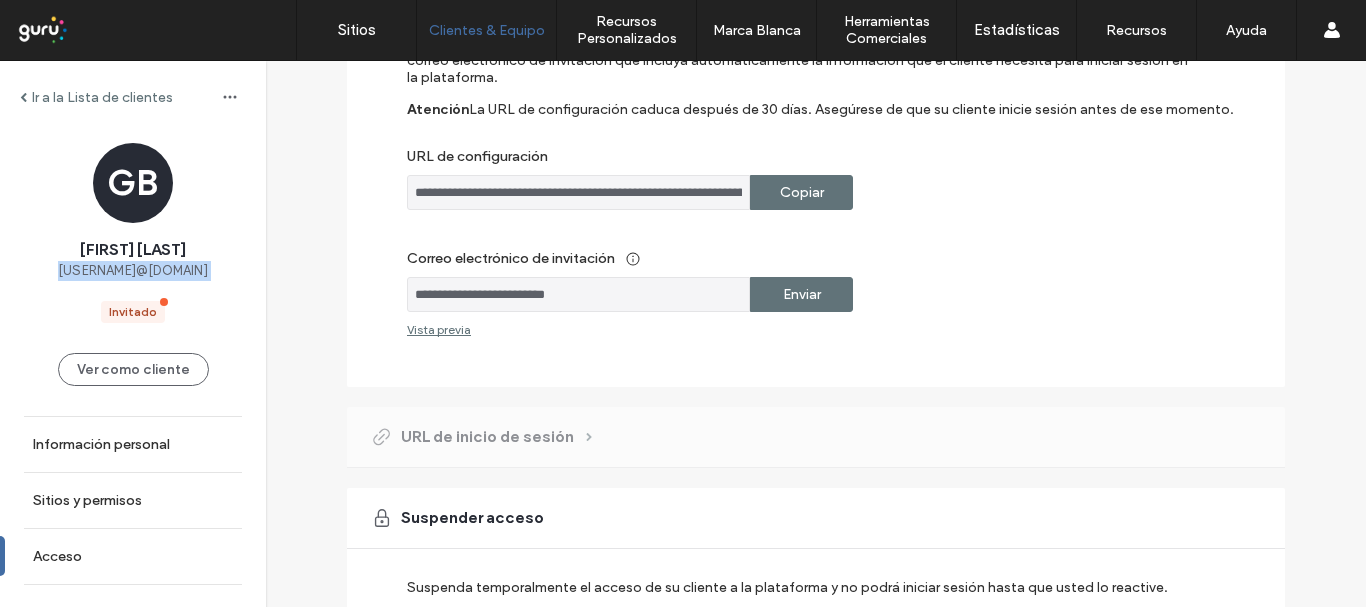 click on "GB Gimena Benita administracion@vy-todo.com Invitado" at bounding box center [133, 233] 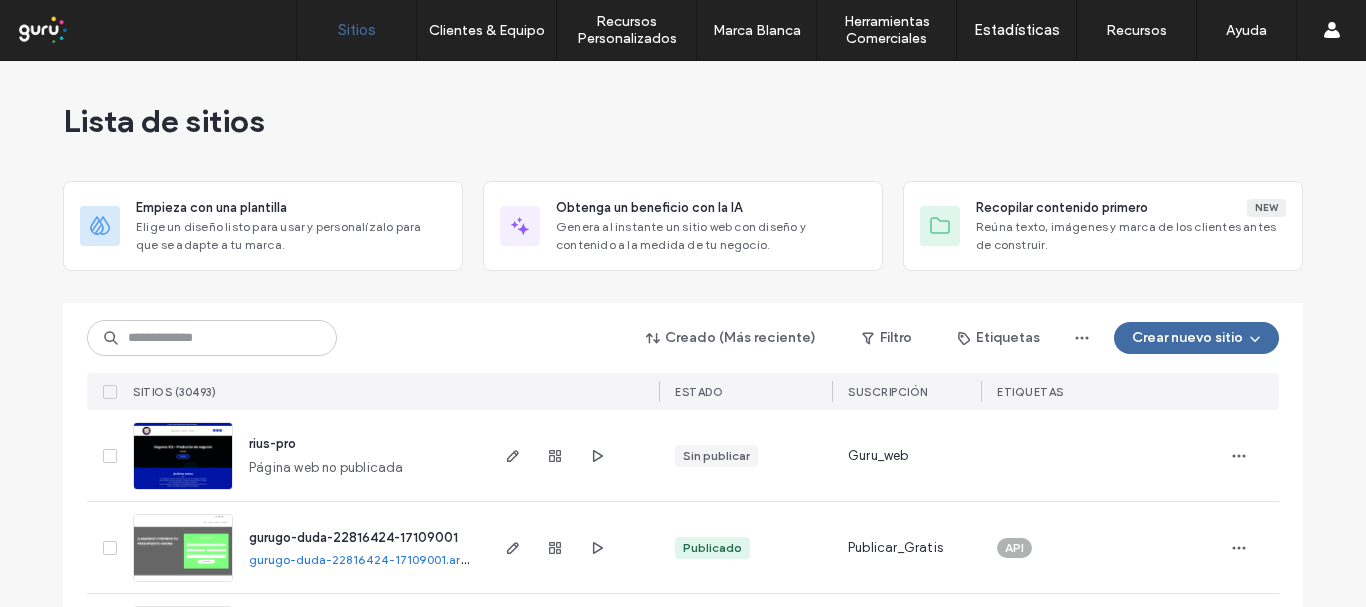 scroll, scrollTop: 0, scrollLeft: 0, axis: both 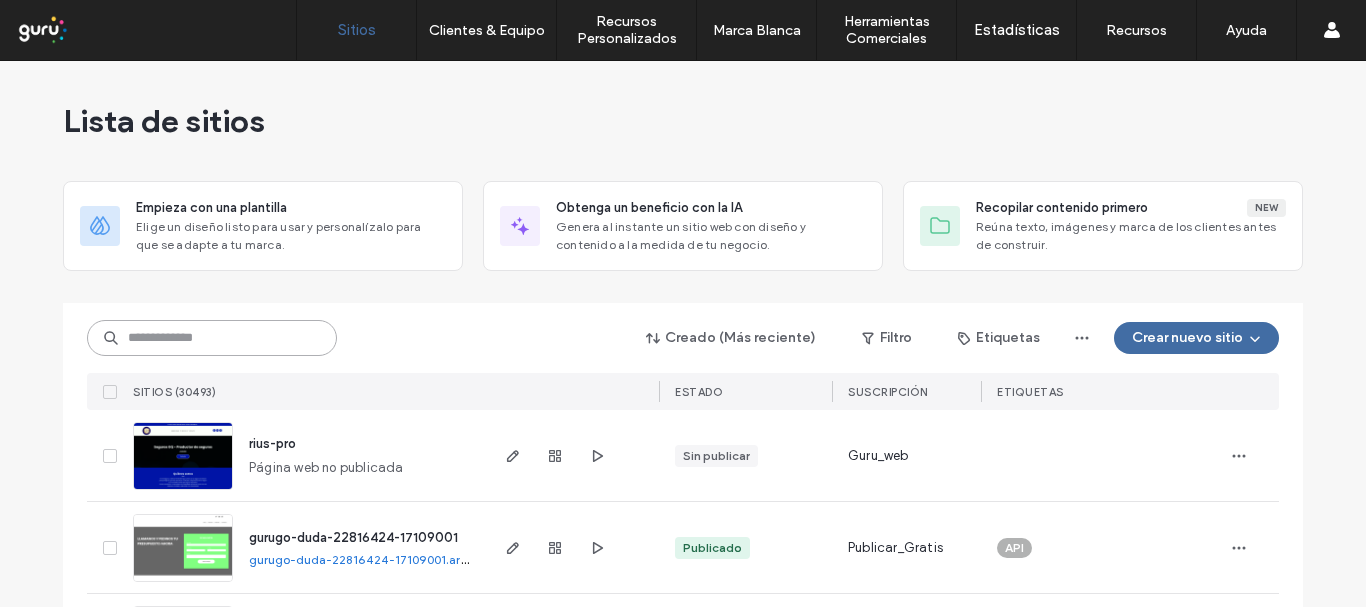 click at bounding box center (212, 338) 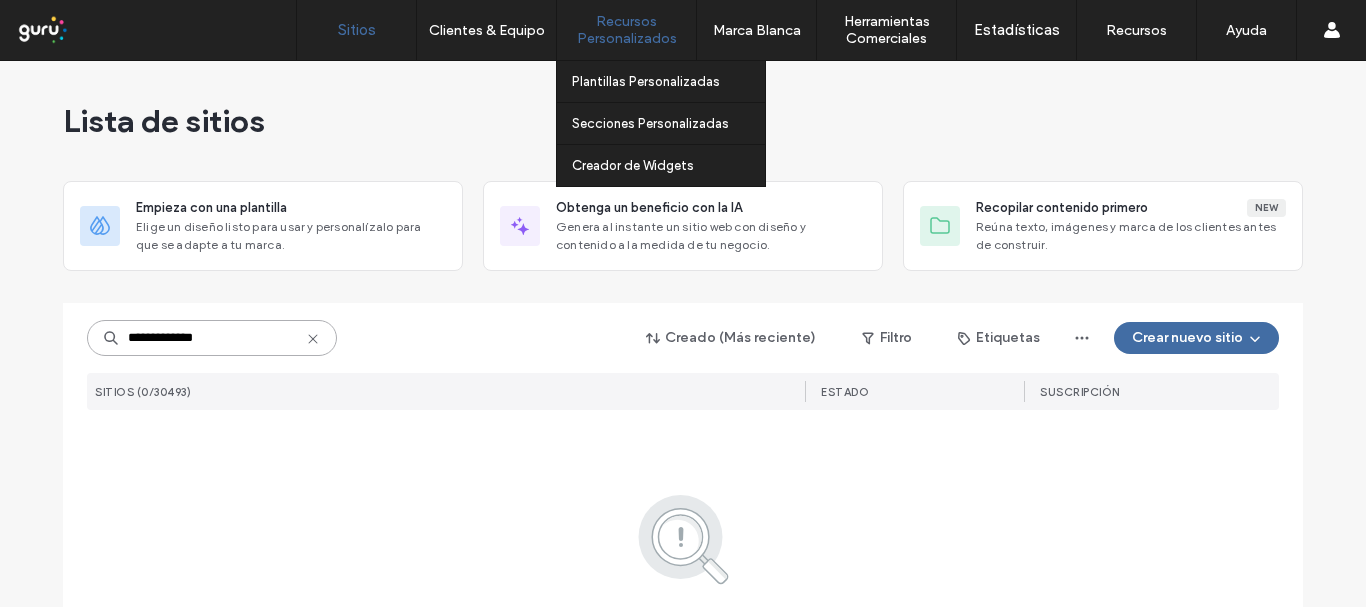type on "**********" 